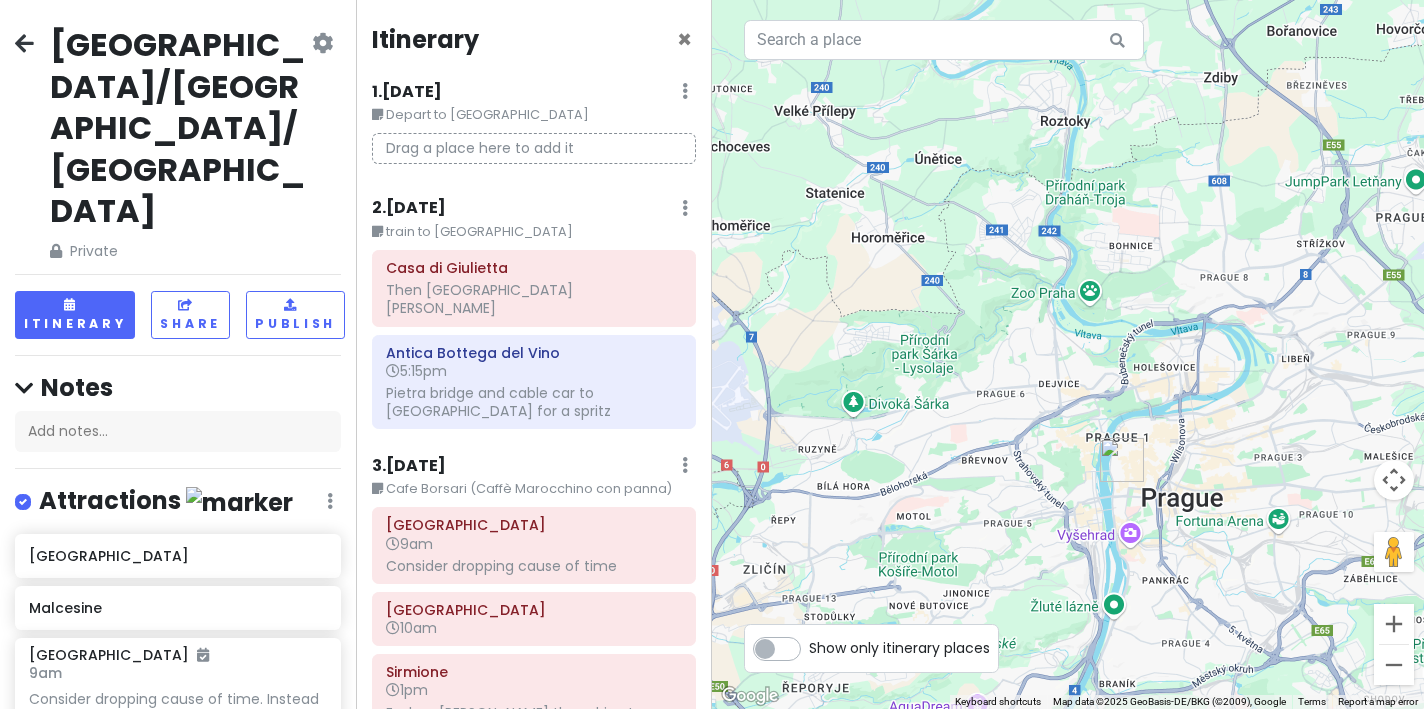 scroll, scrollTop: 0, scrollLeft: 0, axis: both 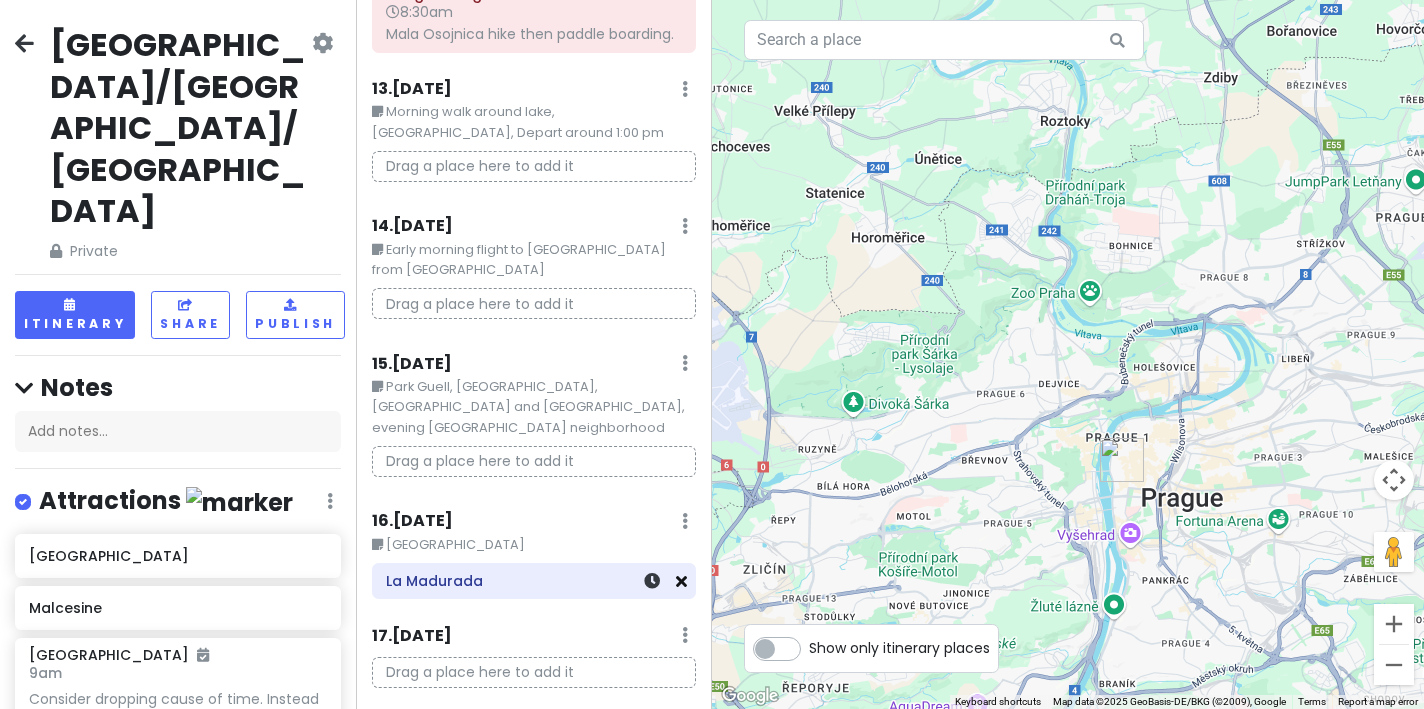 click at bounding box center (681, 581) 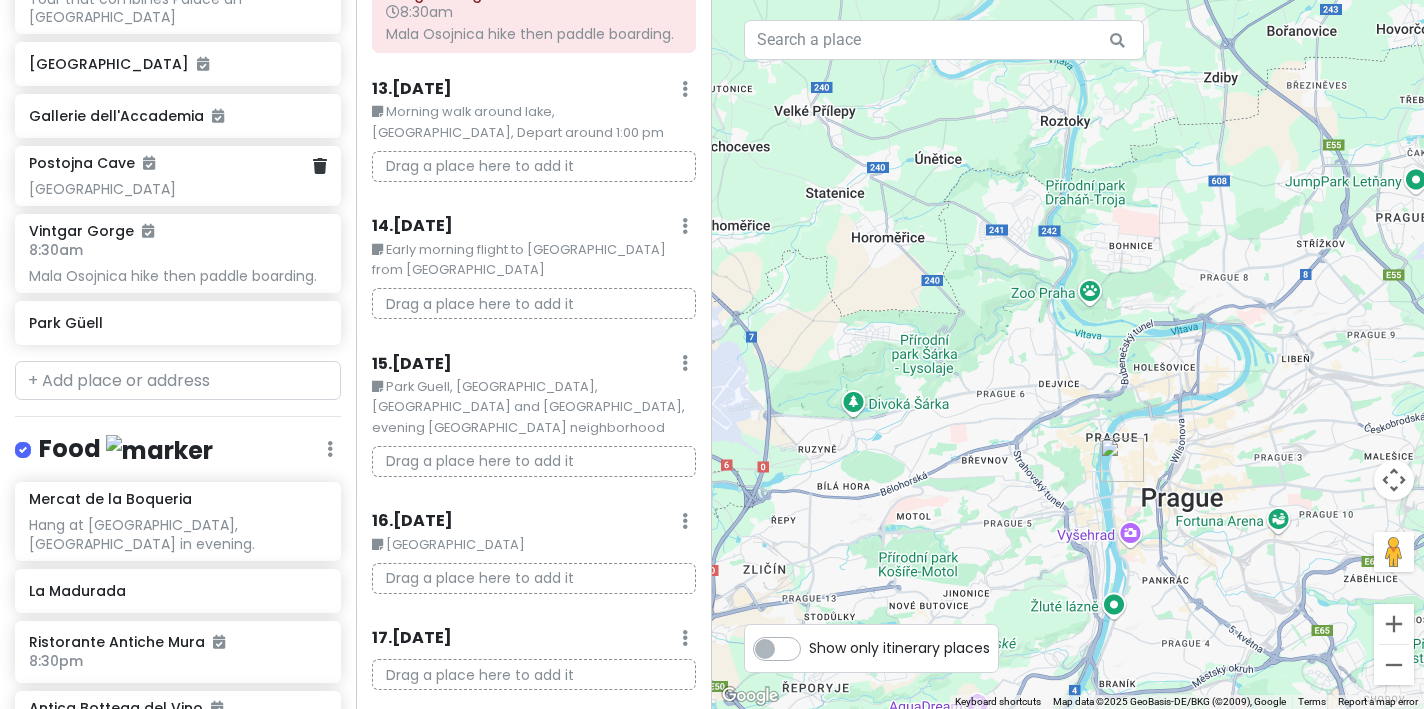 scroll, scrollTop: 1365, scrollLeft: 0, axis: vertical 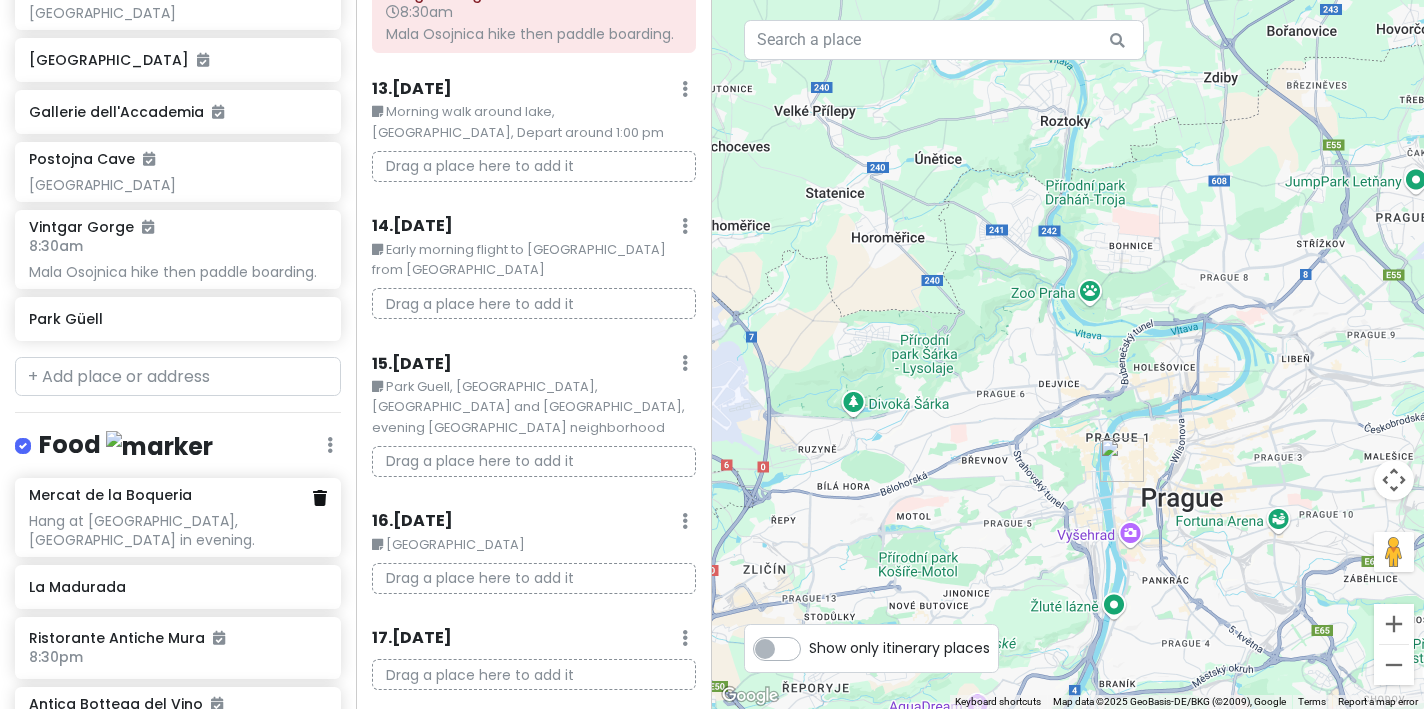 click at bounding box center [320, 498] 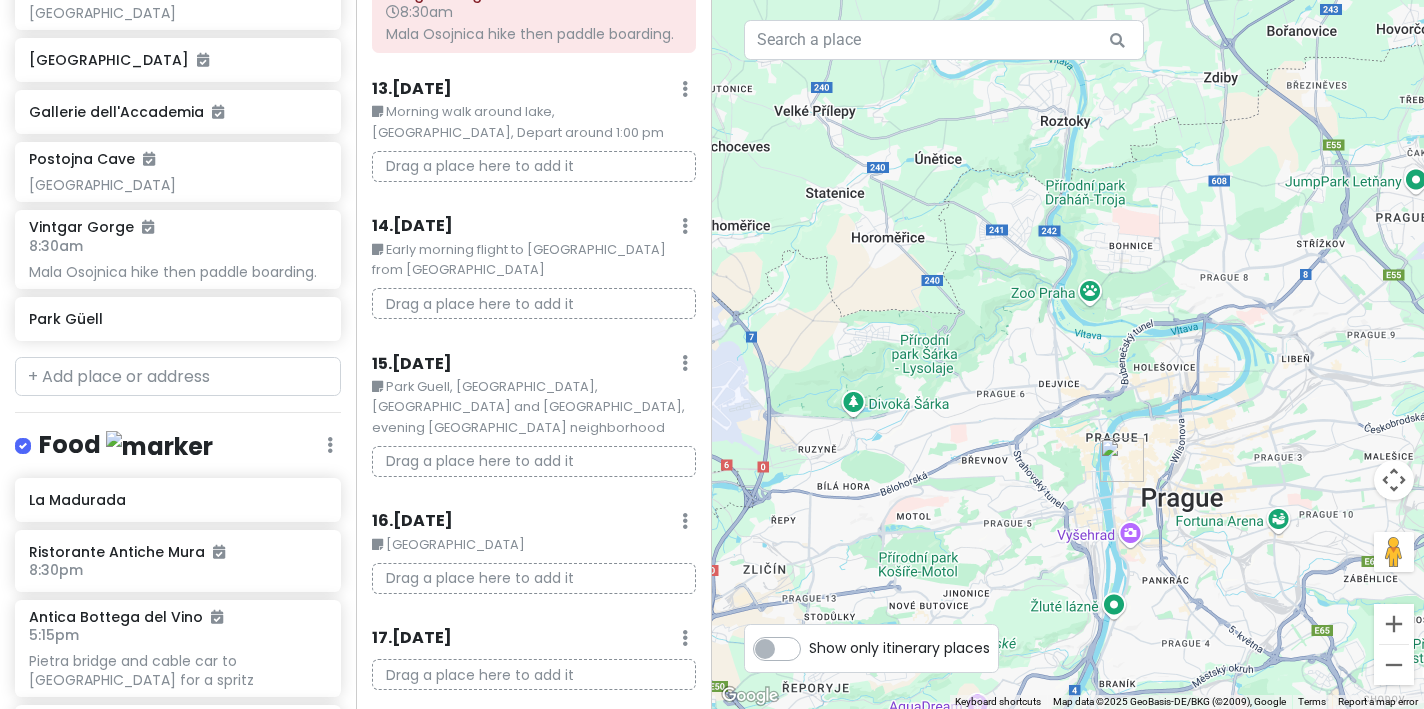 click on "La Madurada" at bounding box center (177, 500) 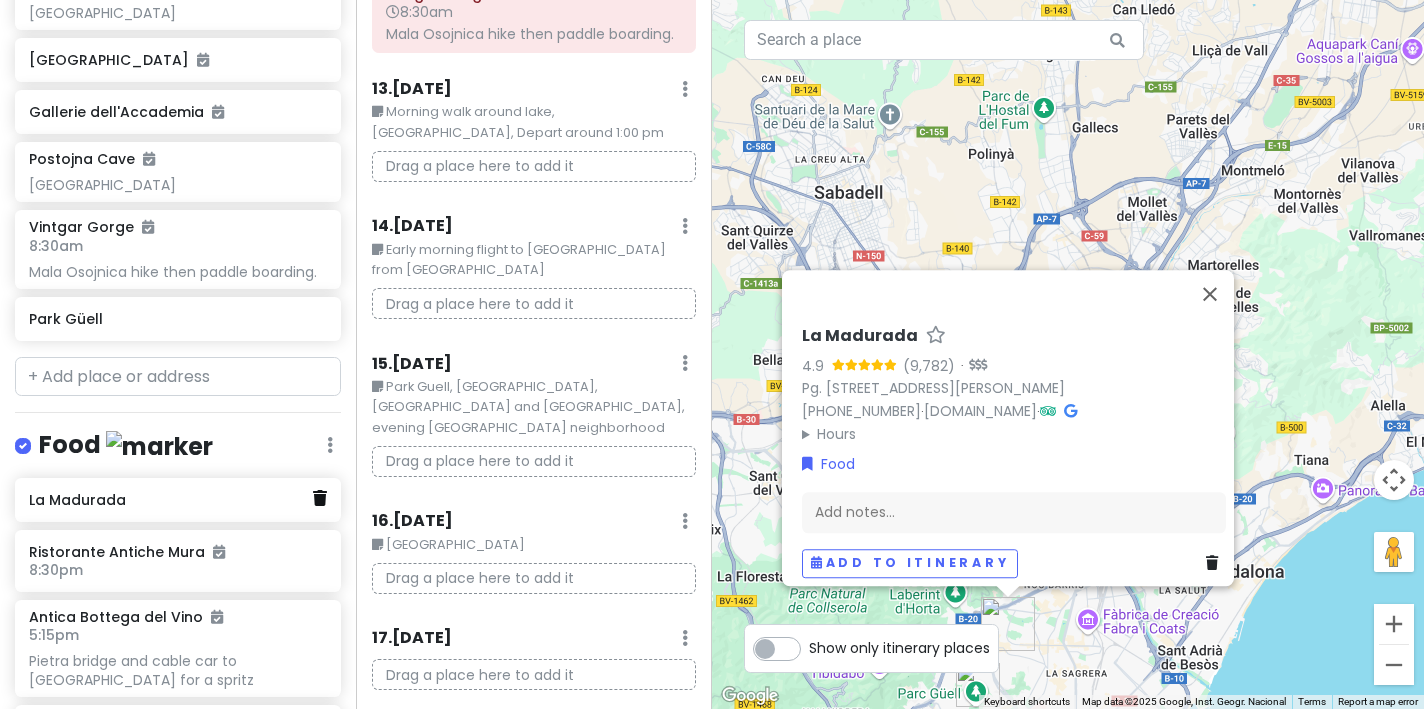 click at bounding box center (320, 498) 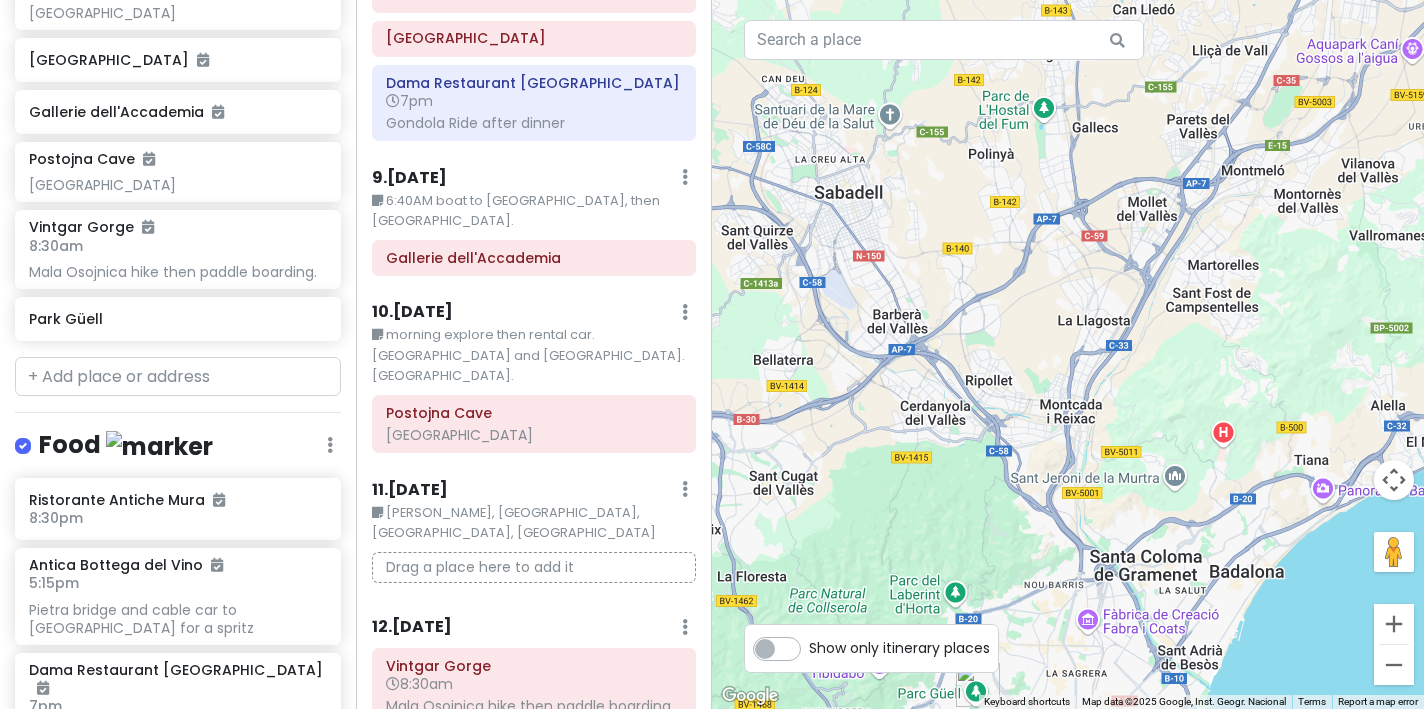 scroll, scrollTop: 1544, scrollLeft: 0, axis: vertical 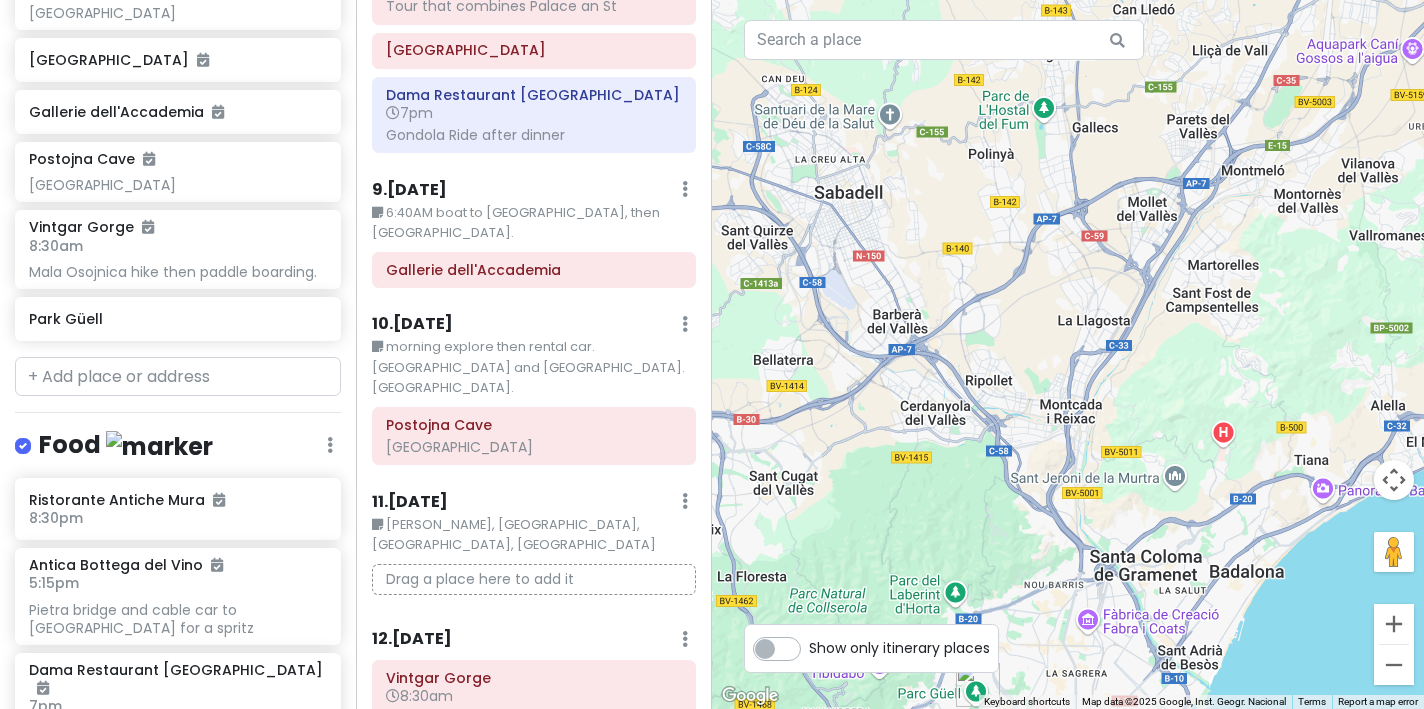 click on "morning explore then rental car. [GEOGRAPHIC_DATA] and [GEOGRAPHIC_DATA]. [GEOGRAPHIC_DATA]." at bounding box center [534, 367] 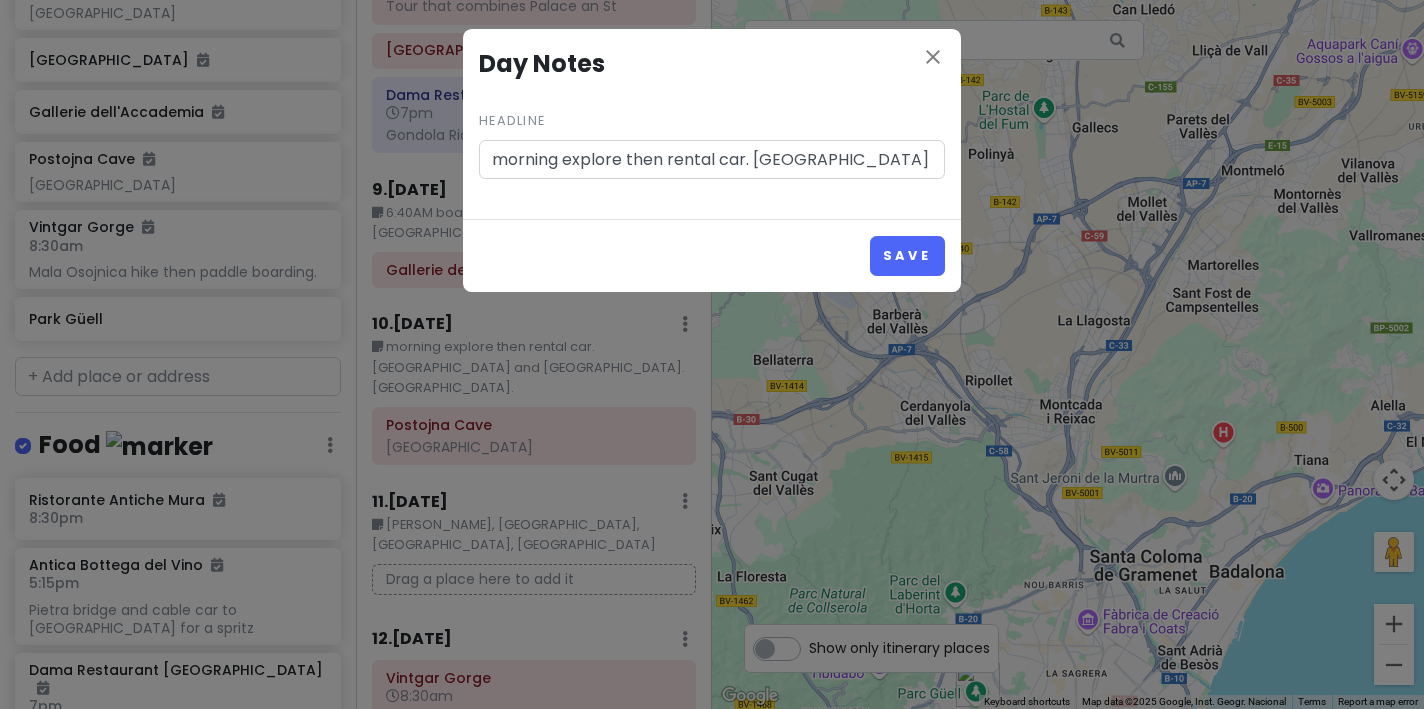 drag, startPoint x: 745, startPoint y: 161, endPoint x: 513, endPoint y: 159, distance: 232.00862 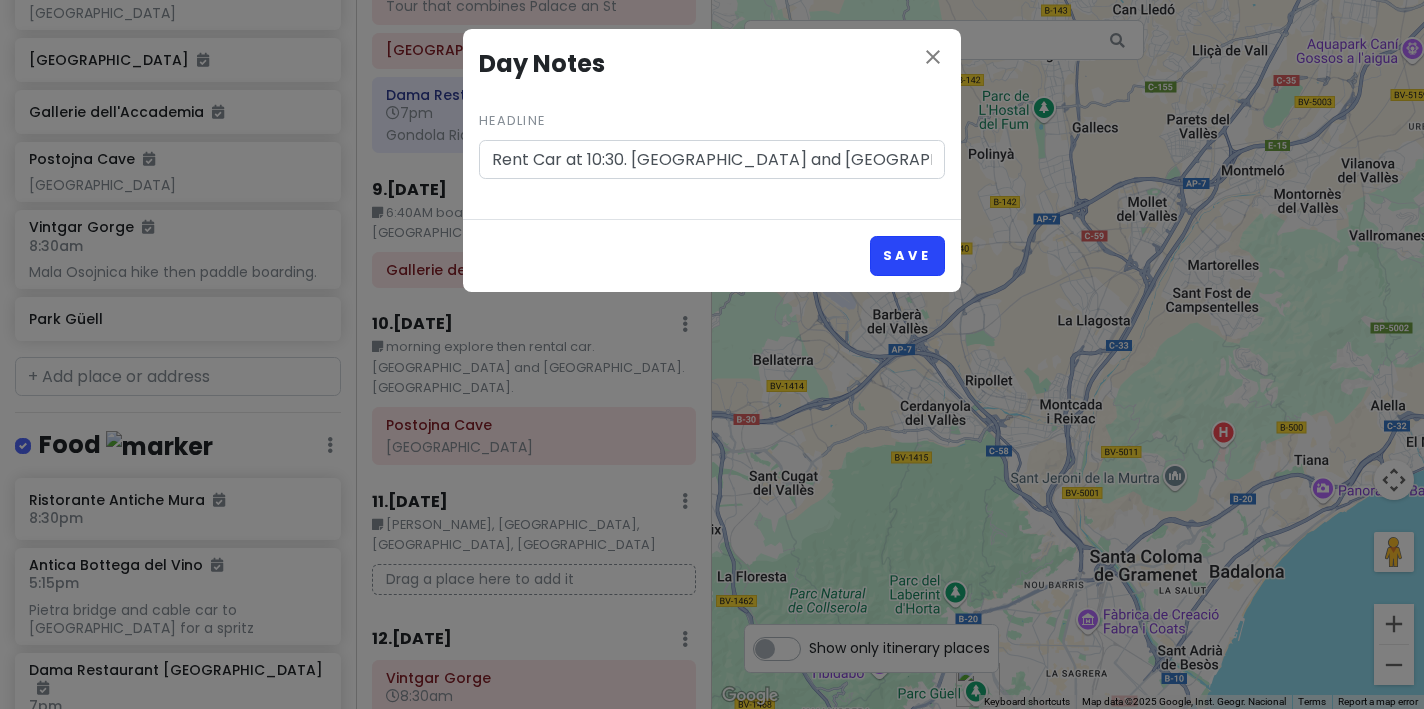 type on "Rent Car at 10:30. [GEOGRAPHIC_DATA] and [GEOGRAPHIC_DATA]. [GEOGRAPHIC_DATA]." 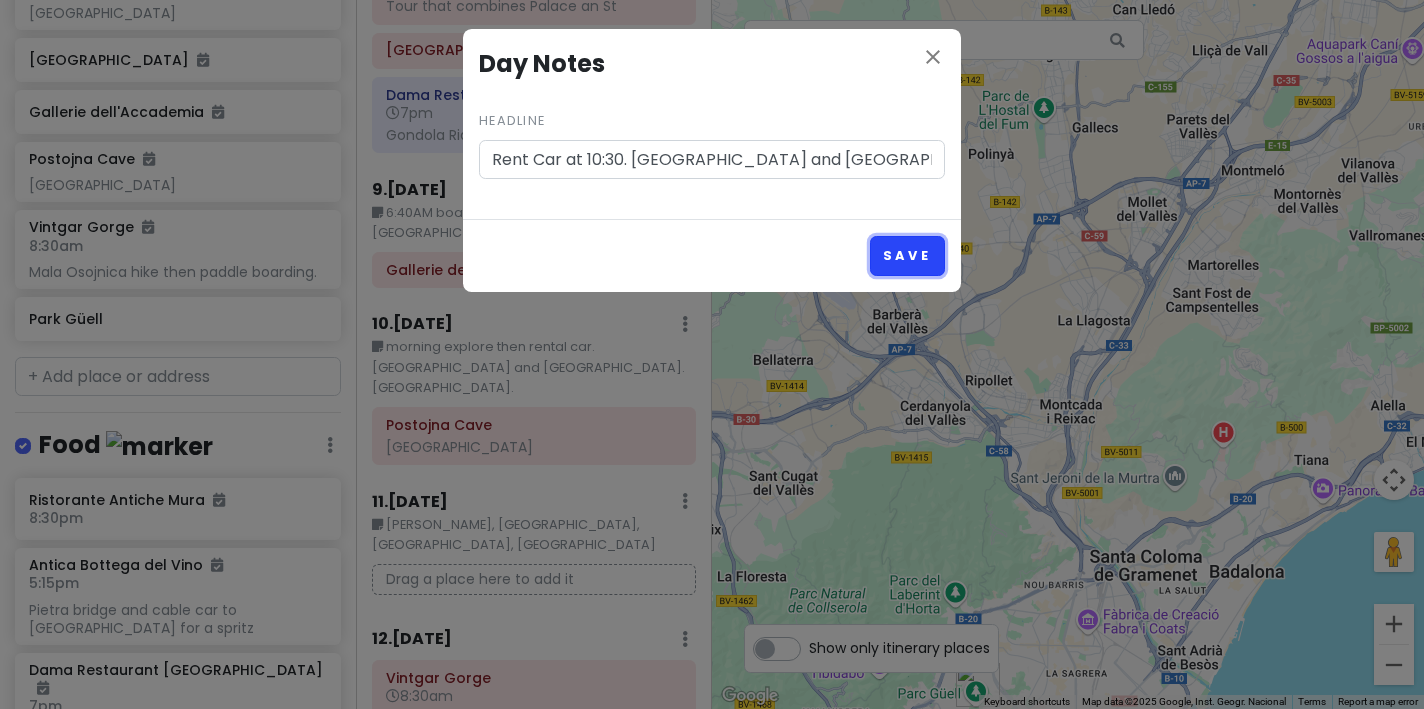 click on "Save" at bounding box center [907, 255] 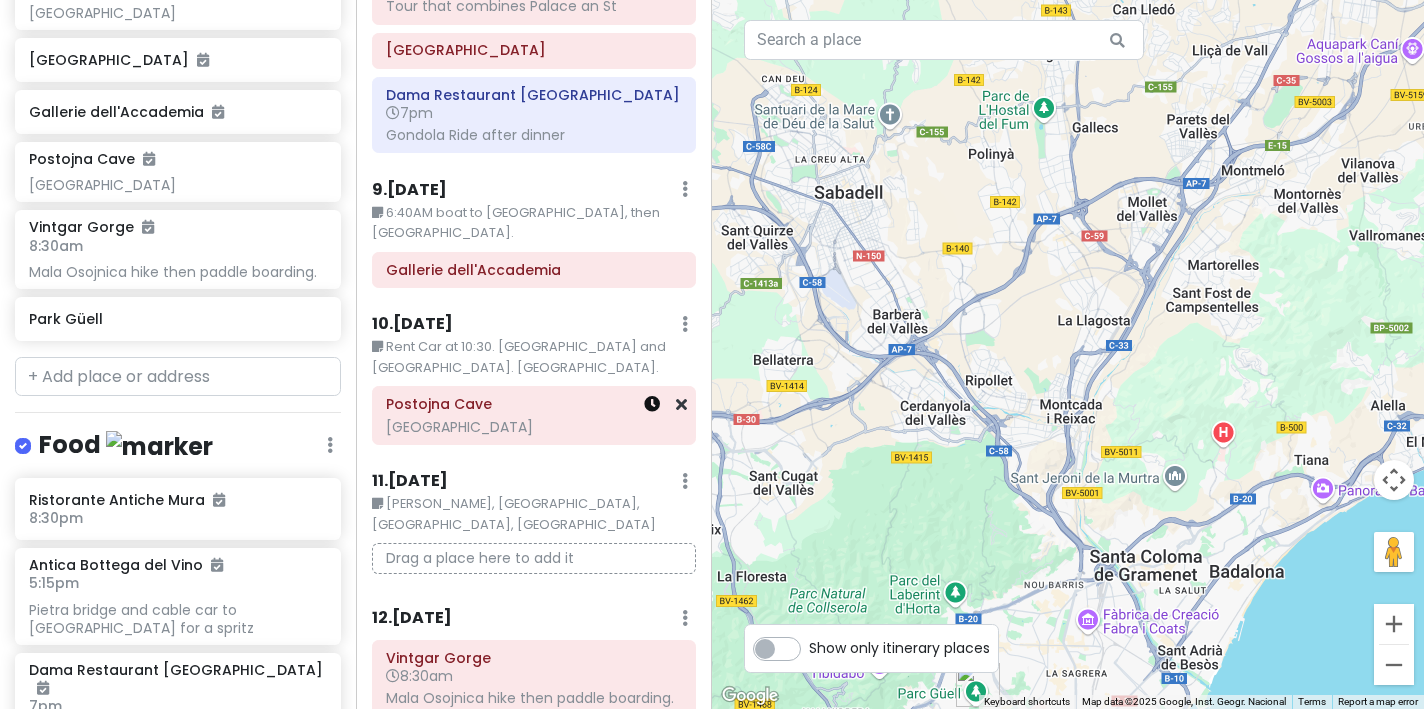 click at bounding box center (652, 404) 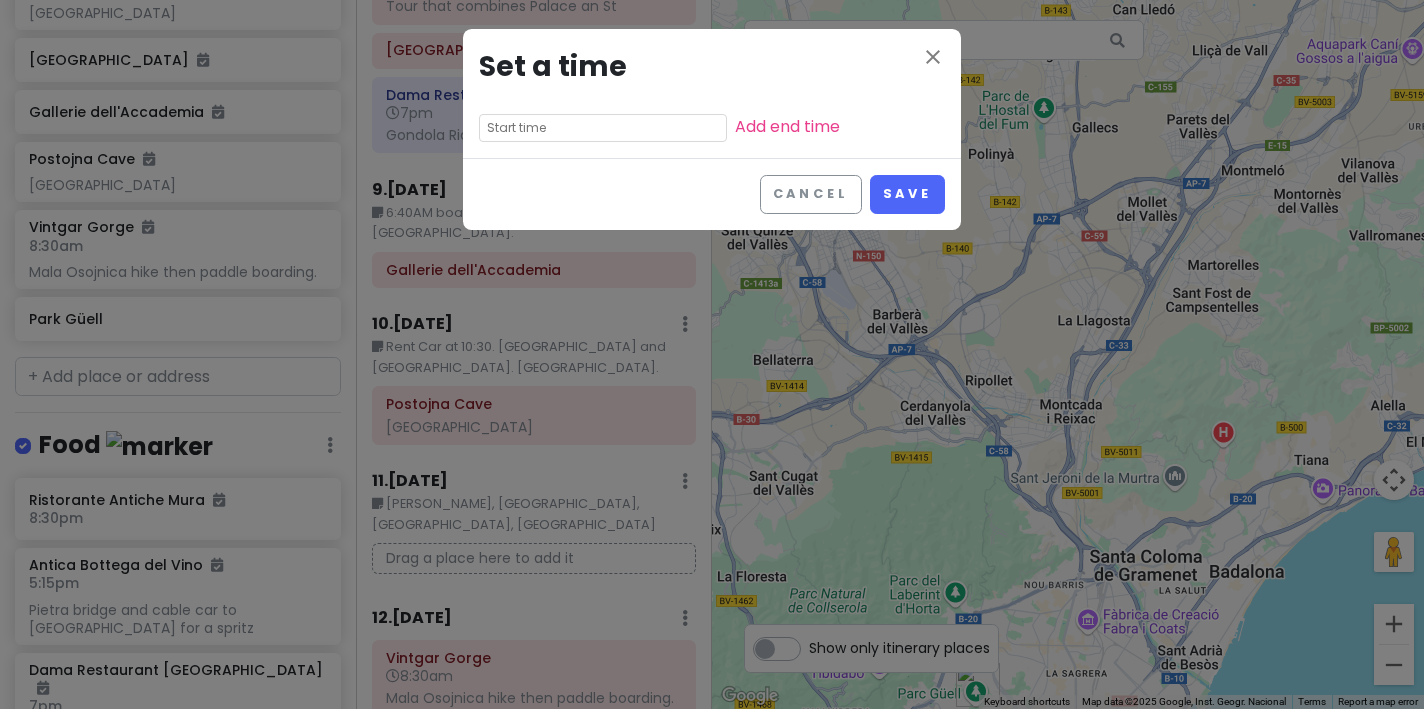 click at bounding box center (603, 128) 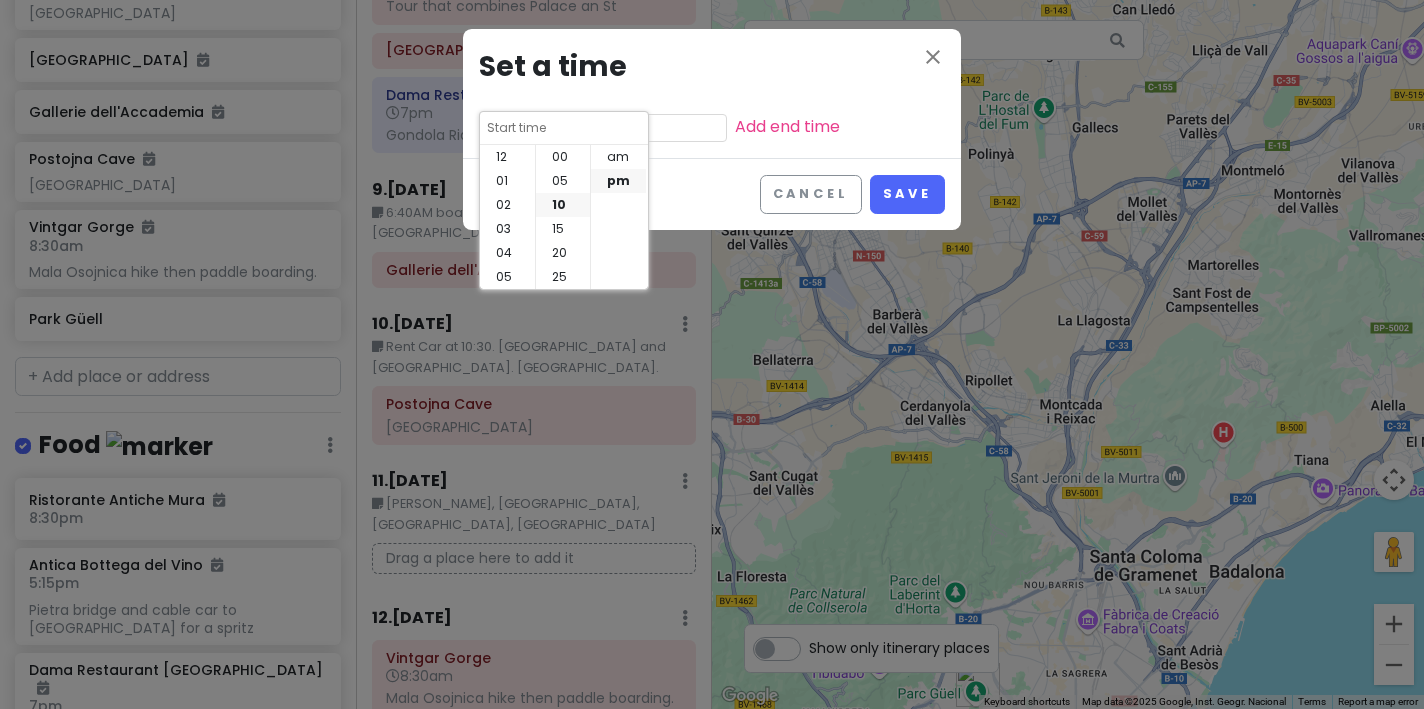 scroll, scrollTop: 144, scrollLeft: 0, axis: vertical 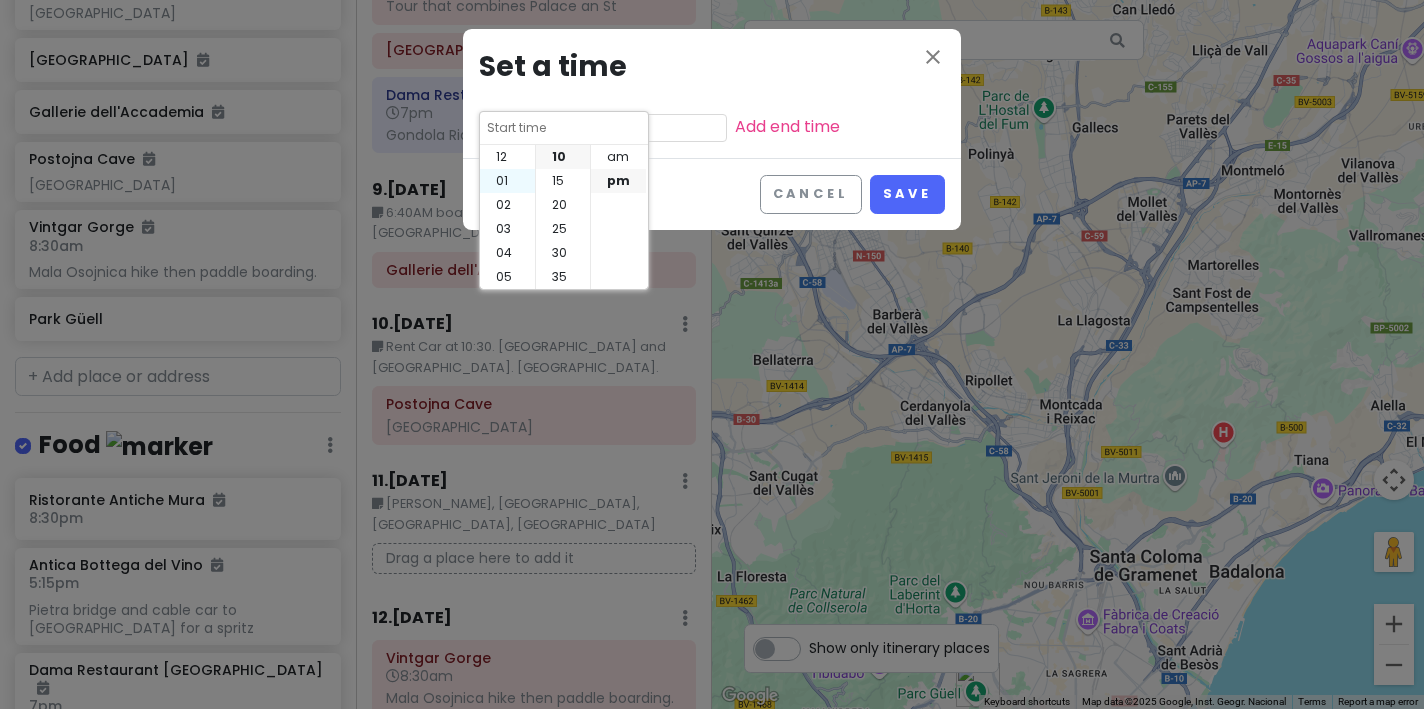 click on "01" at bounding box center [507, 181] 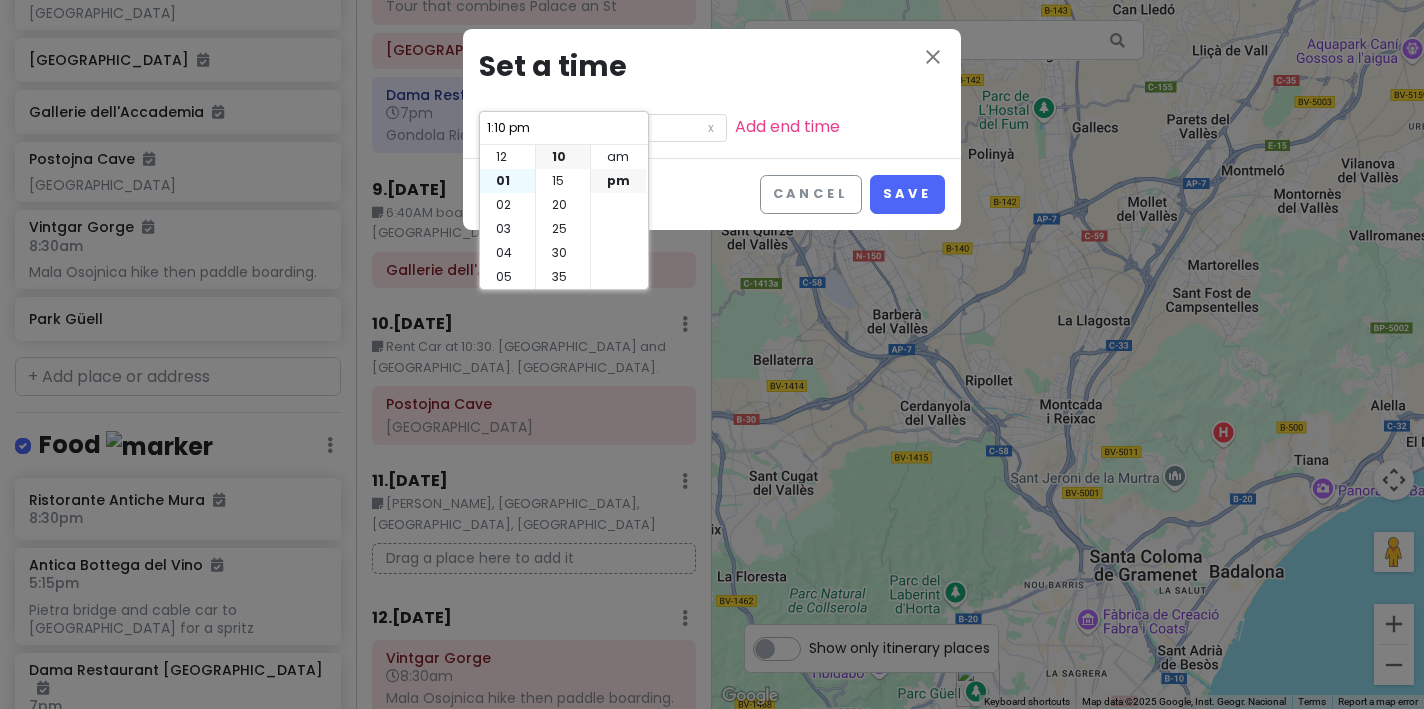scroll, scrollTop: 24, scrollLeft: 0, axis: vertical 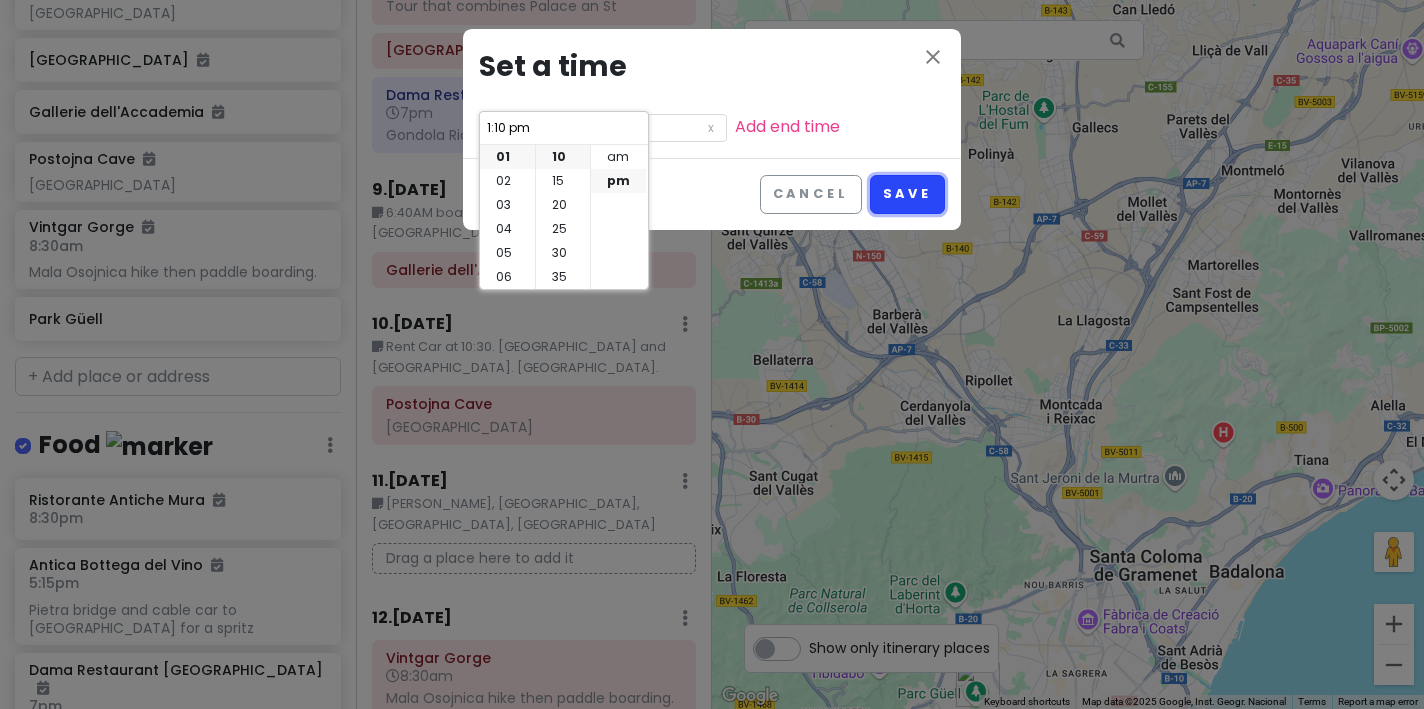 click on "Save" at bounding box center [907, 194] 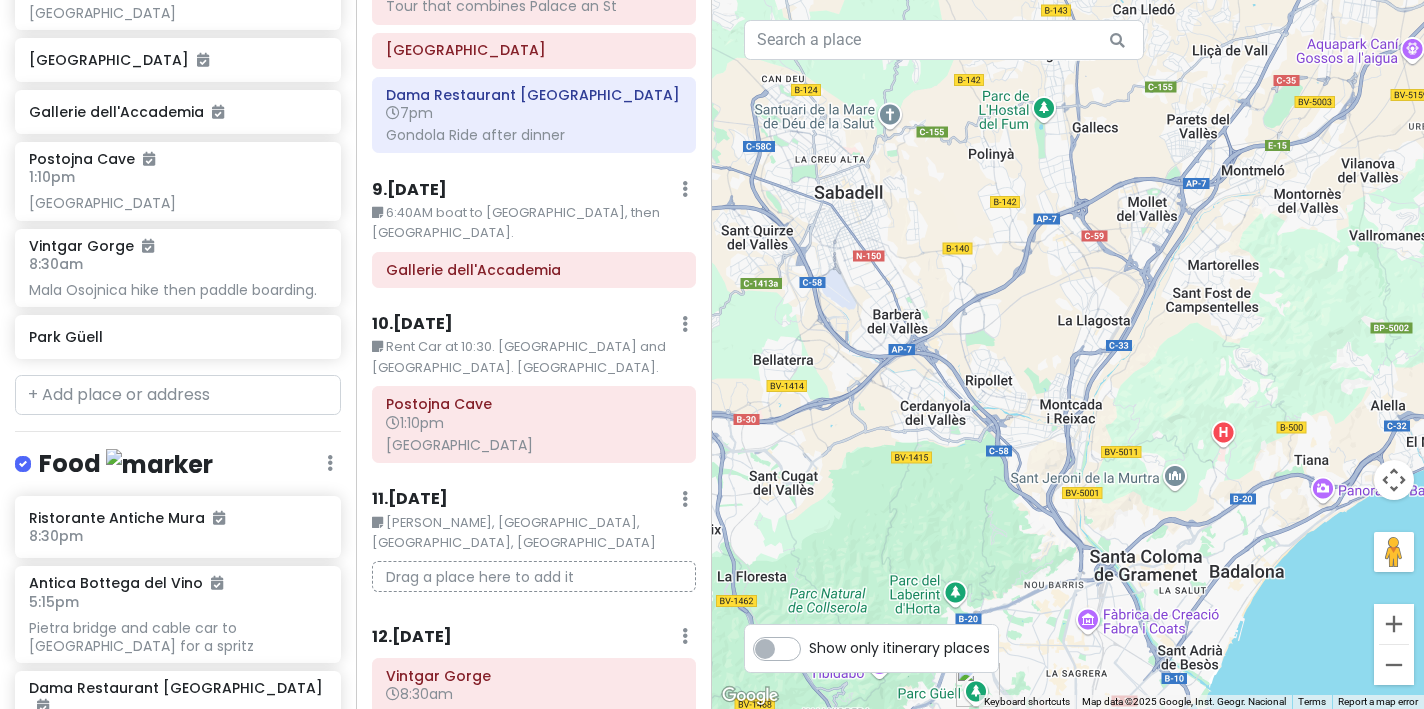 scroll, scrollTop: 1383, scrollLeft: 0, axis: vertical 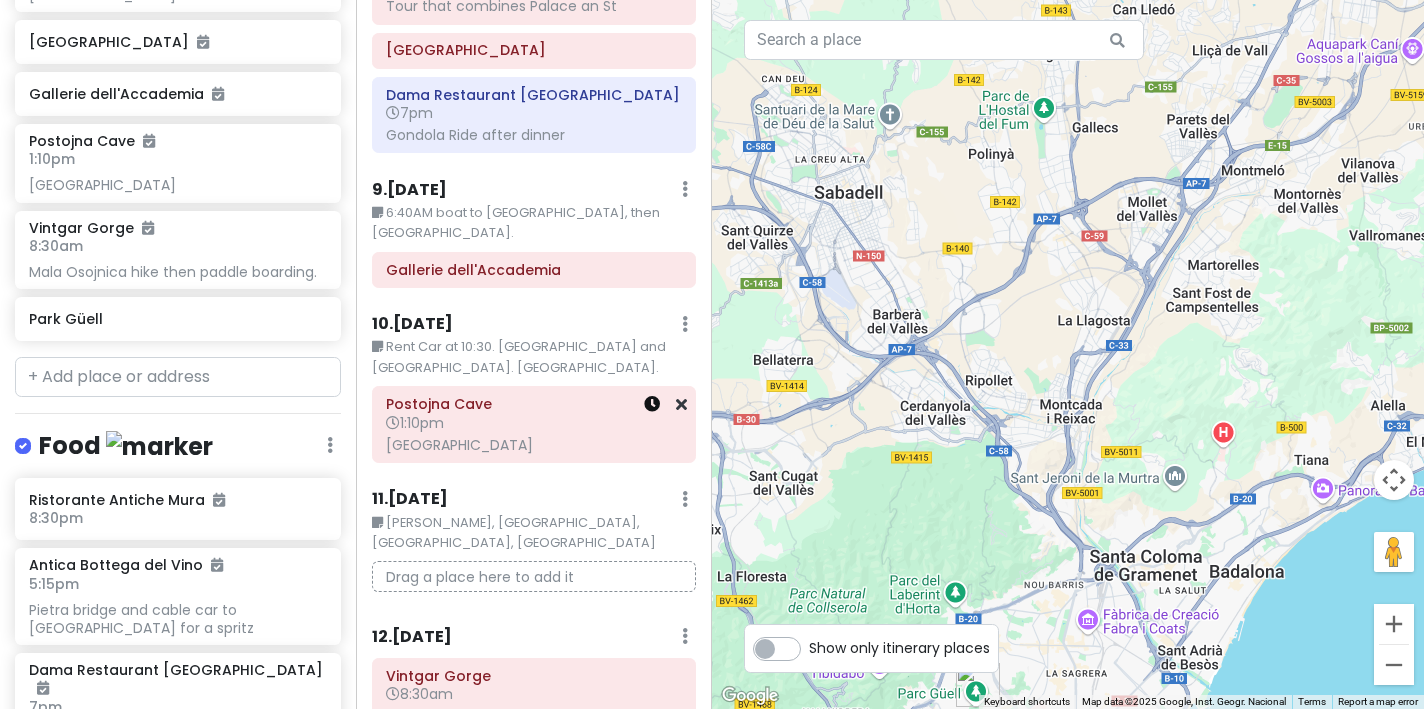 click at bounding box center [652, 404] 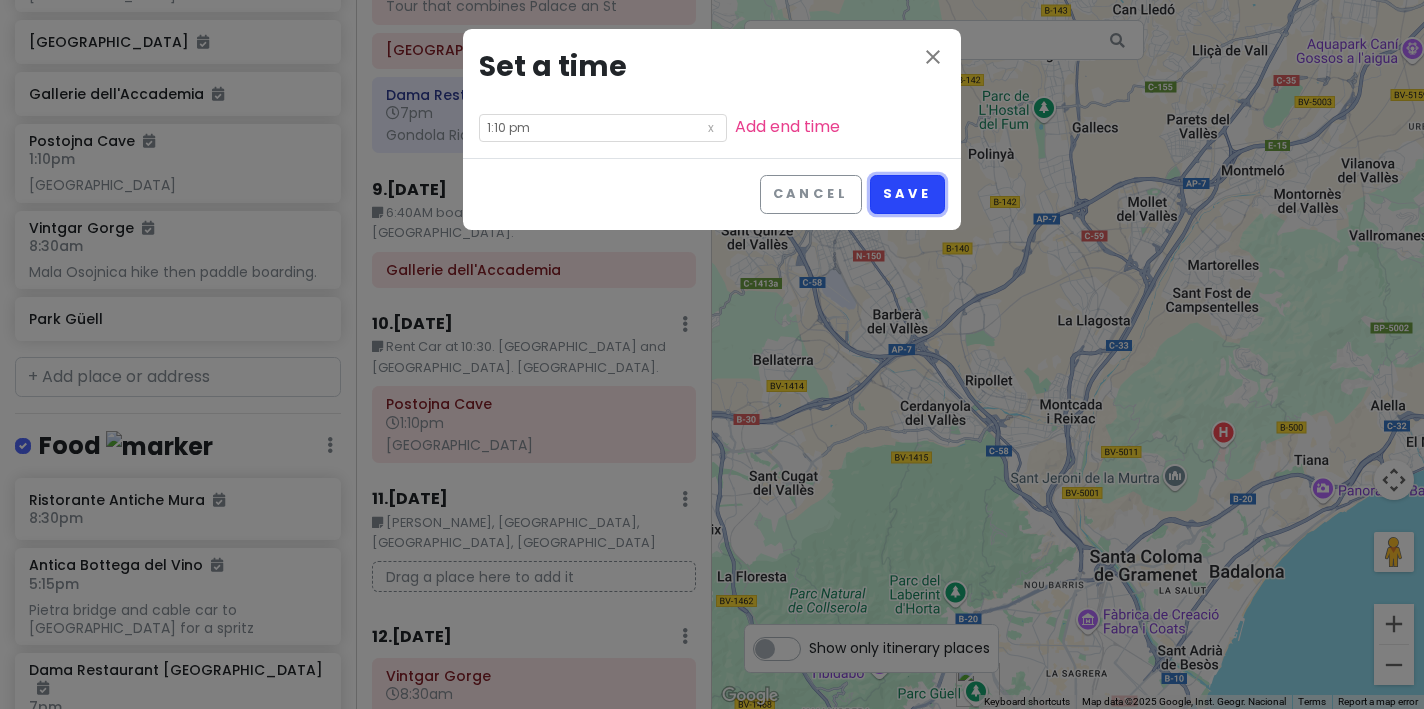 click on "Save" at bounding box center (907, 194) 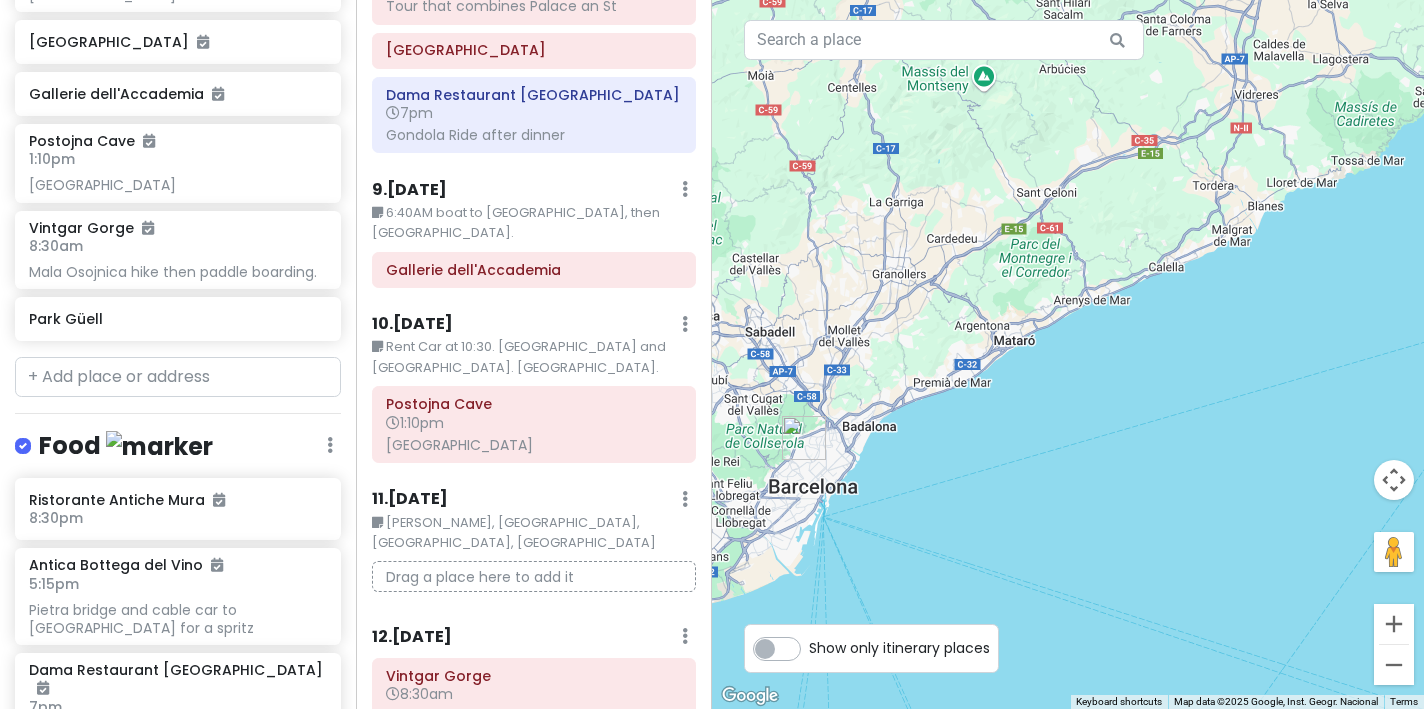 drag, startPoint x: 935, startPoint y: 463, endPoint x: 763, endPoint y: 538, distance: 187.64061 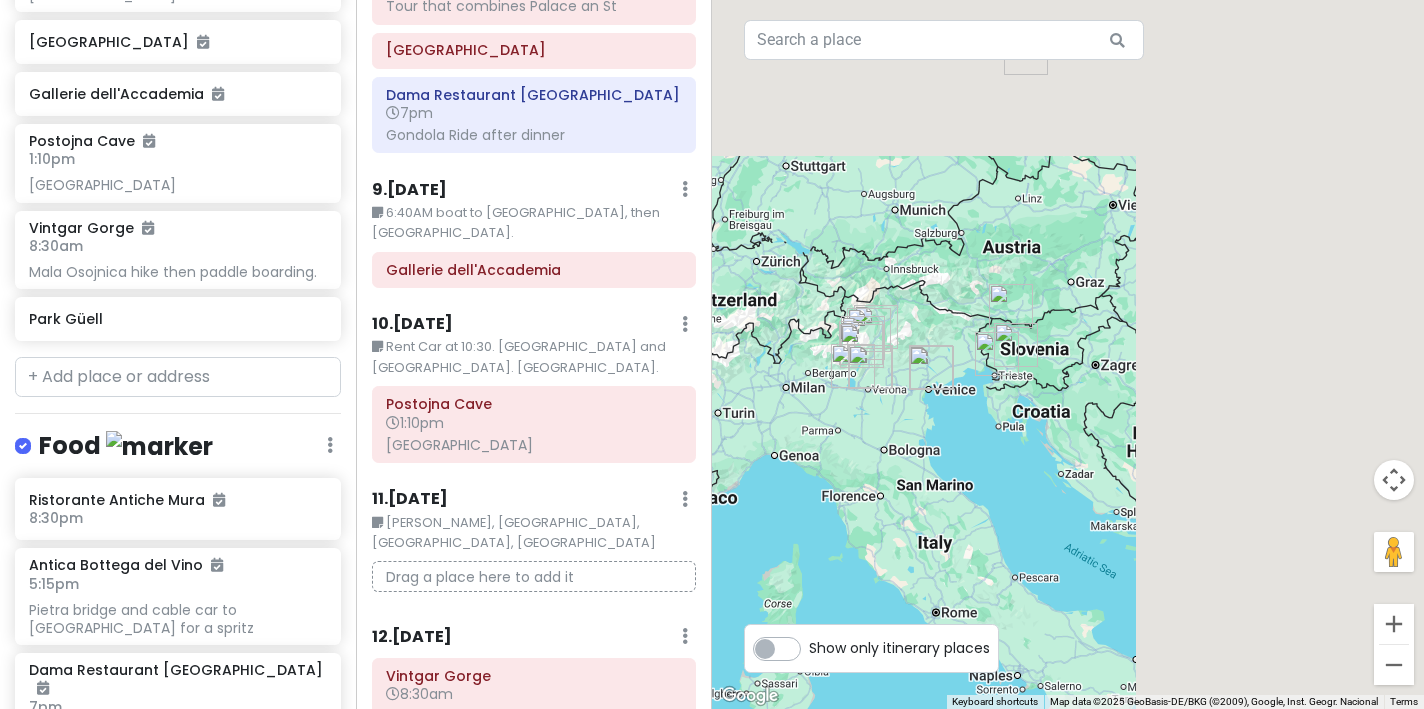 drag, startPoint x: 1186, startPoint y: 272, endPoint x: 700, endPoint y: 497, distance: 535.5567 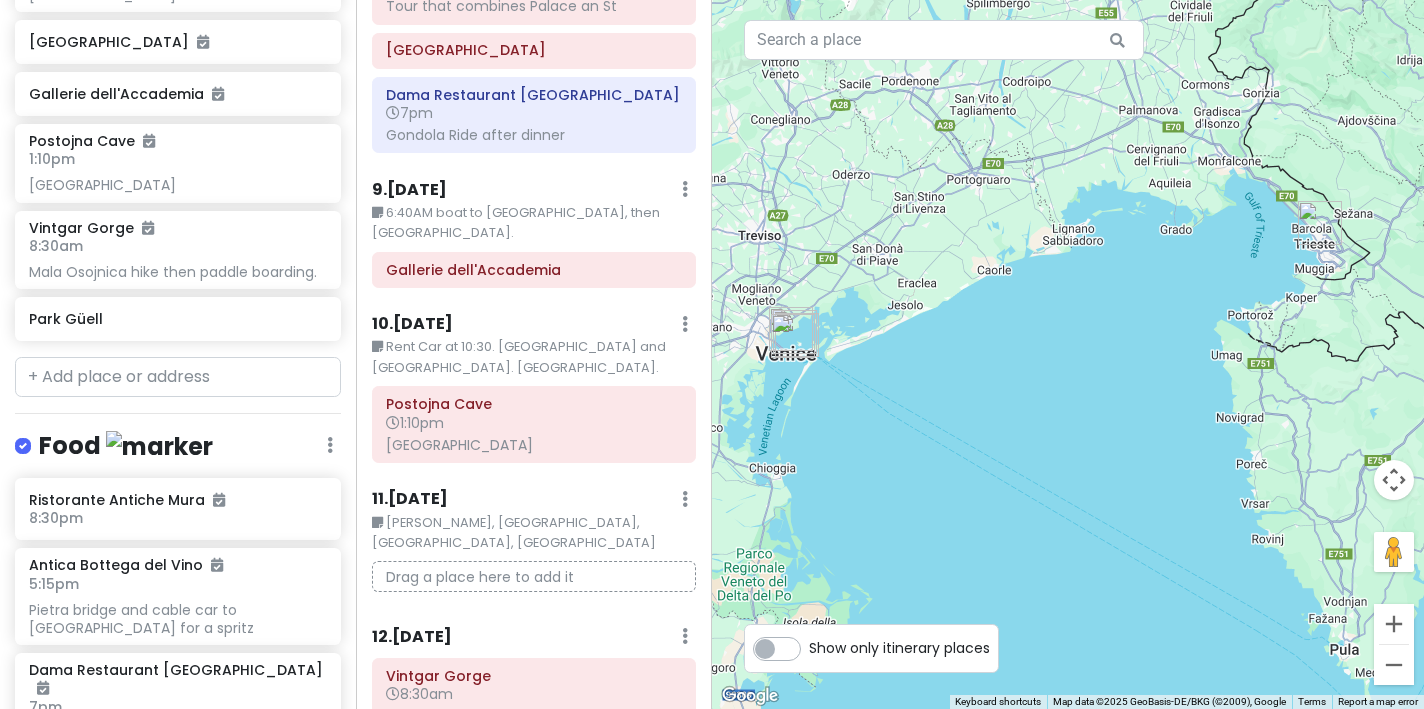 click on "Rent Car at 10:30. [GEOGRAPHIC_DATA] and [GEOGRAPHIC_DATA]. [GEOGRAPHIC_DATA]." at bounding box center [534, 357] 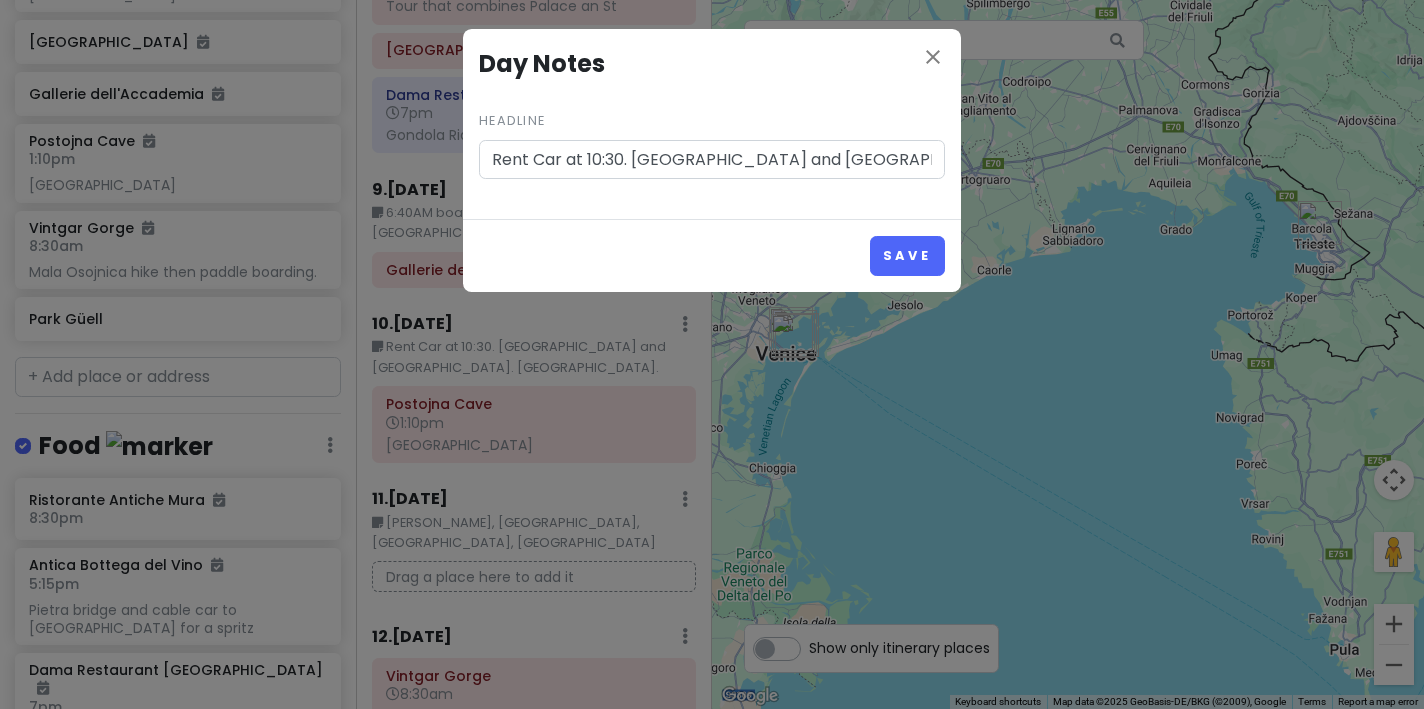 drag, startPoint x: 588, startPoint y: 158, endPoint x: 598, endPoint y: 160, distance: 10.198039 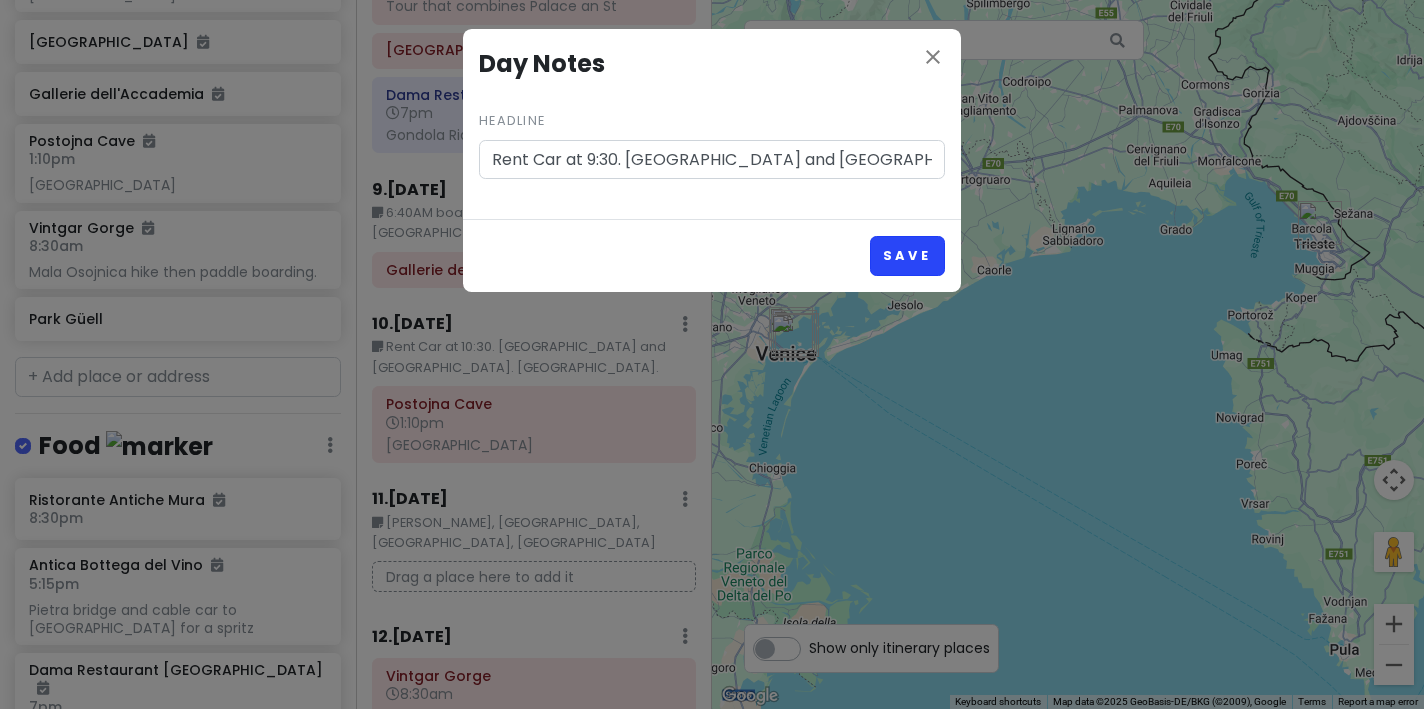 type on "Rent Car at 9:30. [GEOGRAPHIC_DATA] and [GEOGRAPHIC_DATA]. [GEOGRAPHIC_DATA]." 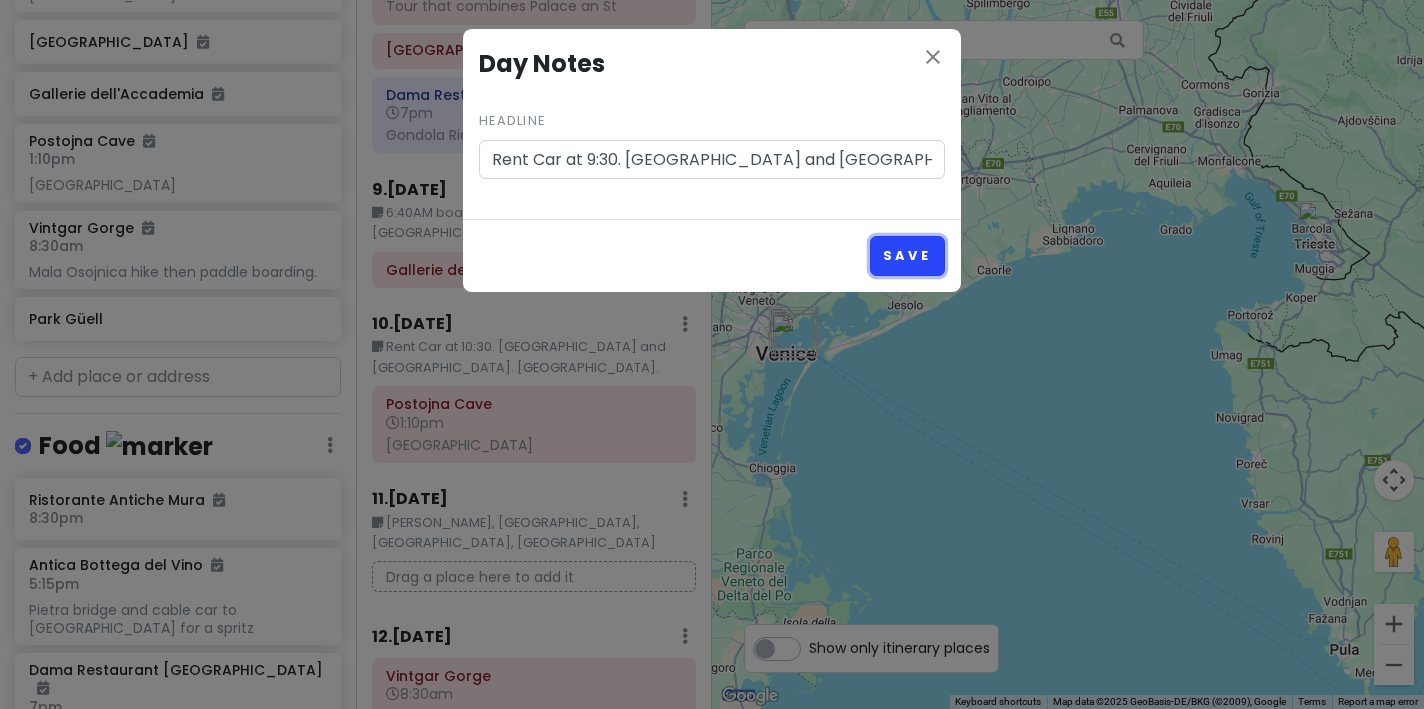 click on "Save" at bounding box center (907, 255) 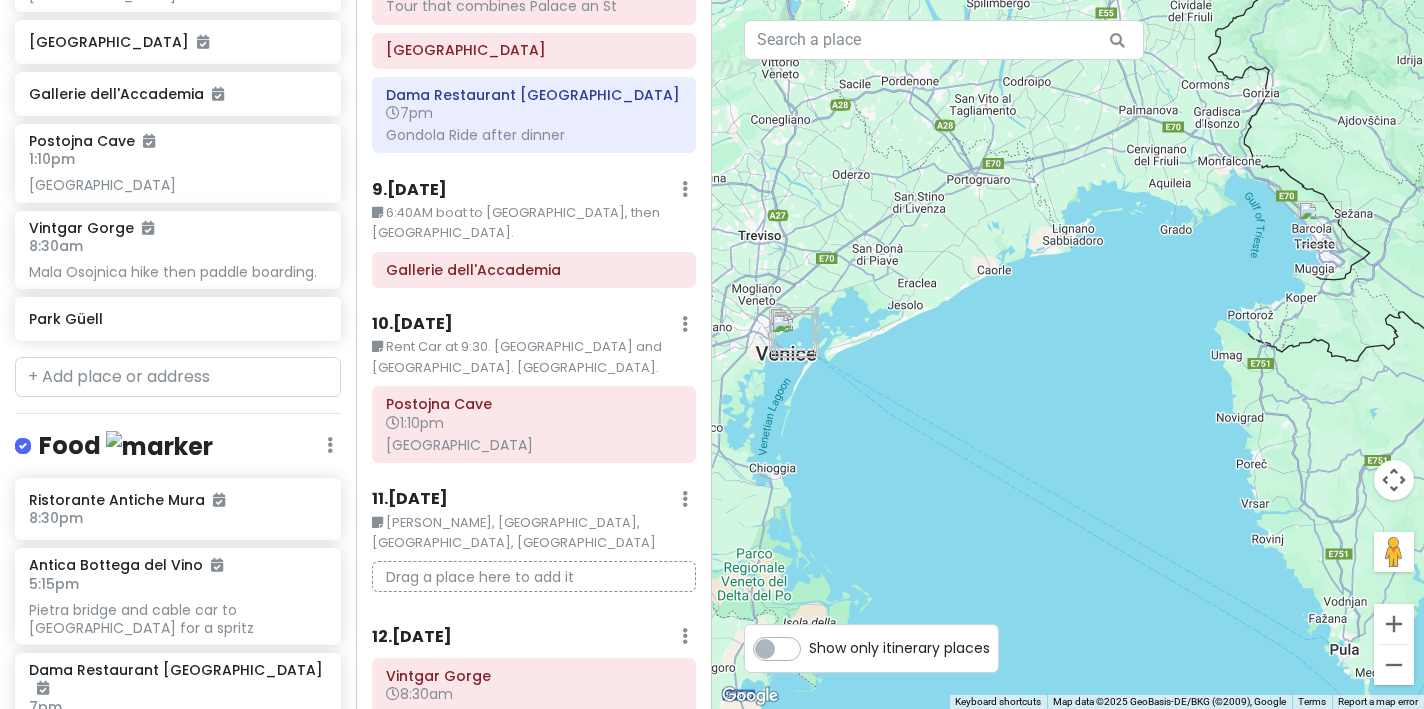click on "Rent Car at 9:30. [GEOGRAPHIC_DATA] and [GEOGRAPHIC_DATA]. [GEOGRAPHIC_DATA]." at bounding box center (534, 357) 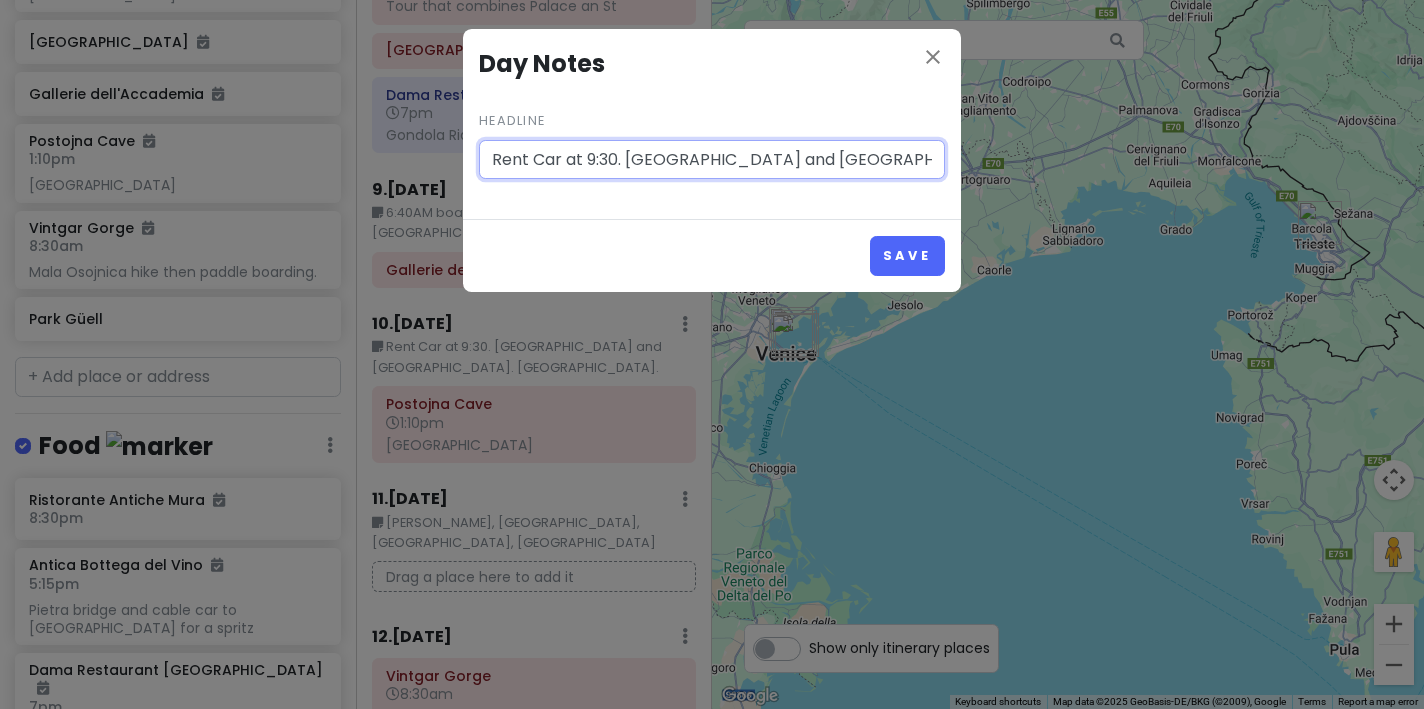 click on "Rent Car at 9:30. [GEOGRAPHIC_DATA] and [GEOGRAPHIC_DATA]. [GEOGRAPHIC_DATA]." at bounding box center [712, 160] 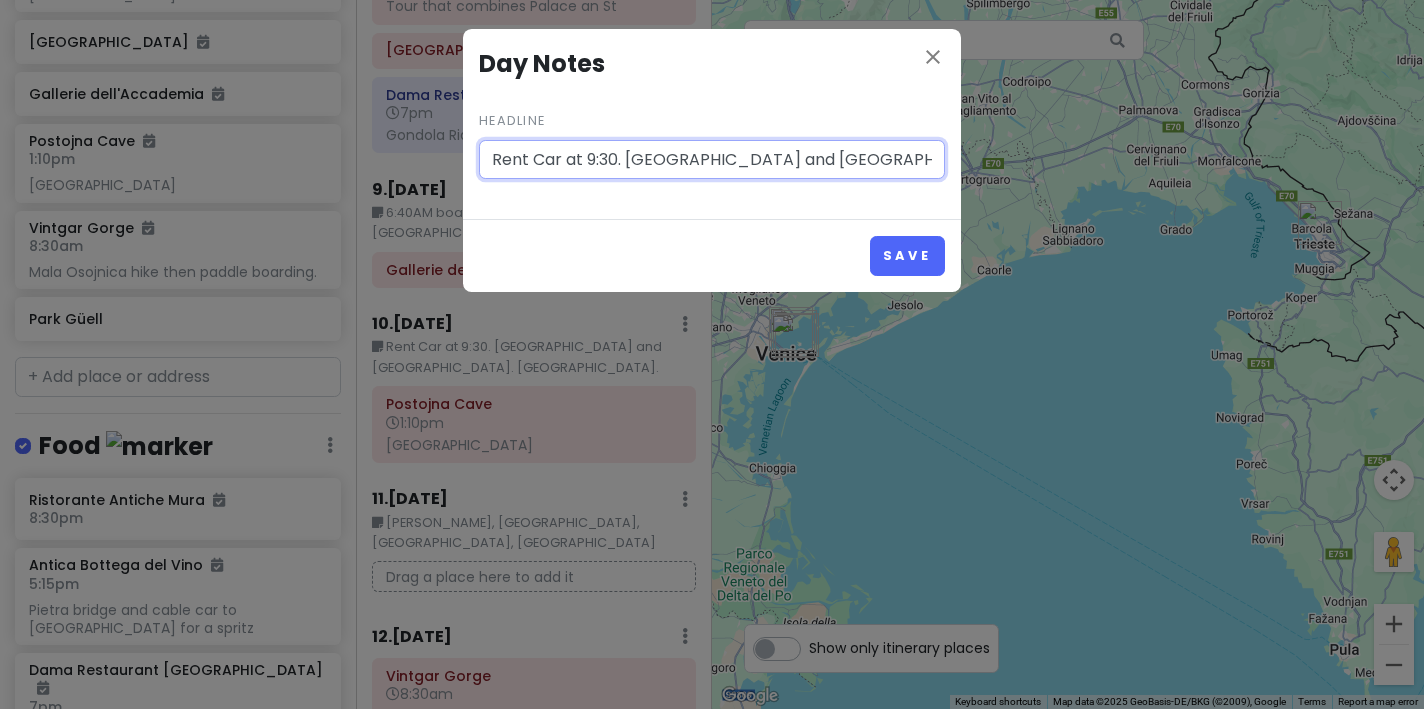 click on "Rent Car at 9:30. [GEOGRAPHIC_DATA] and [GEOGRAPHIC_DATA]. [GEOGRAPHIC_DATA]." at bounding box center (712, 160) 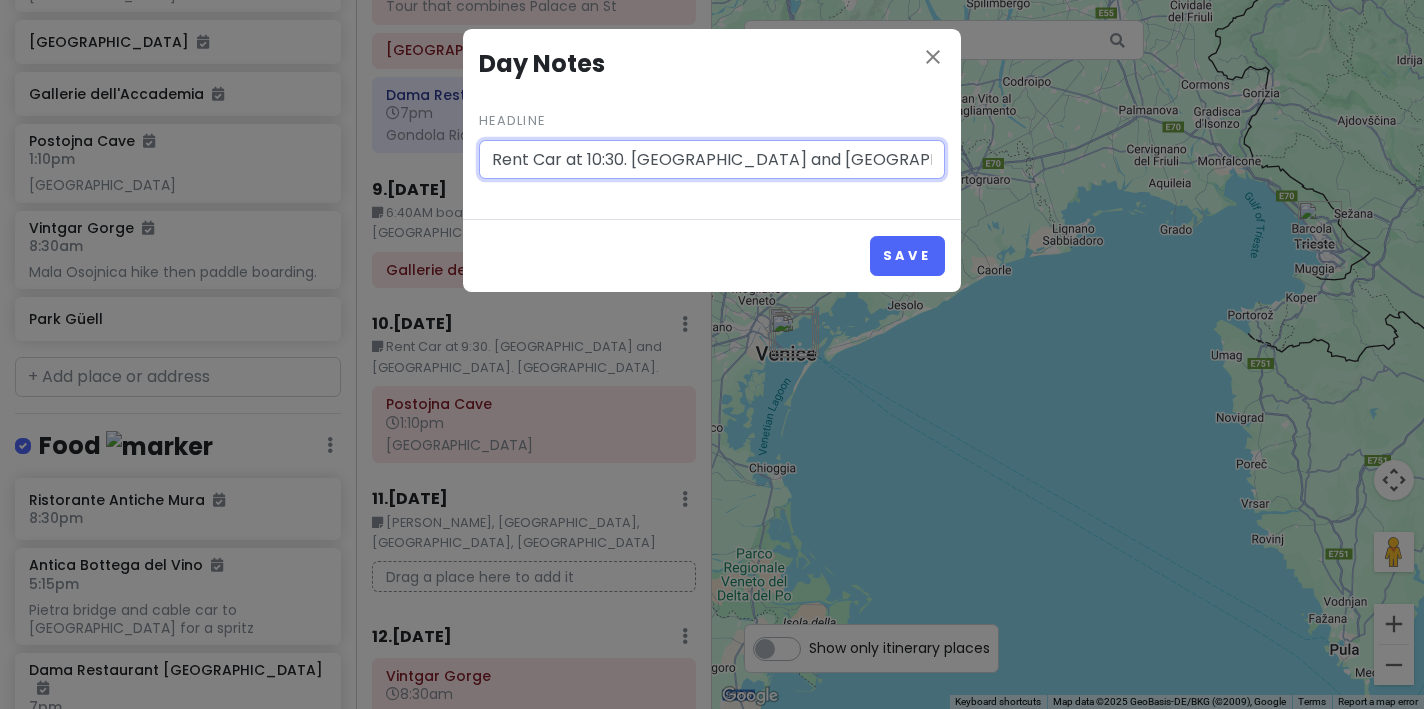 click on "Rent Car at 10:30. [GEOGRAPHIC_DATA] and [GEOGRAPHIC_DATA]. [GEOGRAPHIC_DATA]." at bounding box center (712, 160) 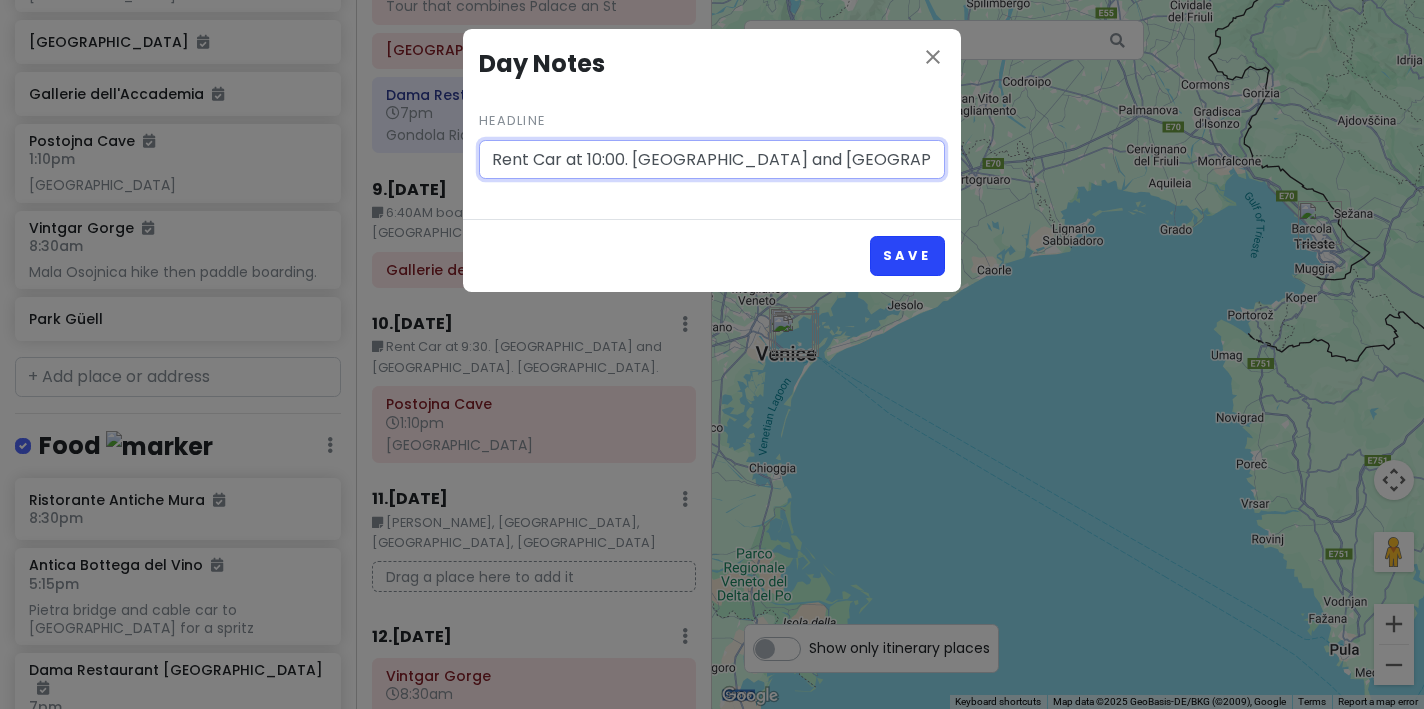 type on "Rent Car at 10:00. [GEOGRAPHIC_DATA] and [GEOGRAPHIC_DATA]. [GEOGRAPHIC_DATA]." 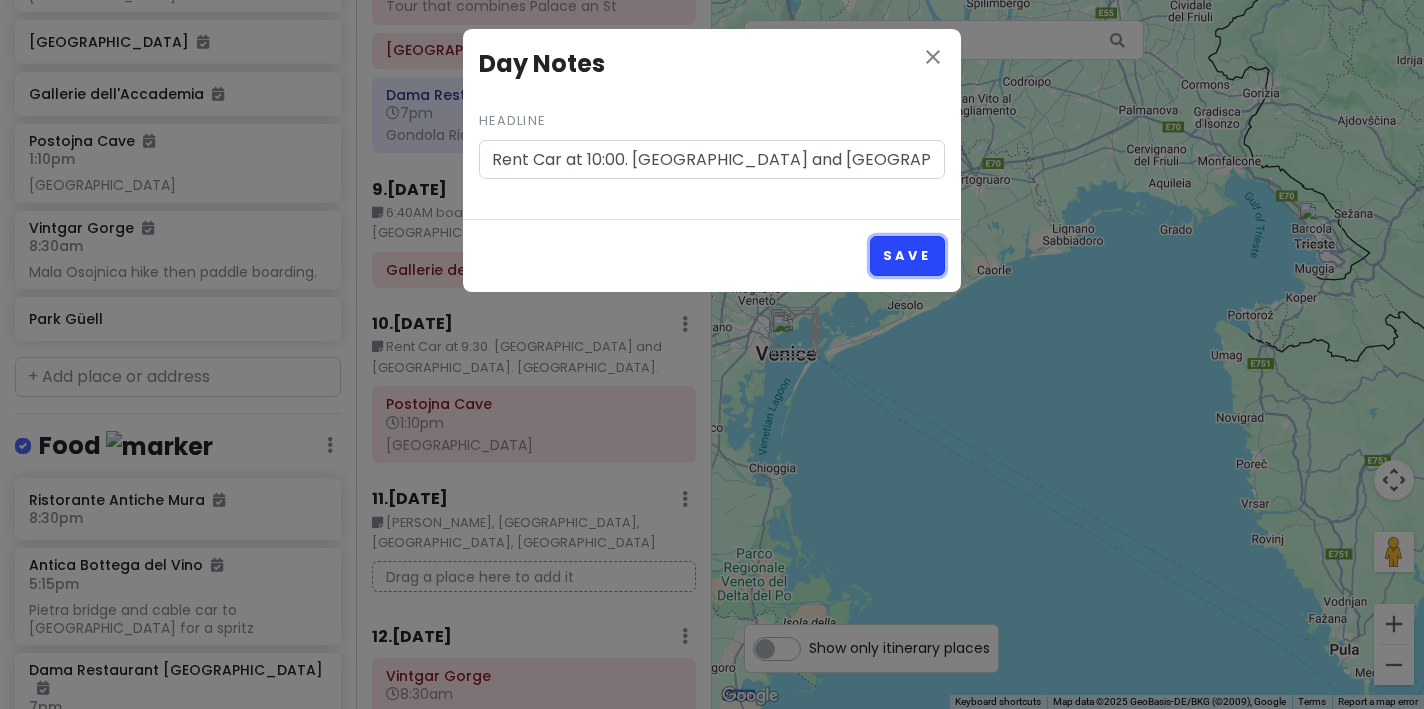 click on "Save" at bounding box center [907, 255] 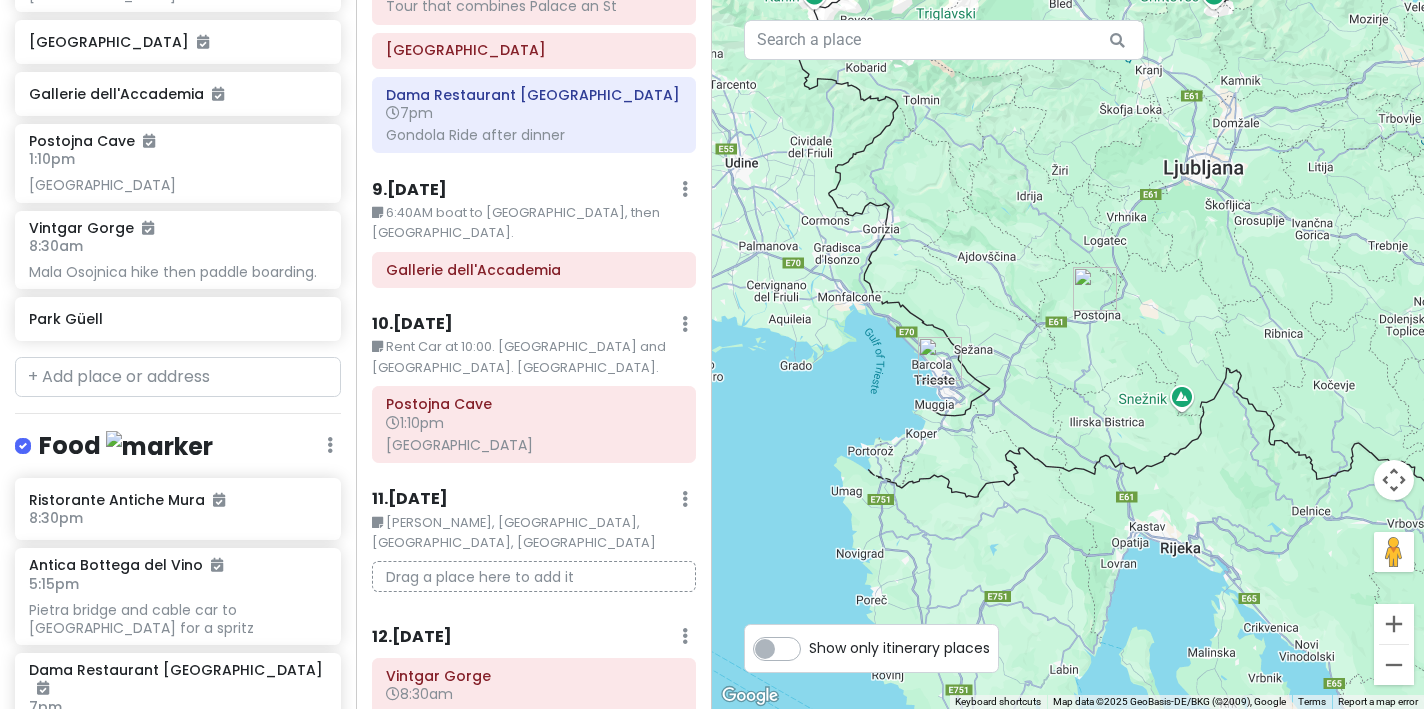 drag, startPoint x: 1274, startPoint y: 229, endPoint x: 891, endPoint y: 365, distance: 406.42957 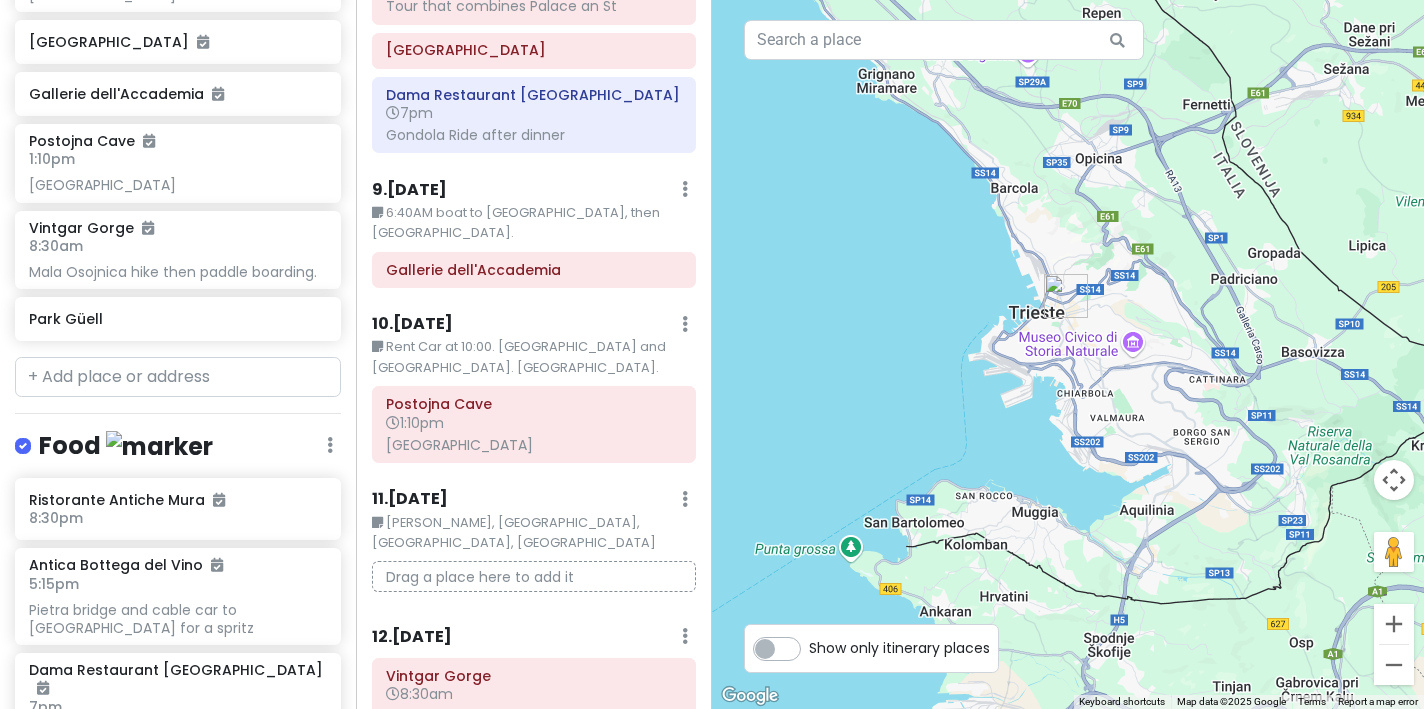 click on "Rent Car at 10:00. [GEOGRAPHIC_DATA] and [GEOGRAPHIC_DATA]. [GEOGRAPHIC_DATA]." at bounding box center (534, 357) 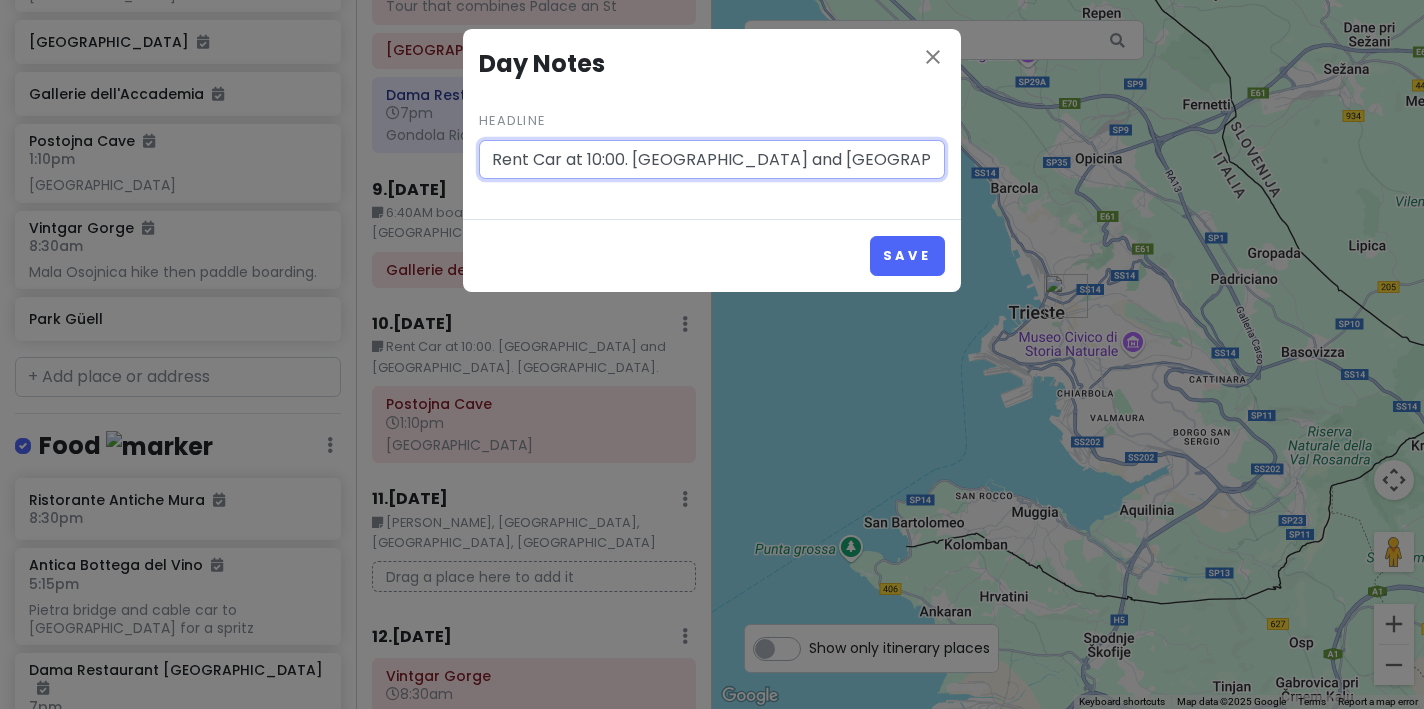 scroll, scrollTop: 0, scrollLeft: 81, axis: horizontal 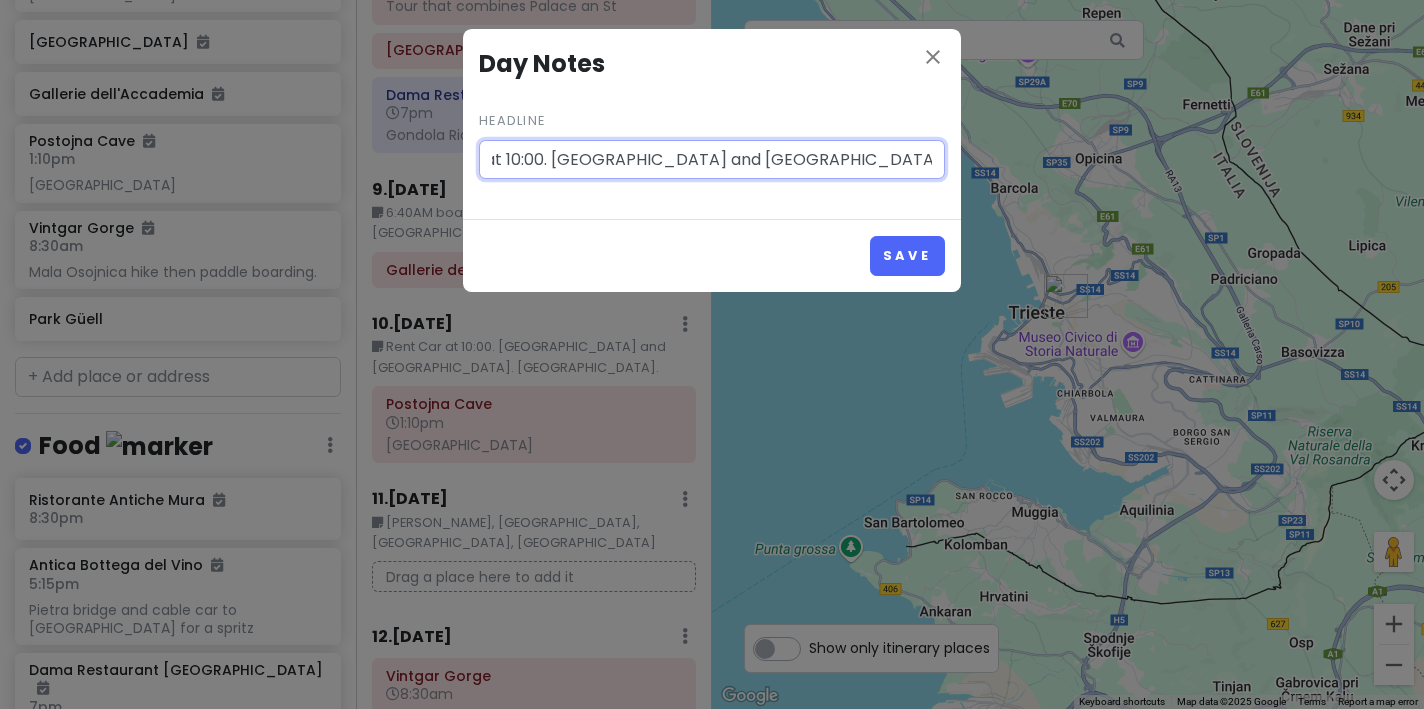 drag, startPoint x: 633, startPoint y: 160, endPoint x: 964, endPoint y: 169, distance: 331.12234 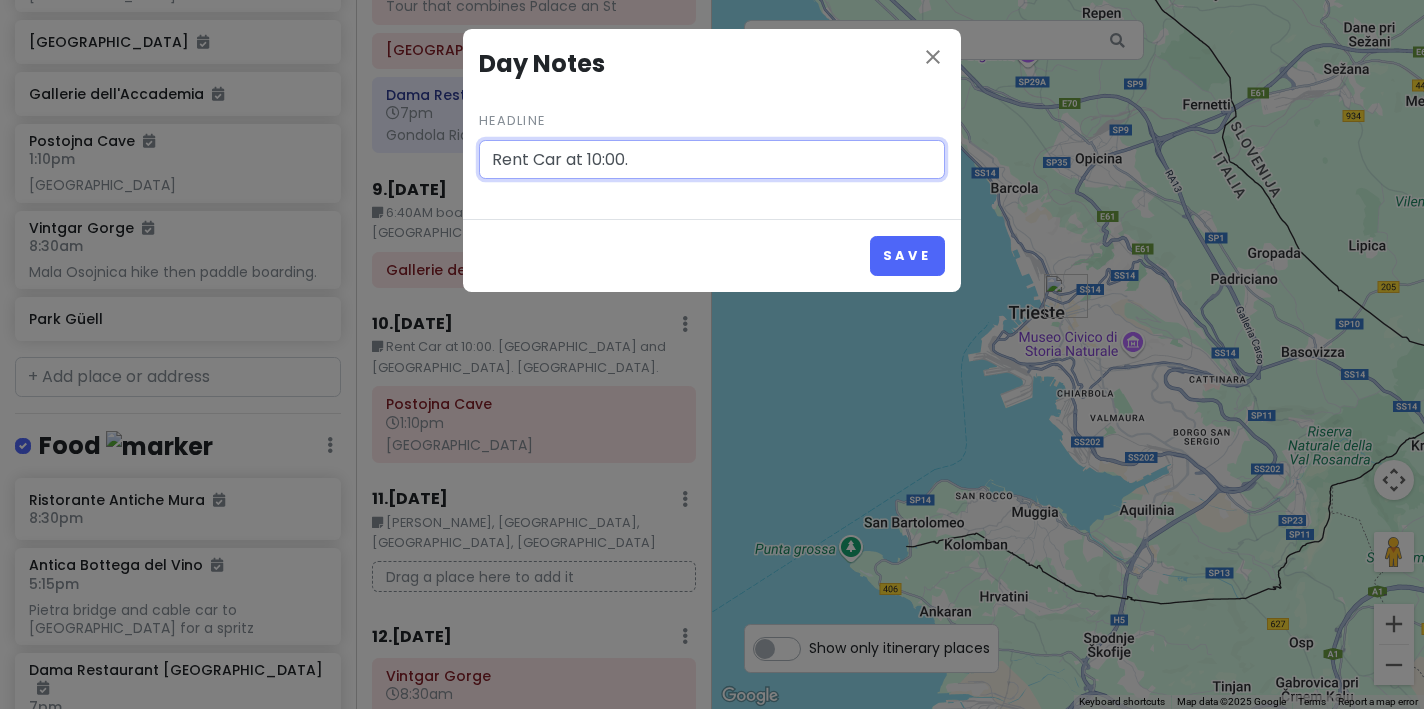 scroll, scrollTop: 0, scrollLeft: 0, axis: both 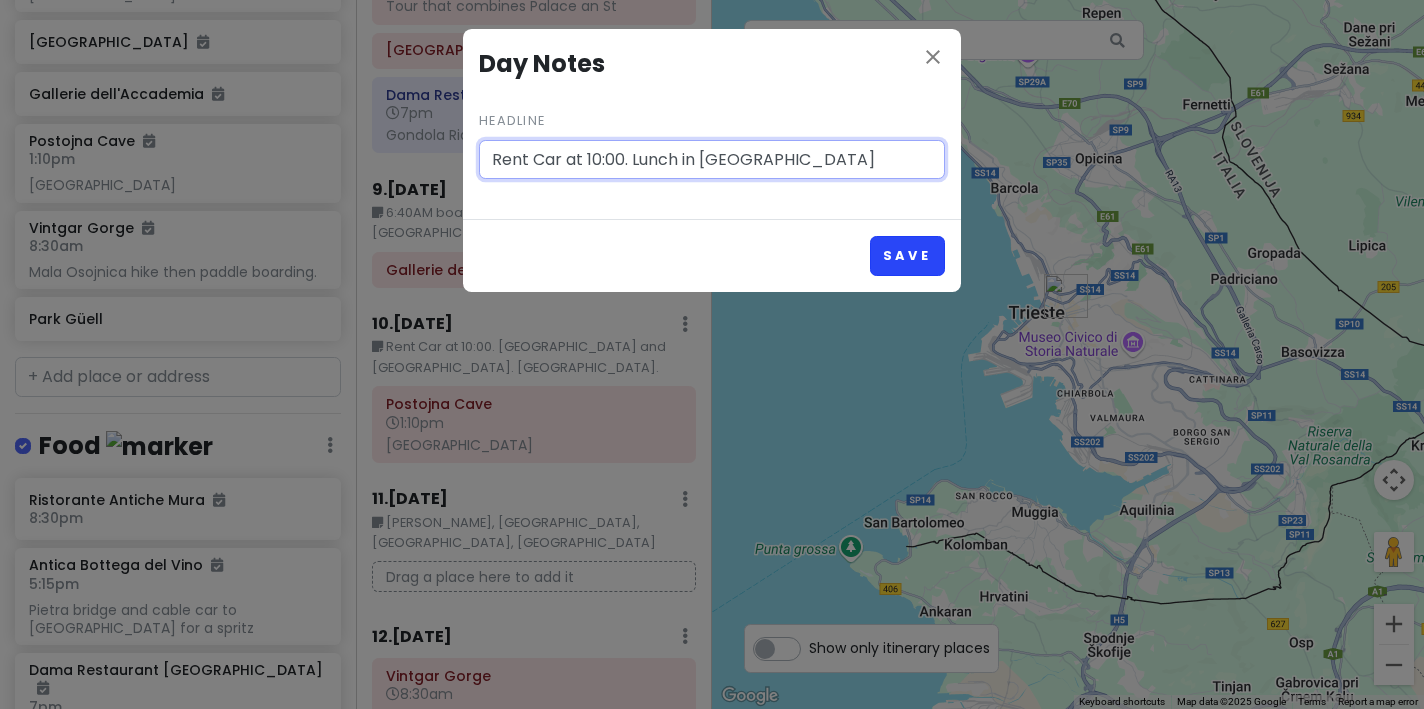 type on "Rent Car at 10:00. Lunch in [GEOGRAPHIC_DATA]" 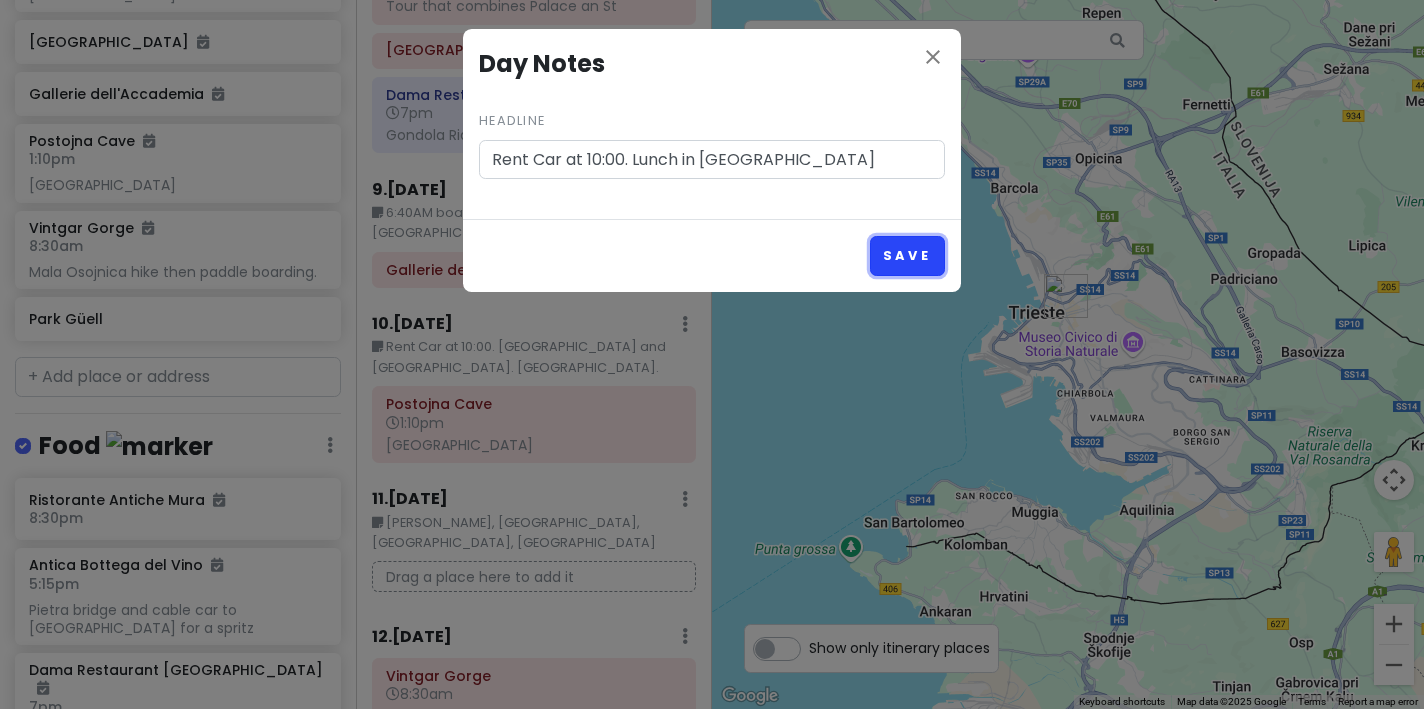 click on "Save" at bounding box center [907, 255] 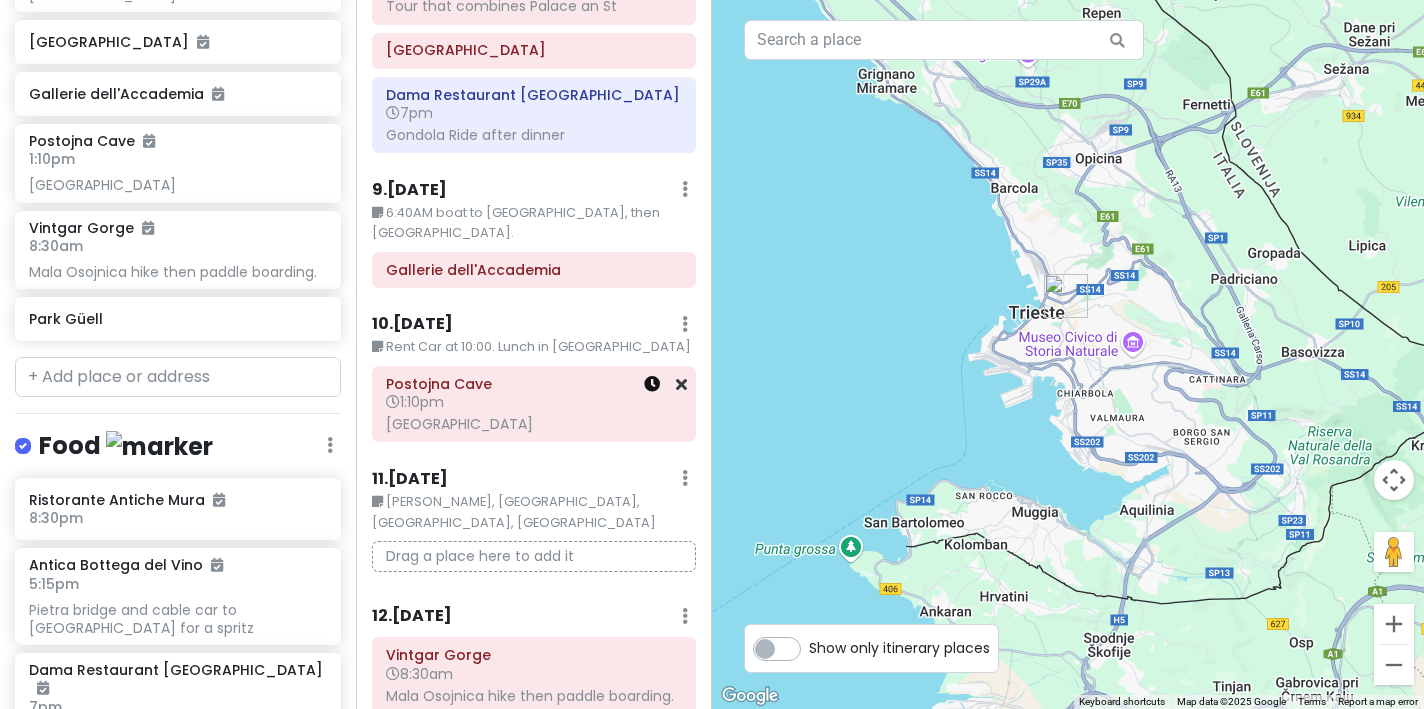 click at bounding box center [652, 384] 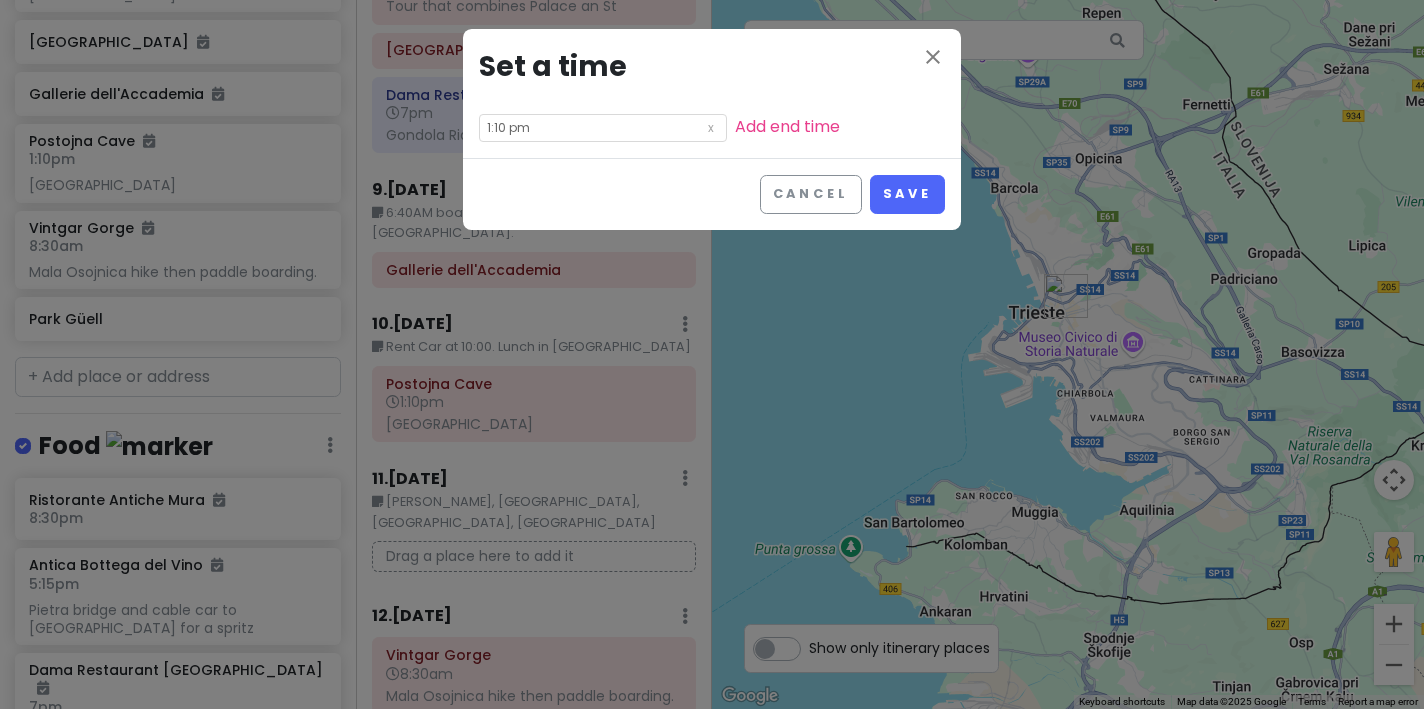 click on "1:10 pm" at bounding box center [603, 128] 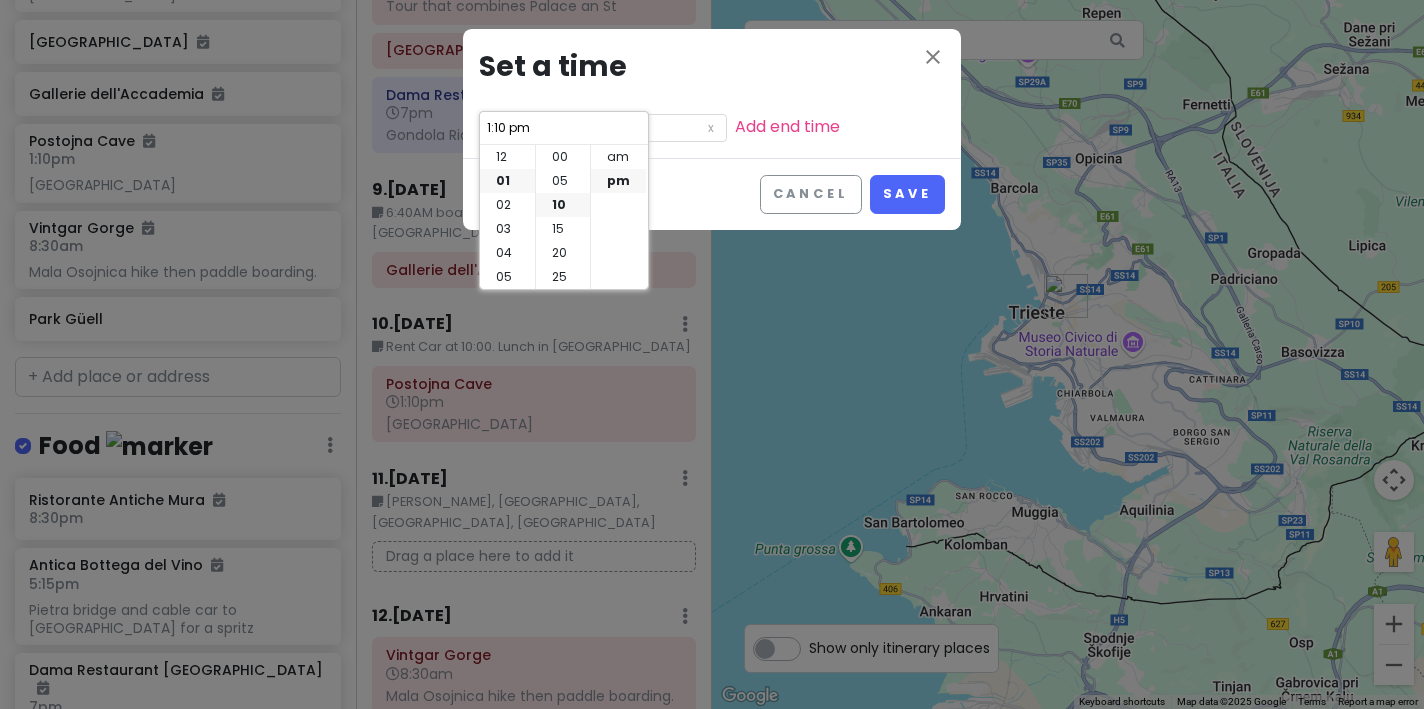scroll, scrollTop: 24, scrollLeft: 0, axis: vertical 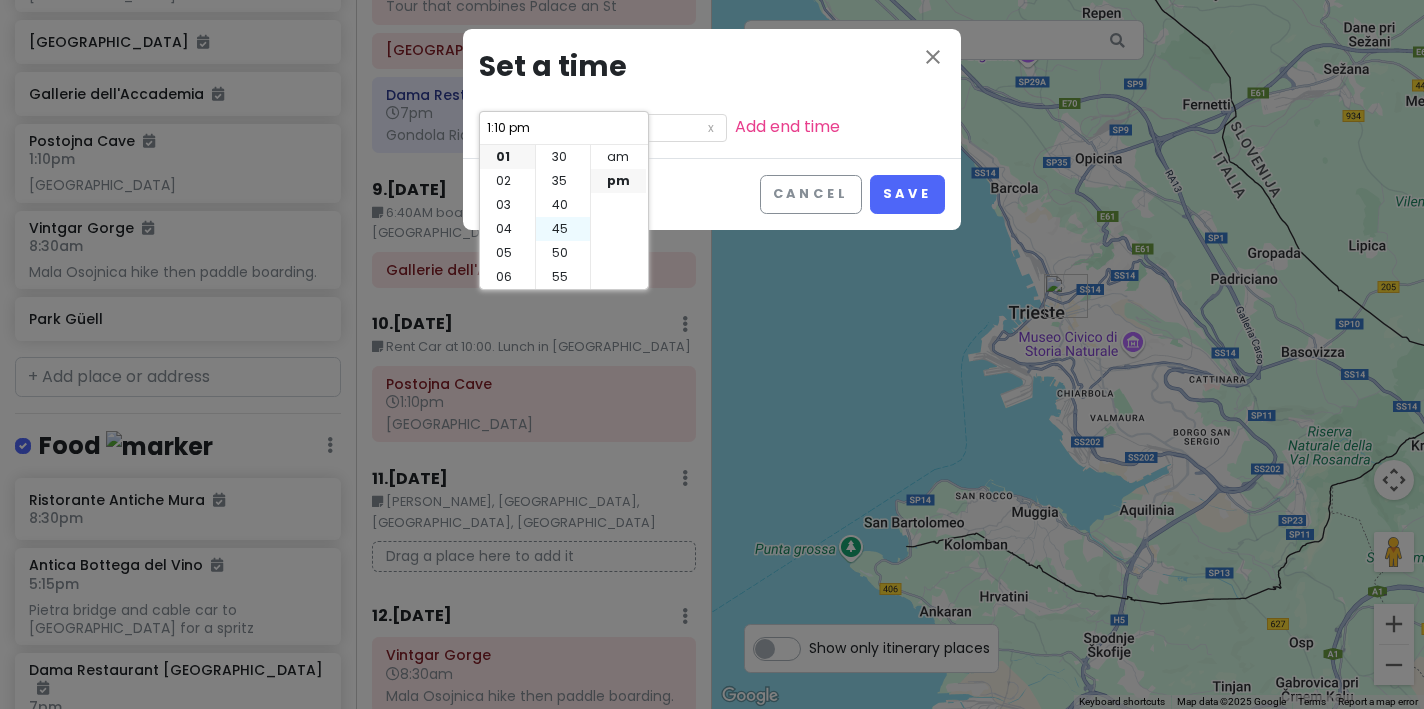 click on "45" at bounding box center (563, 229) 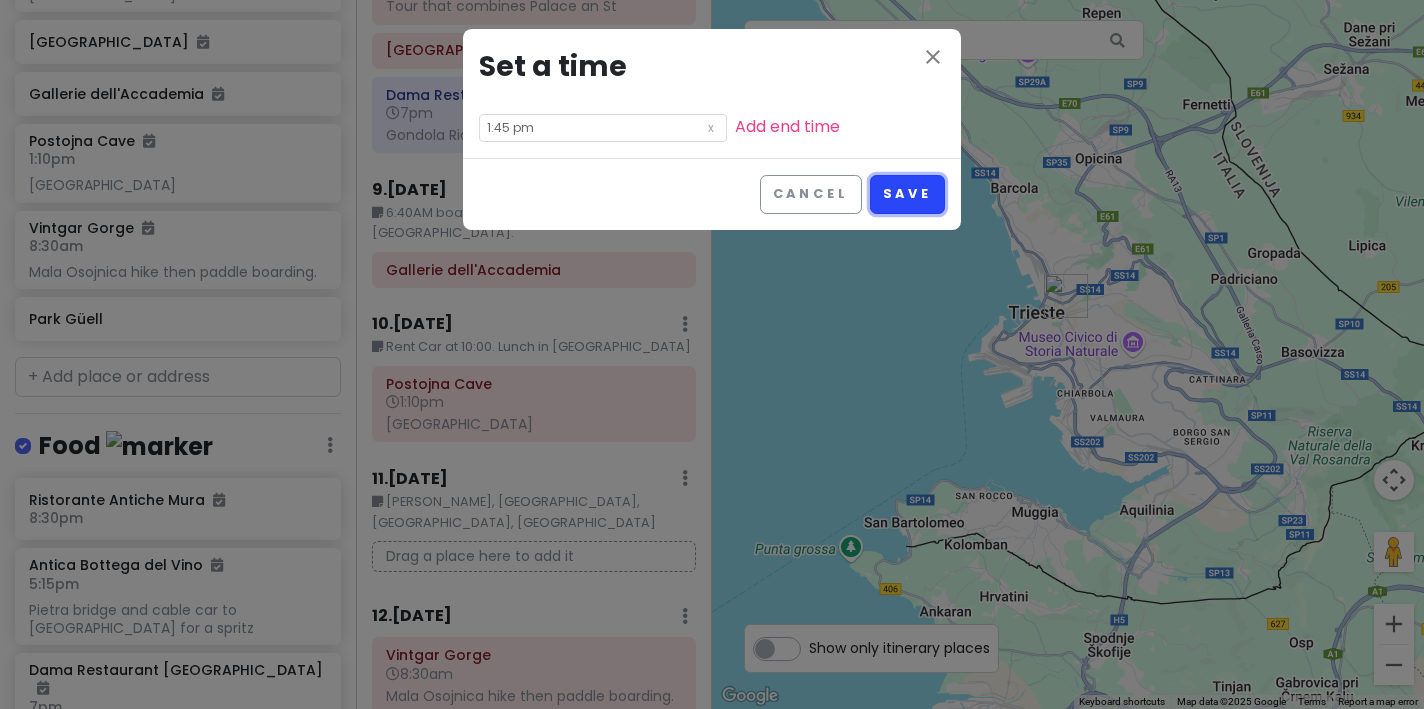 click on "Save" at bounding box center (907, 194) 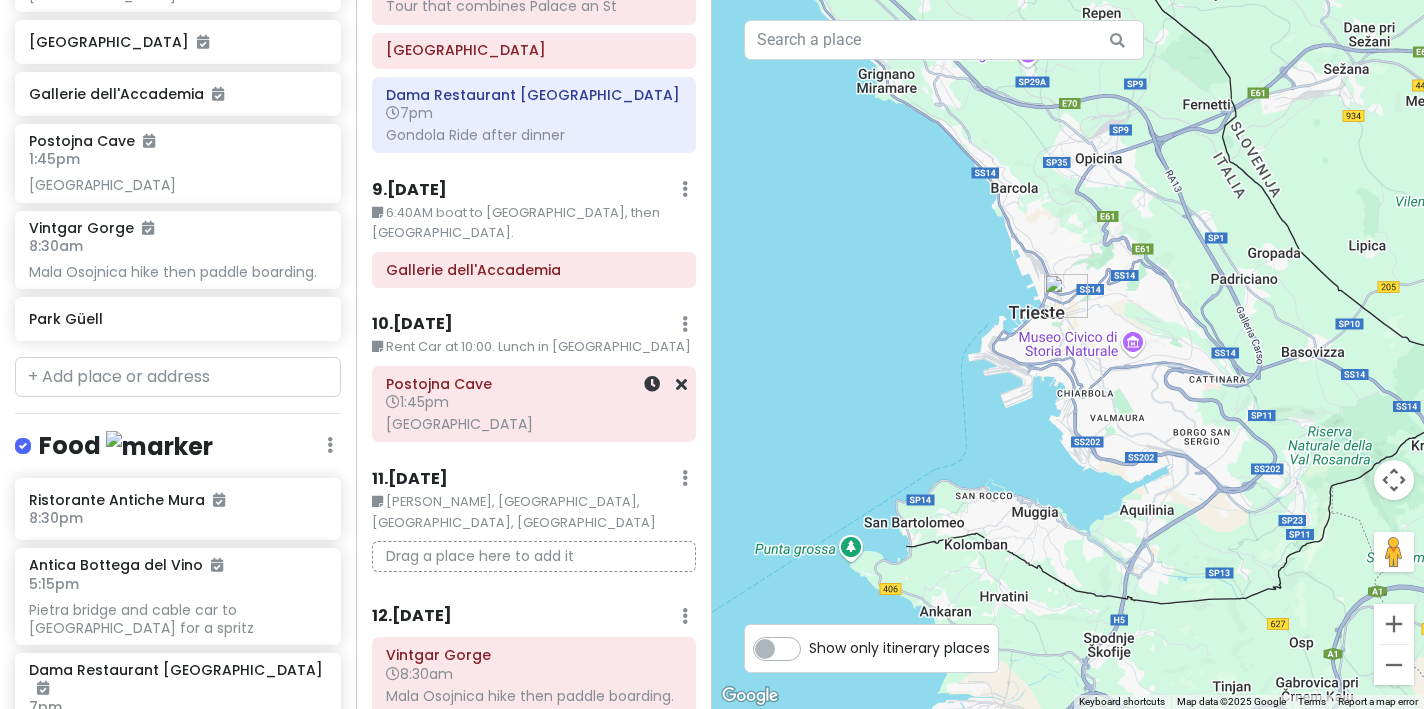 click on "[GEOGRAPHIC_DATA]" at bounding box center [534, -1245] 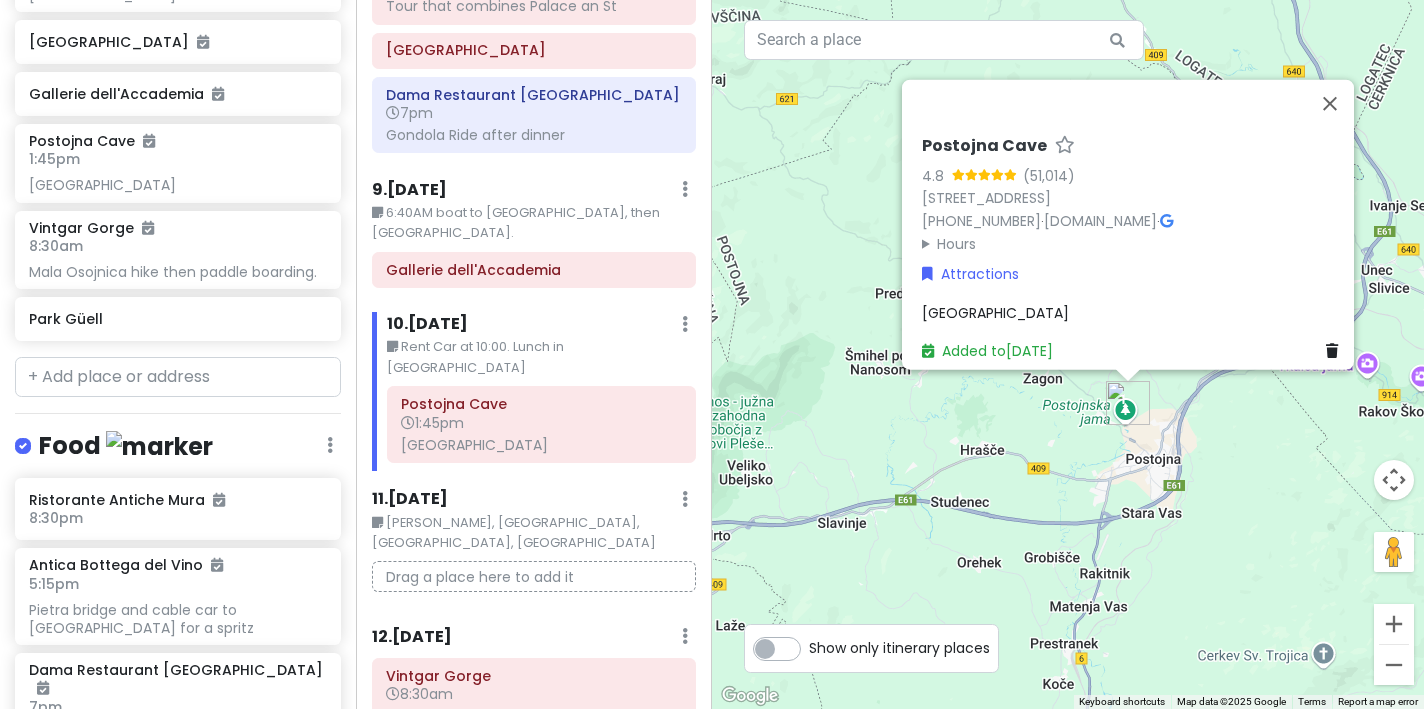 click on "[GEOGRAPHIC_DATA]" at bounding box center (1134, 312) 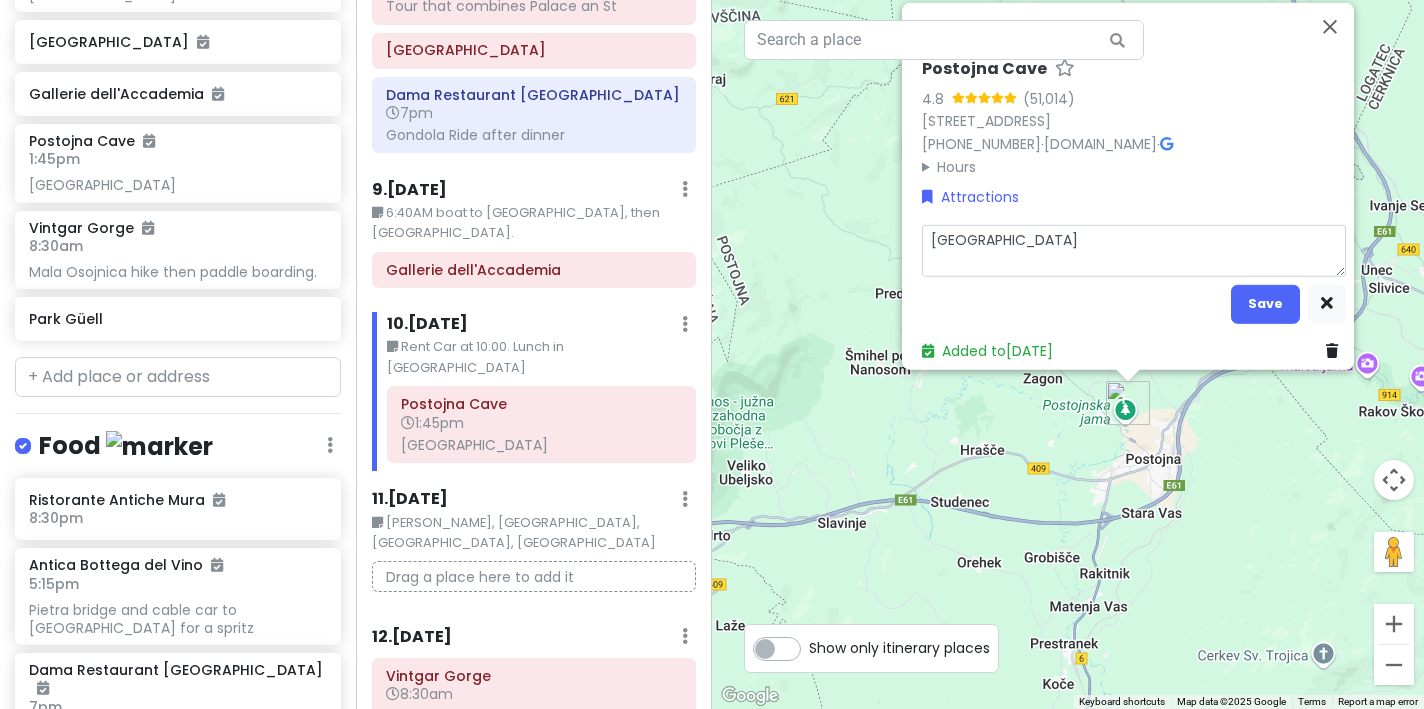 click on "[GEOGRAPHIC_DATA]" at bounding box center (1134, 250) 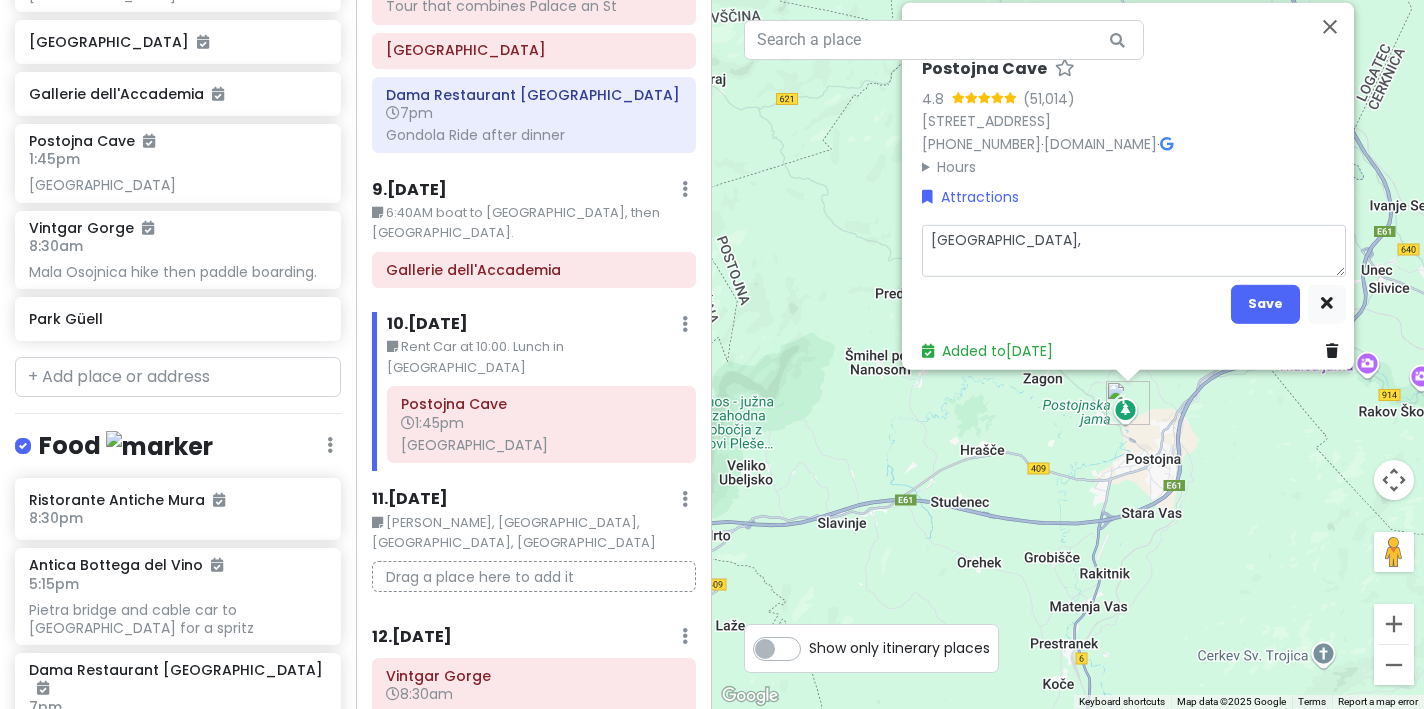 type on "x" 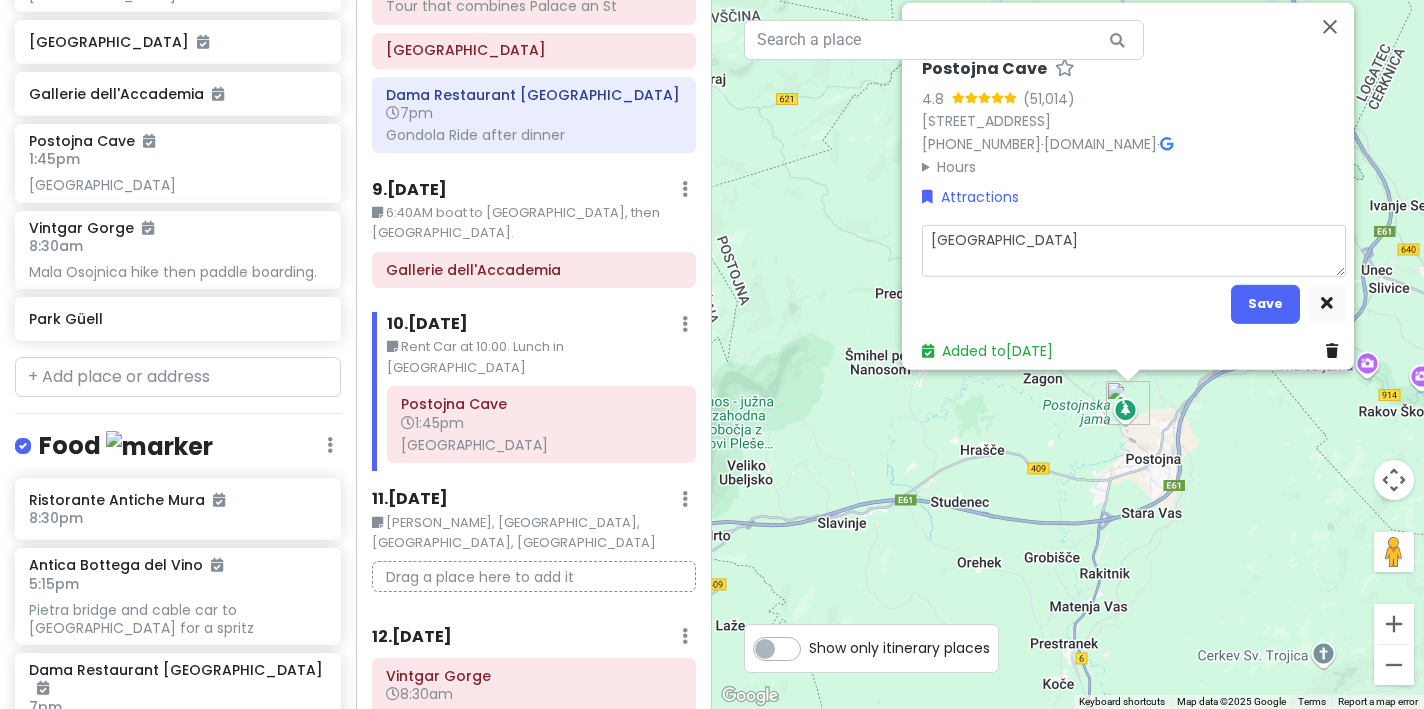 type on "x" 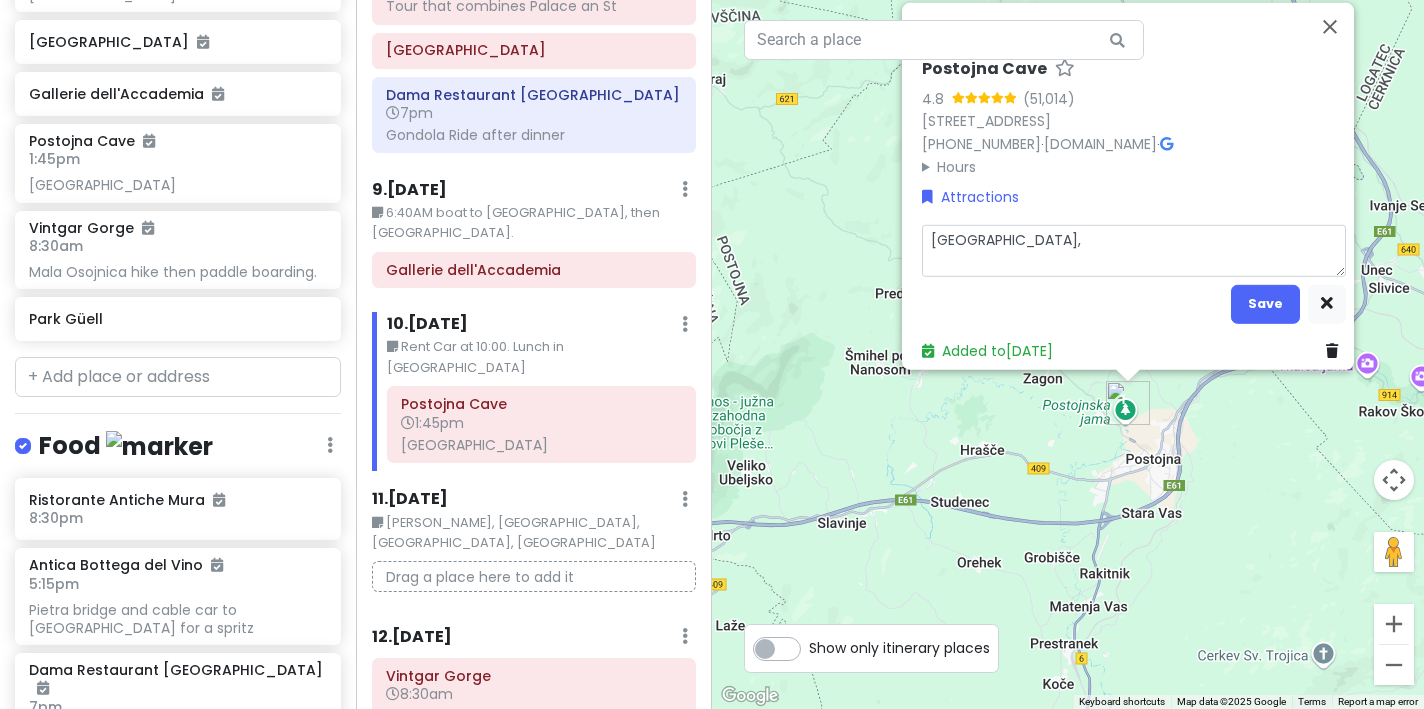 type on "x" 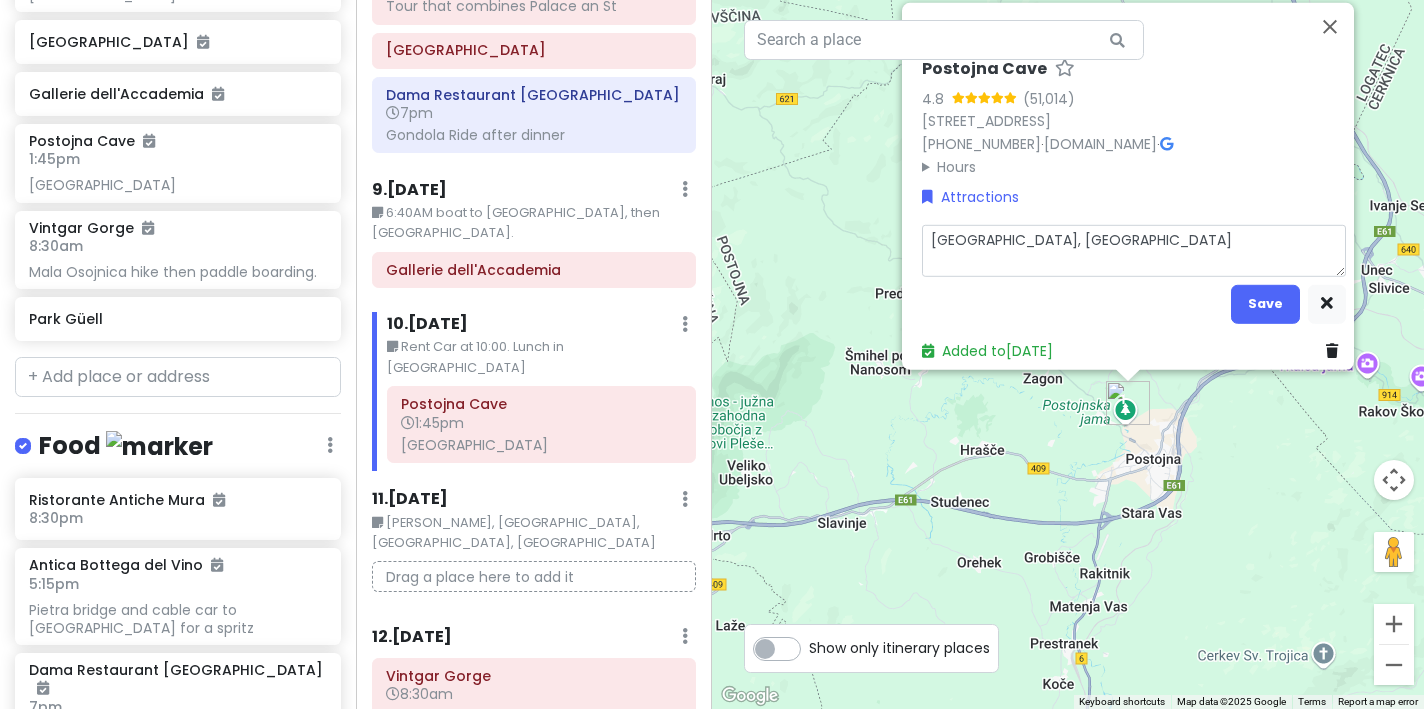 type on "x" 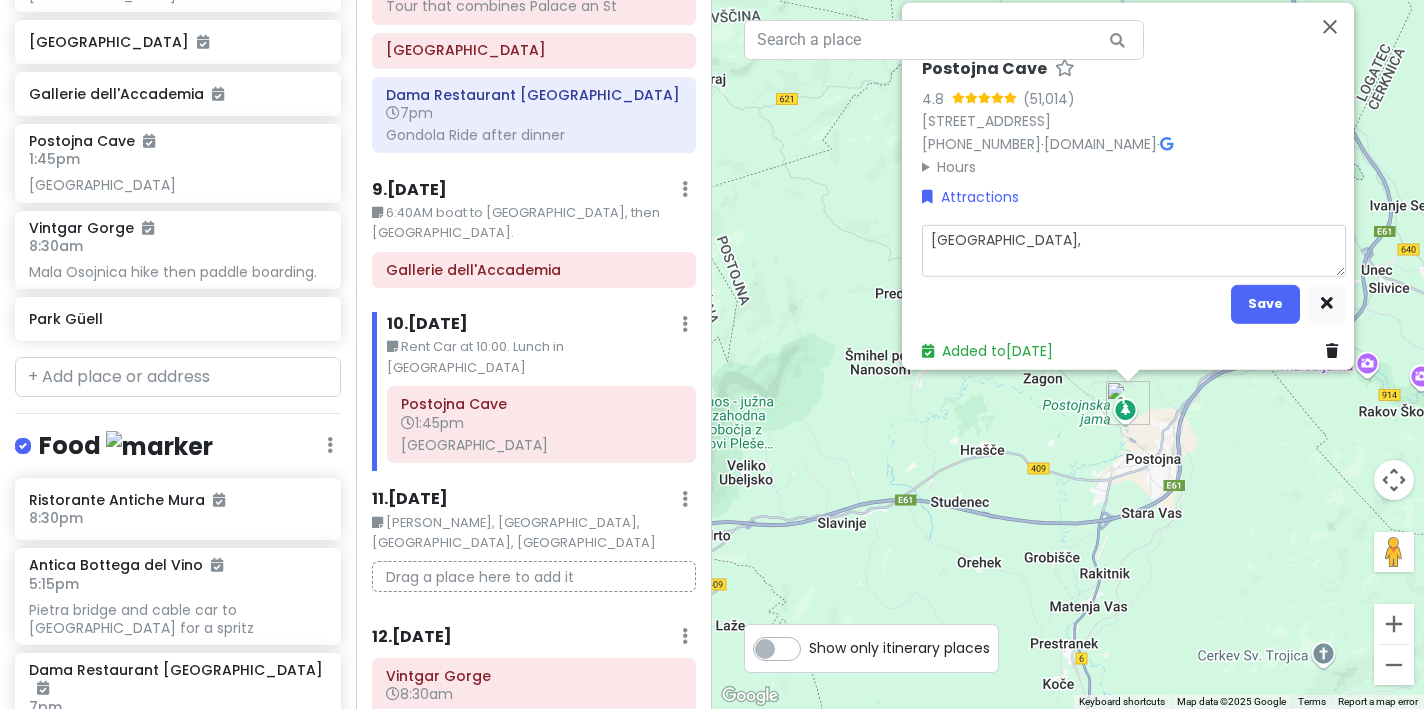 type on "x" 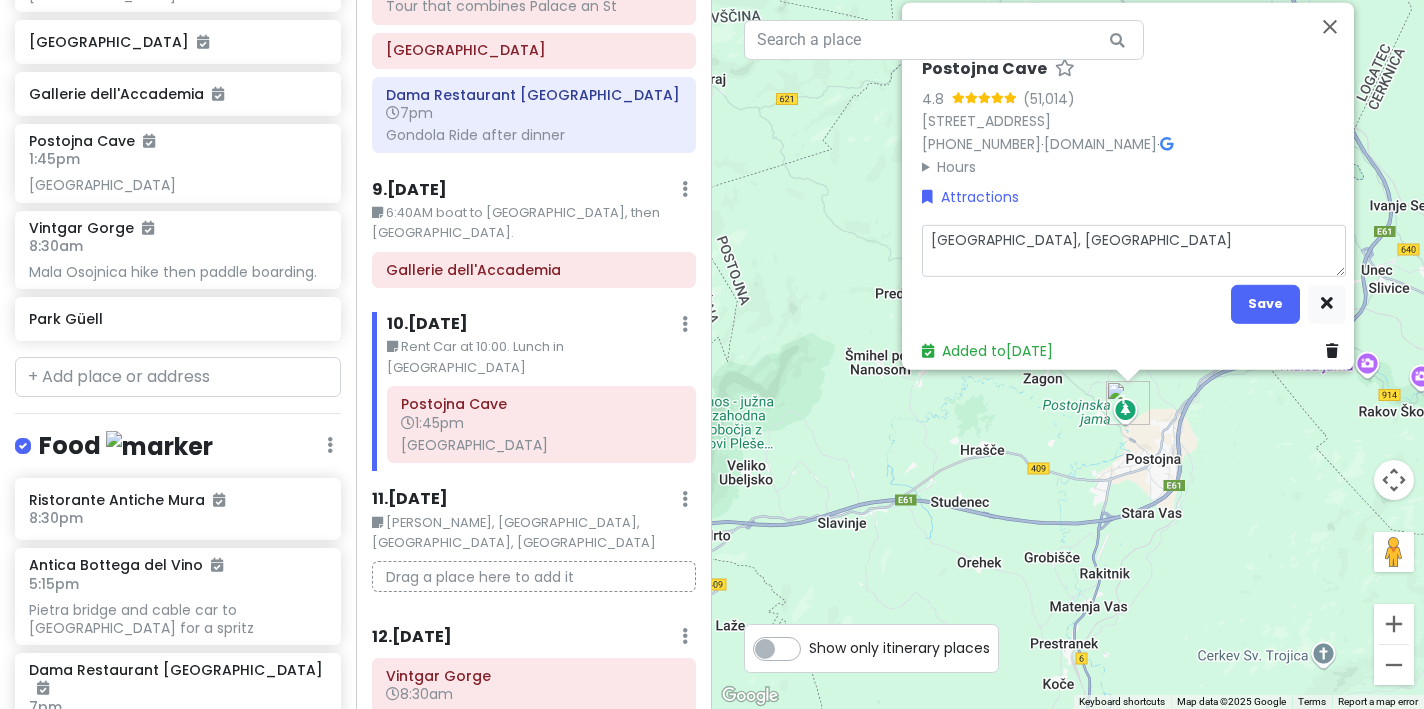 type on "x" 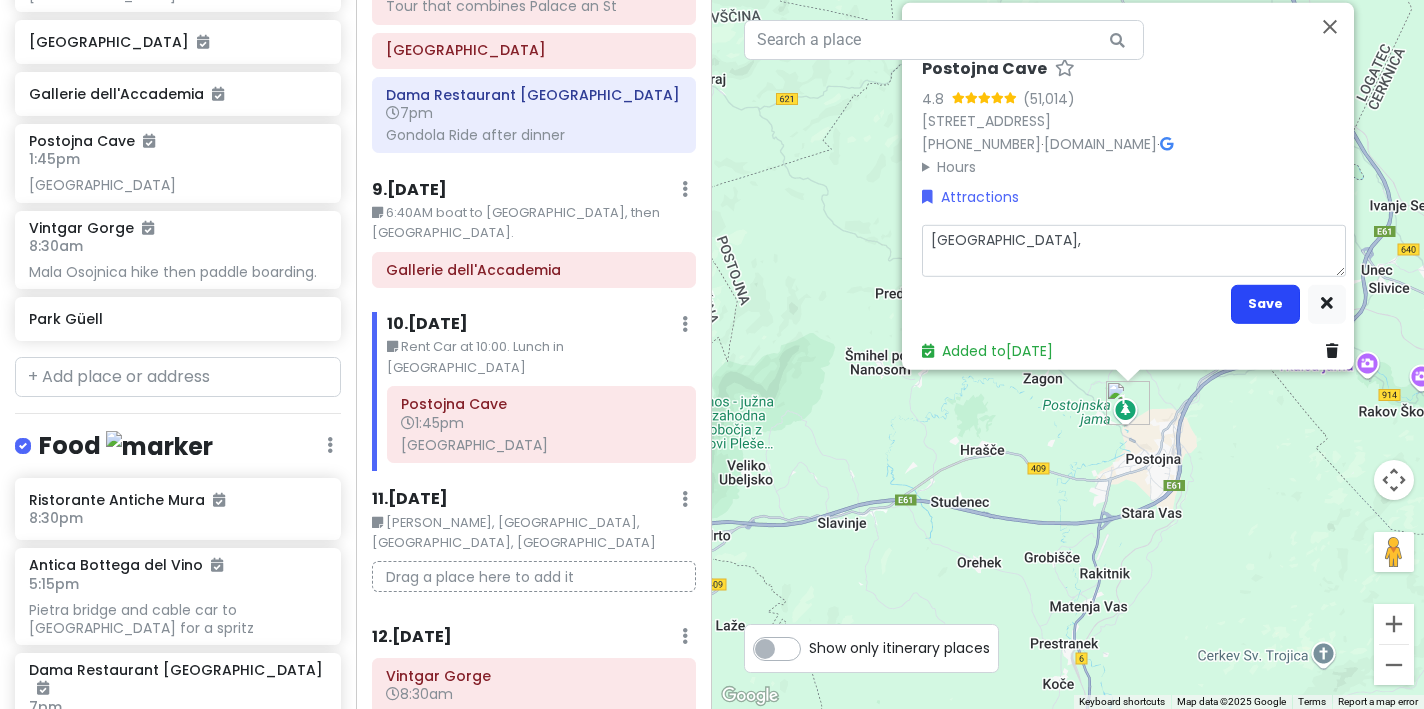 type on "[GEOGRAPHIC_DATA]," 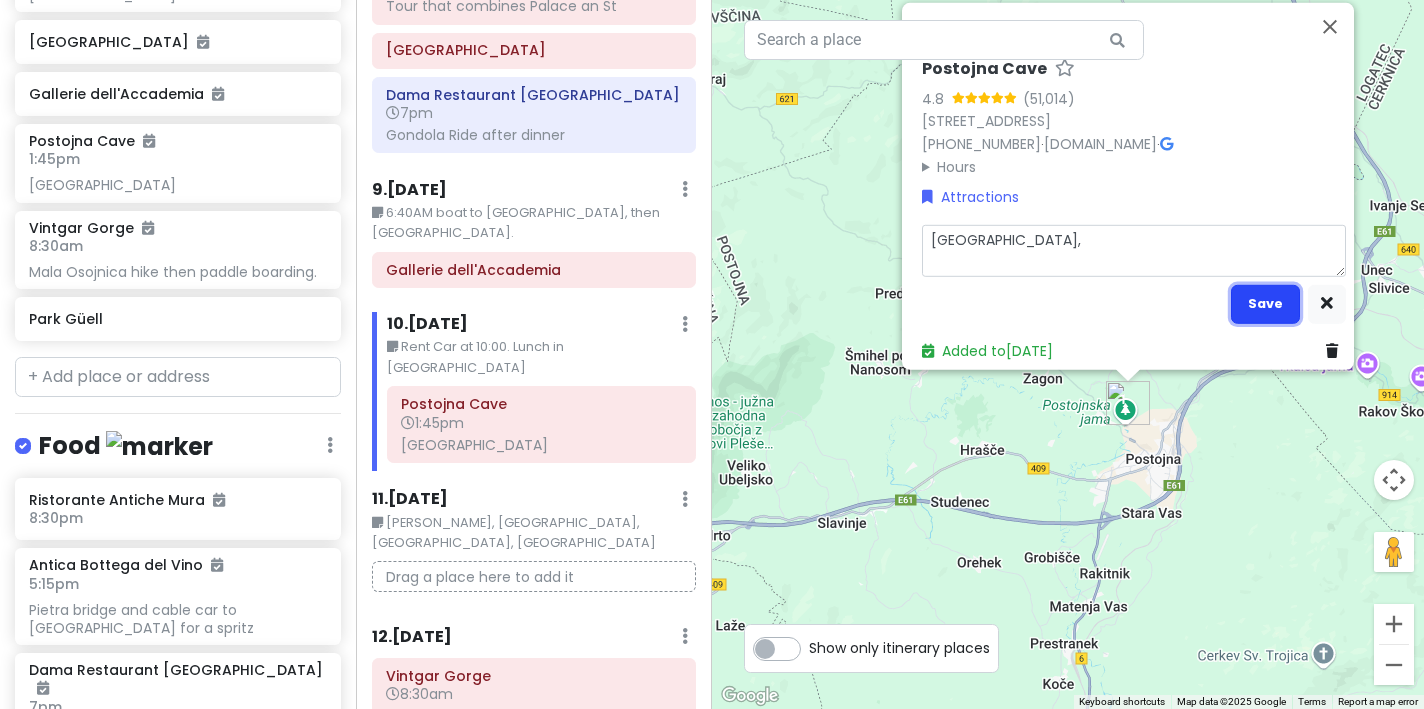 click on "Save" at bounding box center [1265, 303] 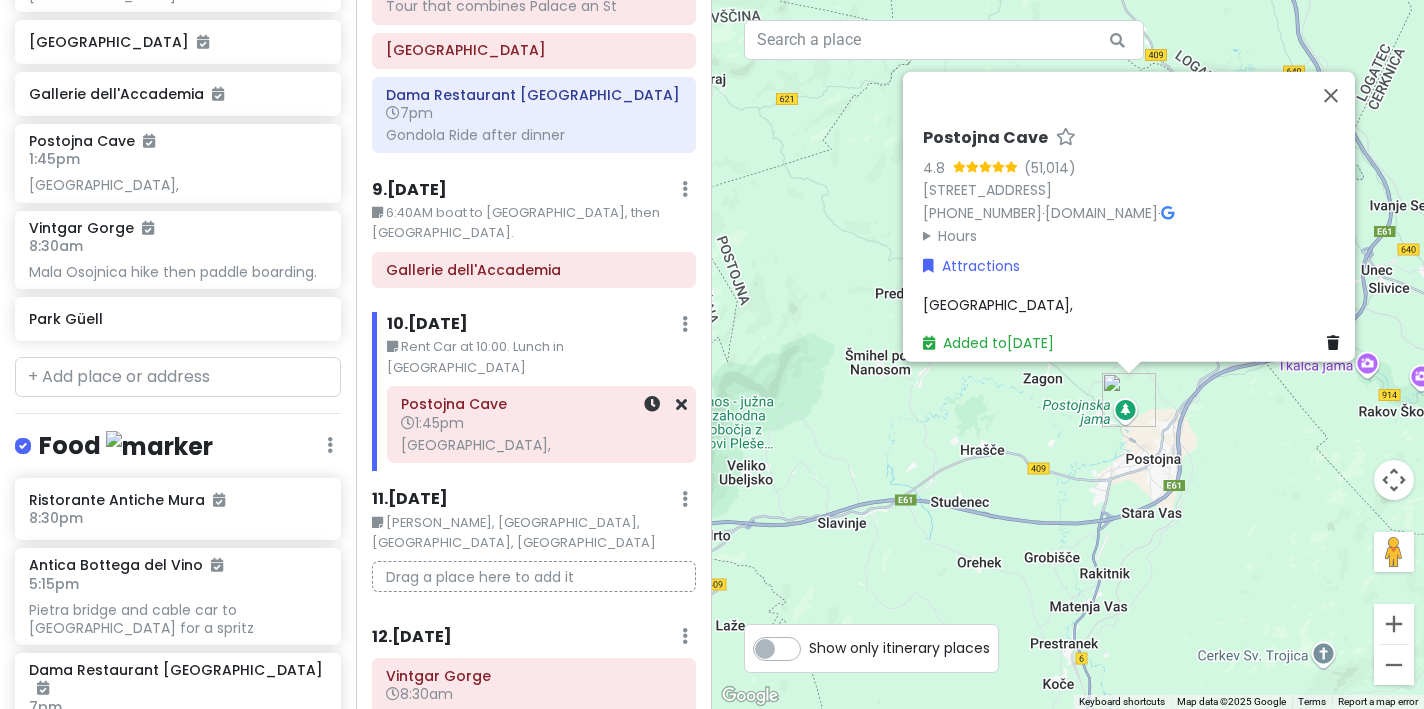 click on "[GEOGRAPHIC_DATA]," at bounding box center [534, -1245] 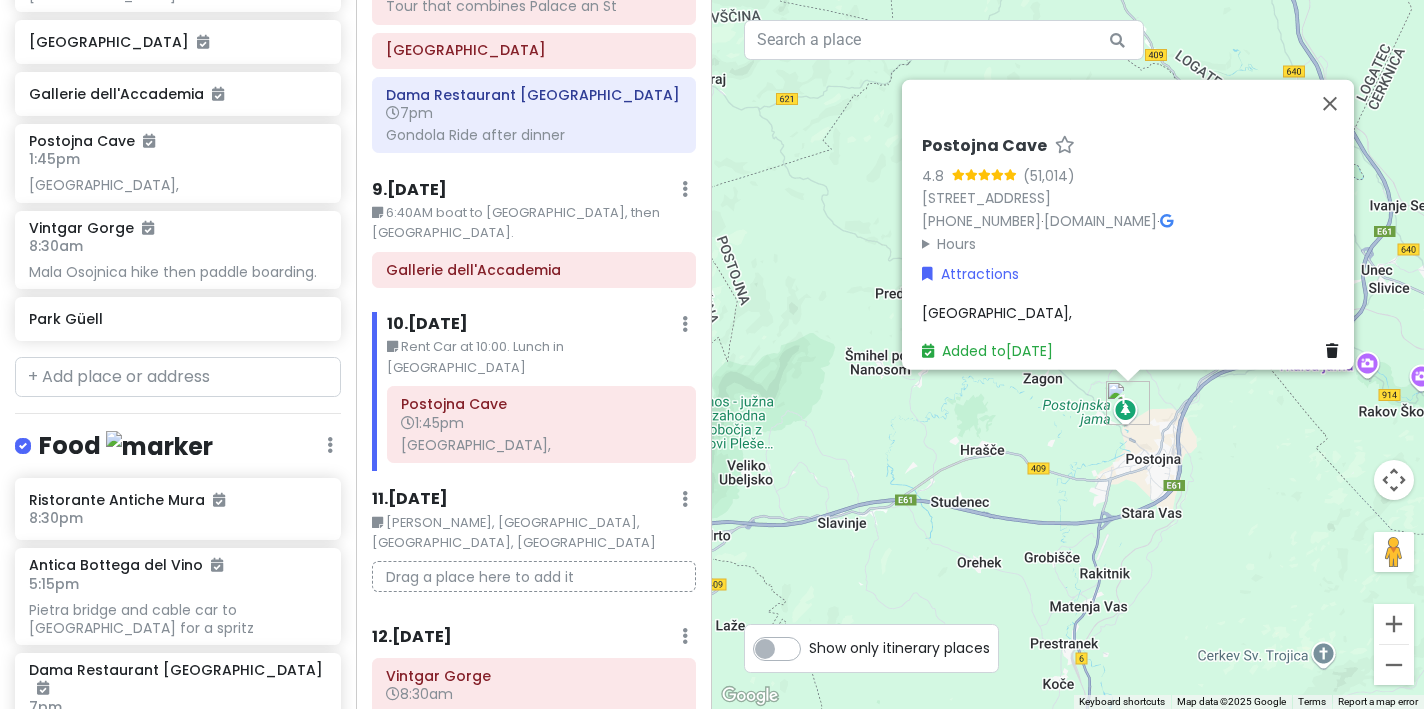 click on "[GEOGRAPHIC_DATA]," at bounding box center [1134, 312] 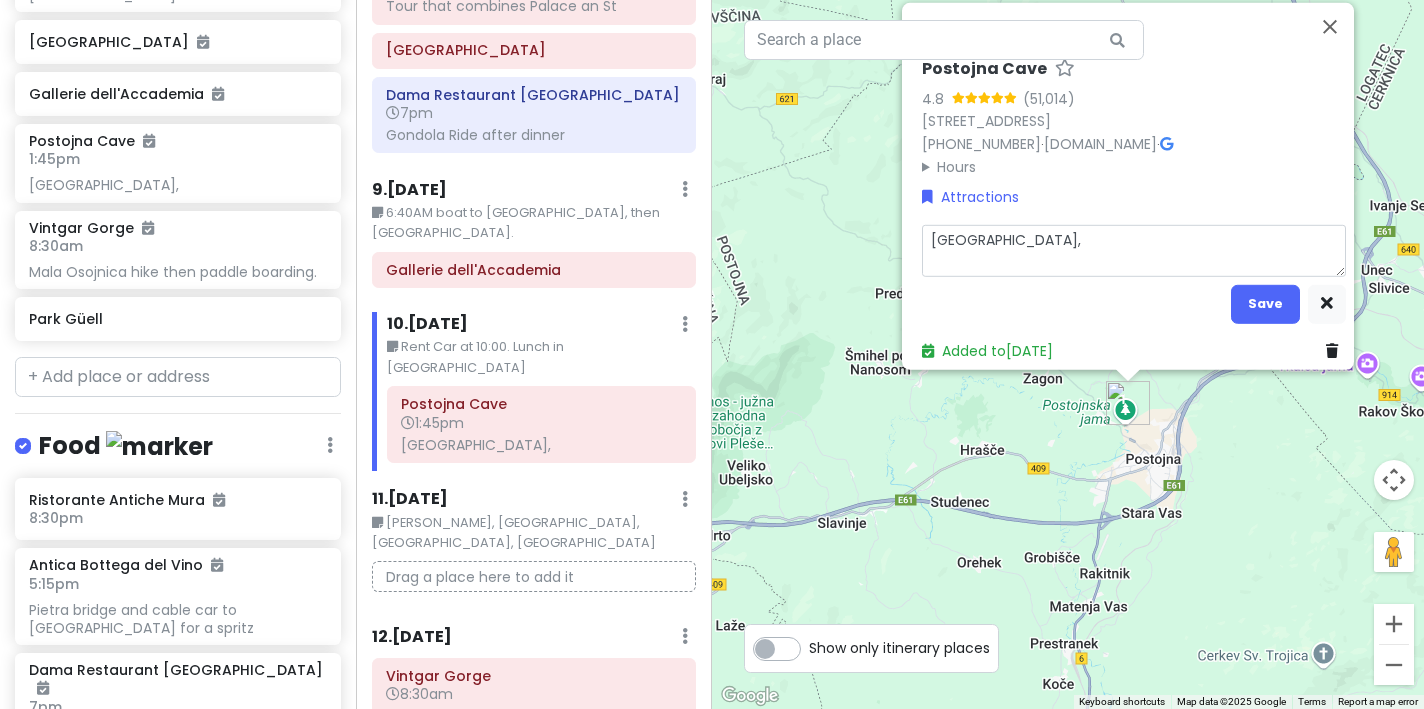 click on "[GEOGRAPHIC_DATA]," at bounding box center [1134, 250] 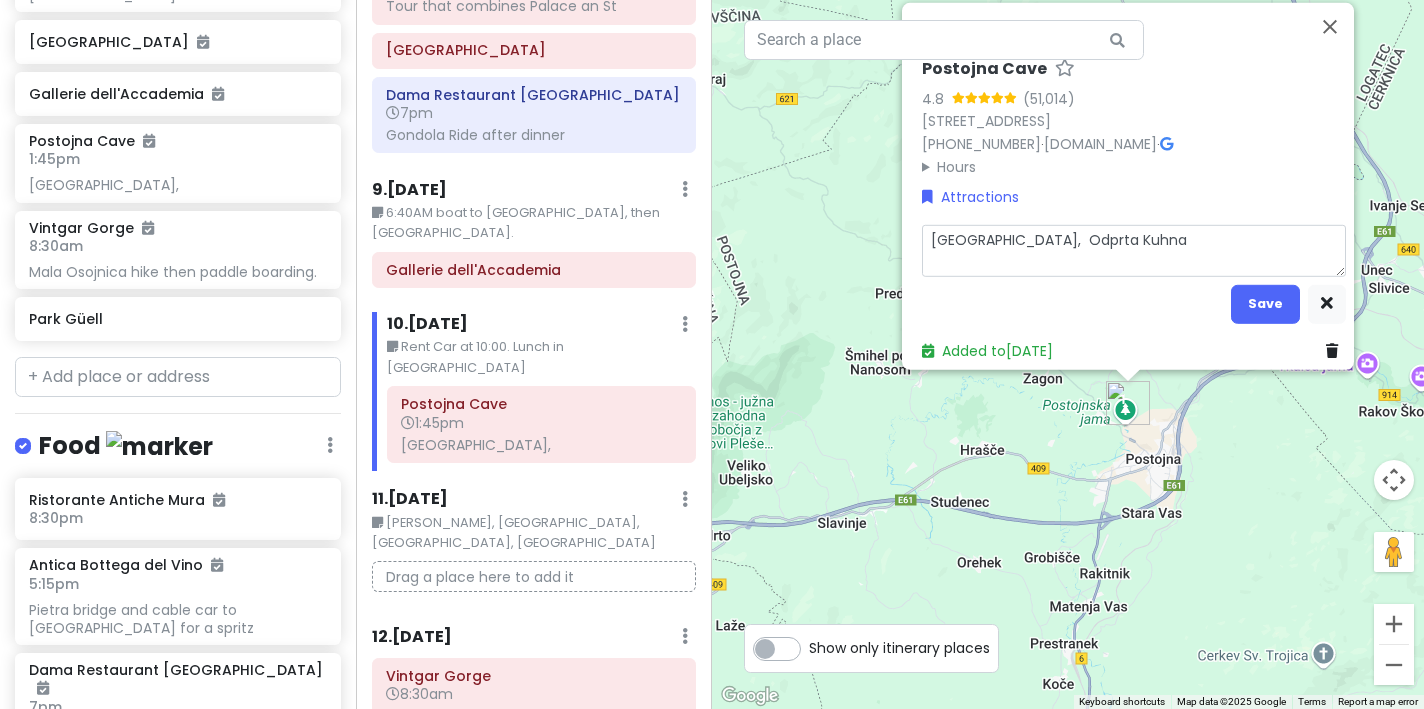 type on "x" 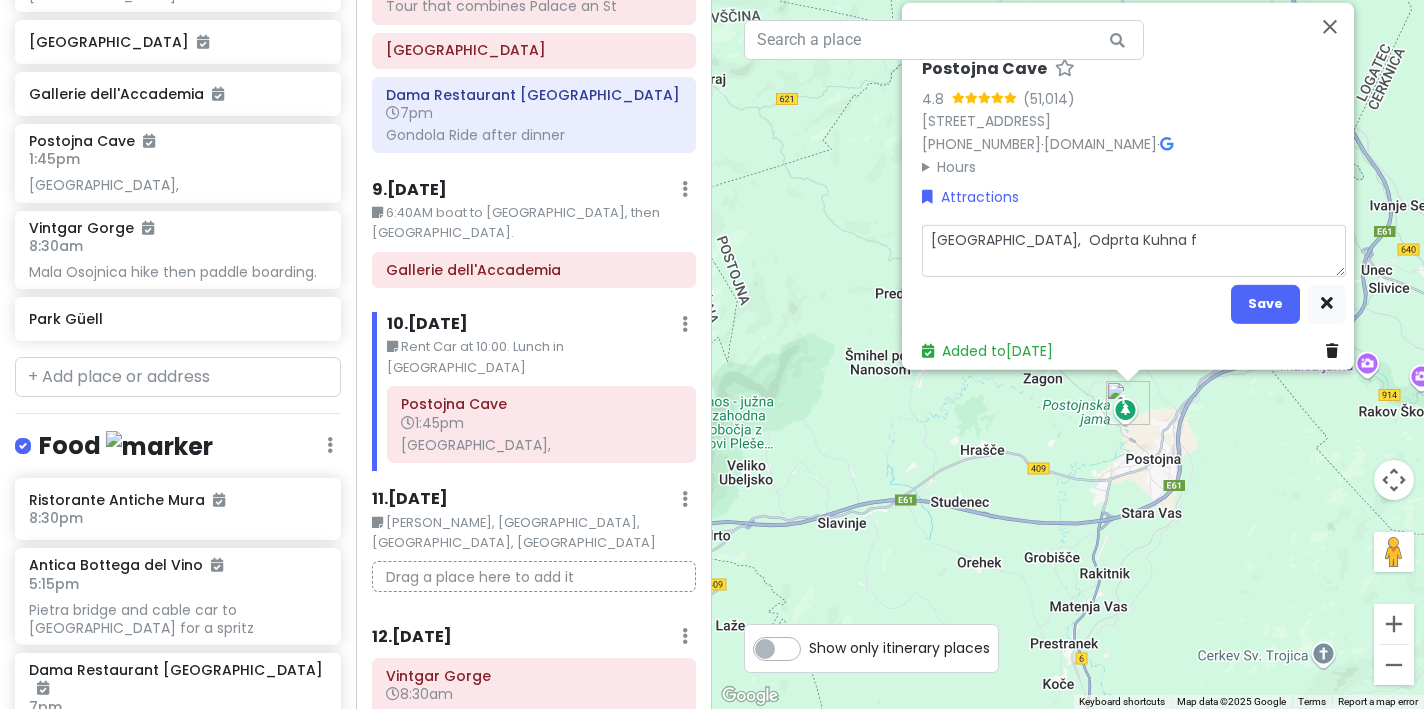 type on "x" 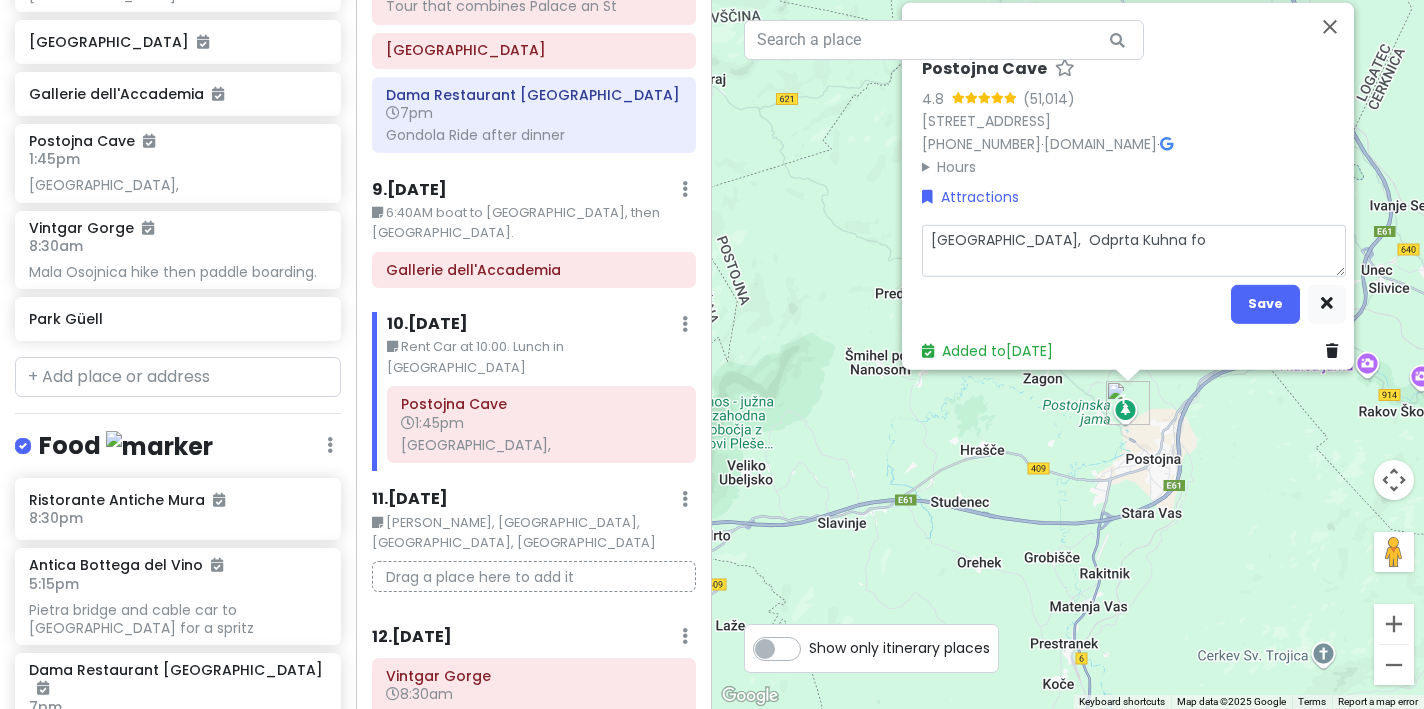 type on "x" 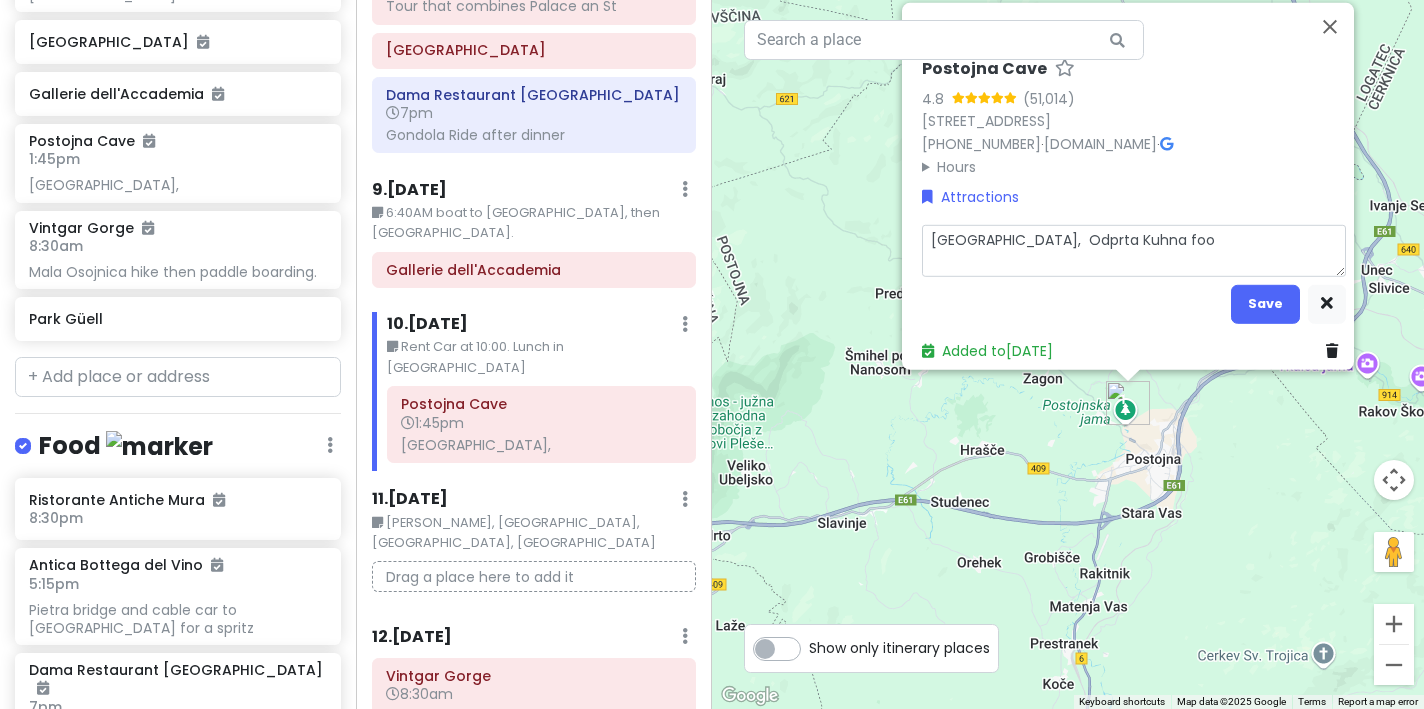 type on "[GEOGRAPHIC_DATA],  Odprta Kuhna food" 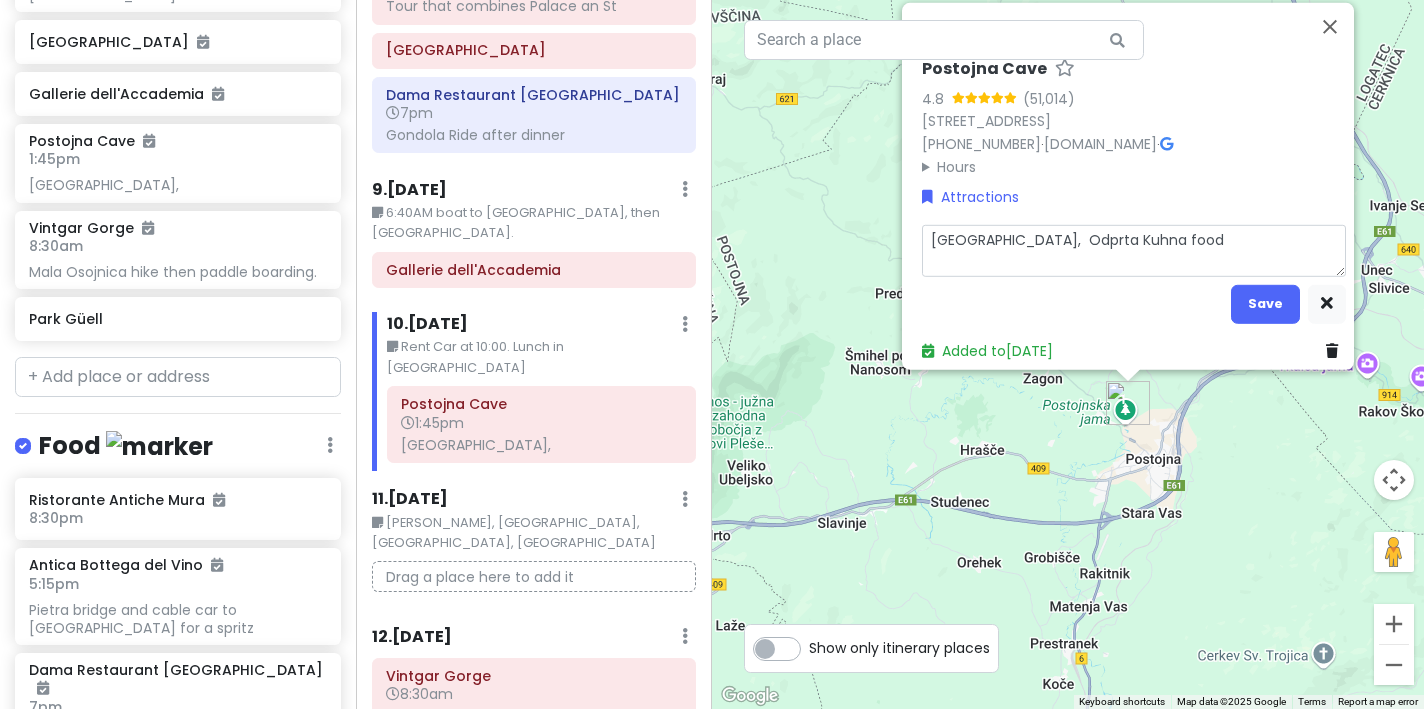 type on "x" 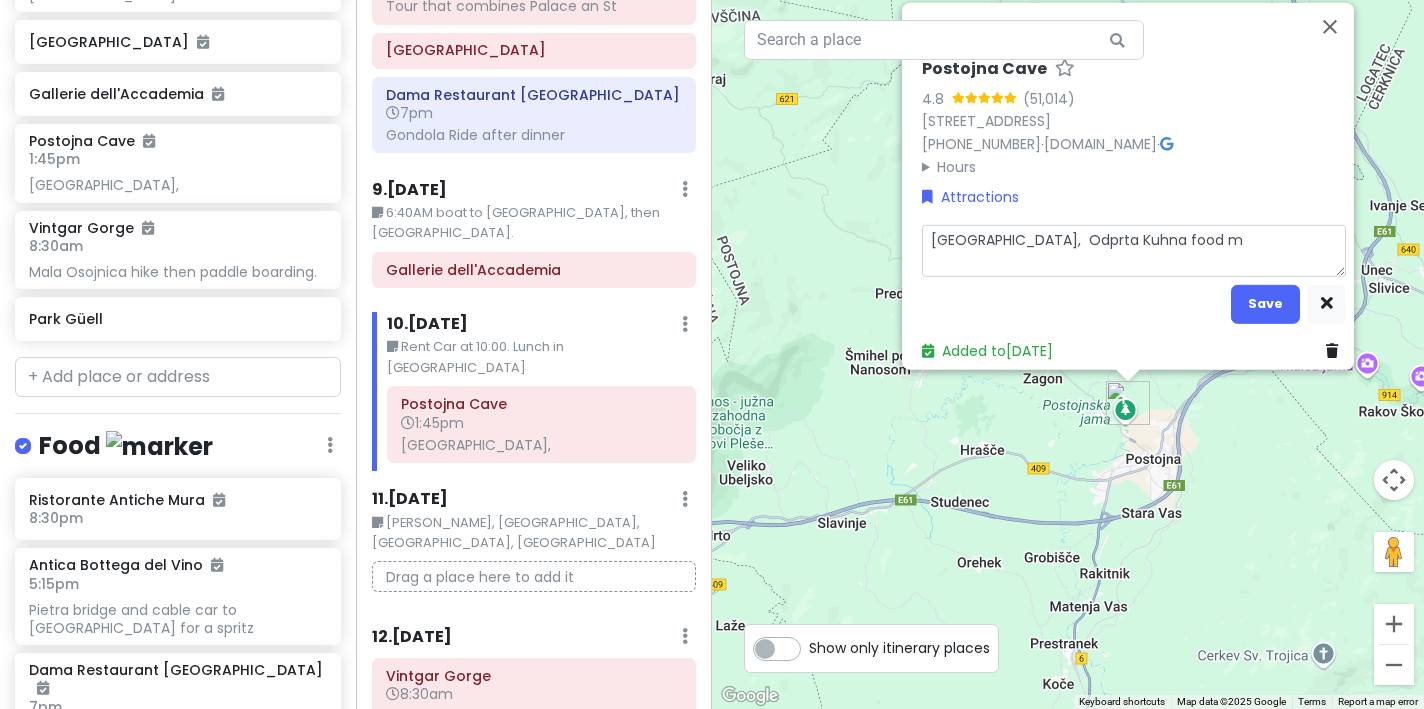 type on "x" 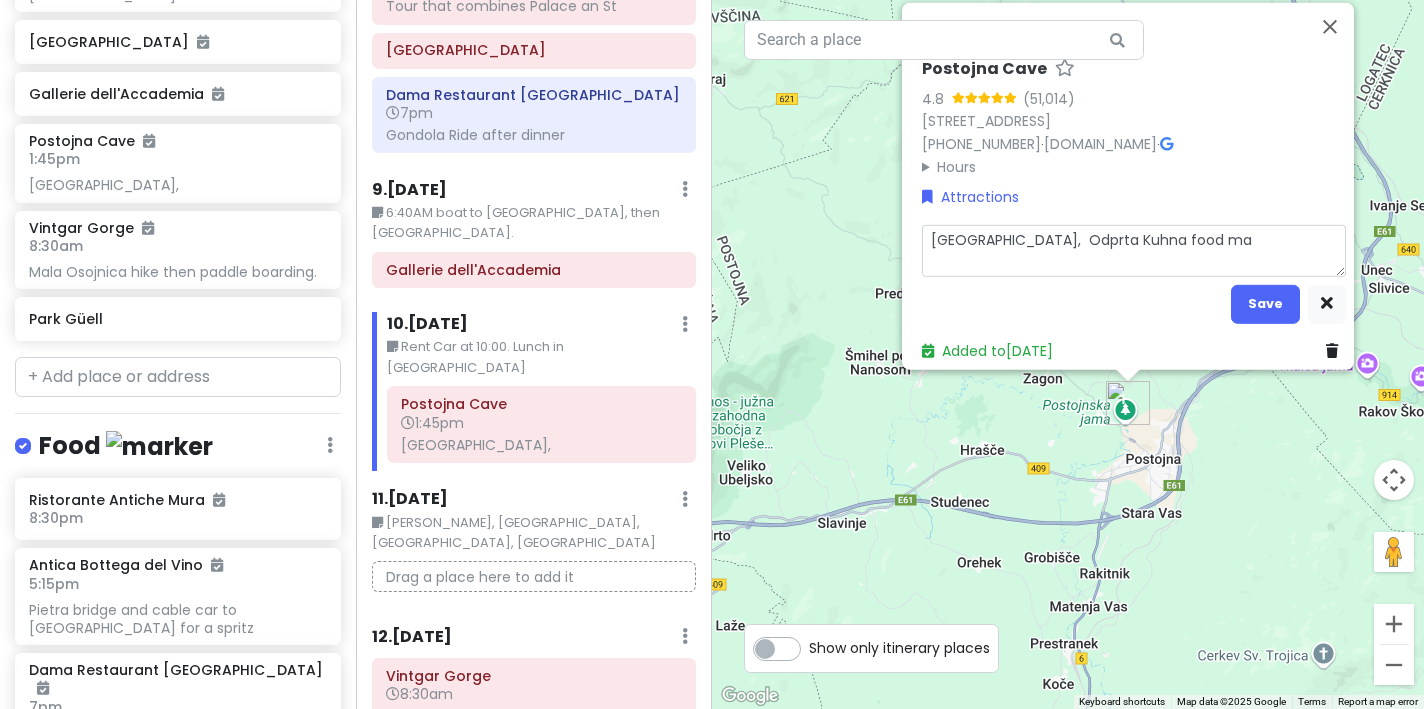 type on "x" 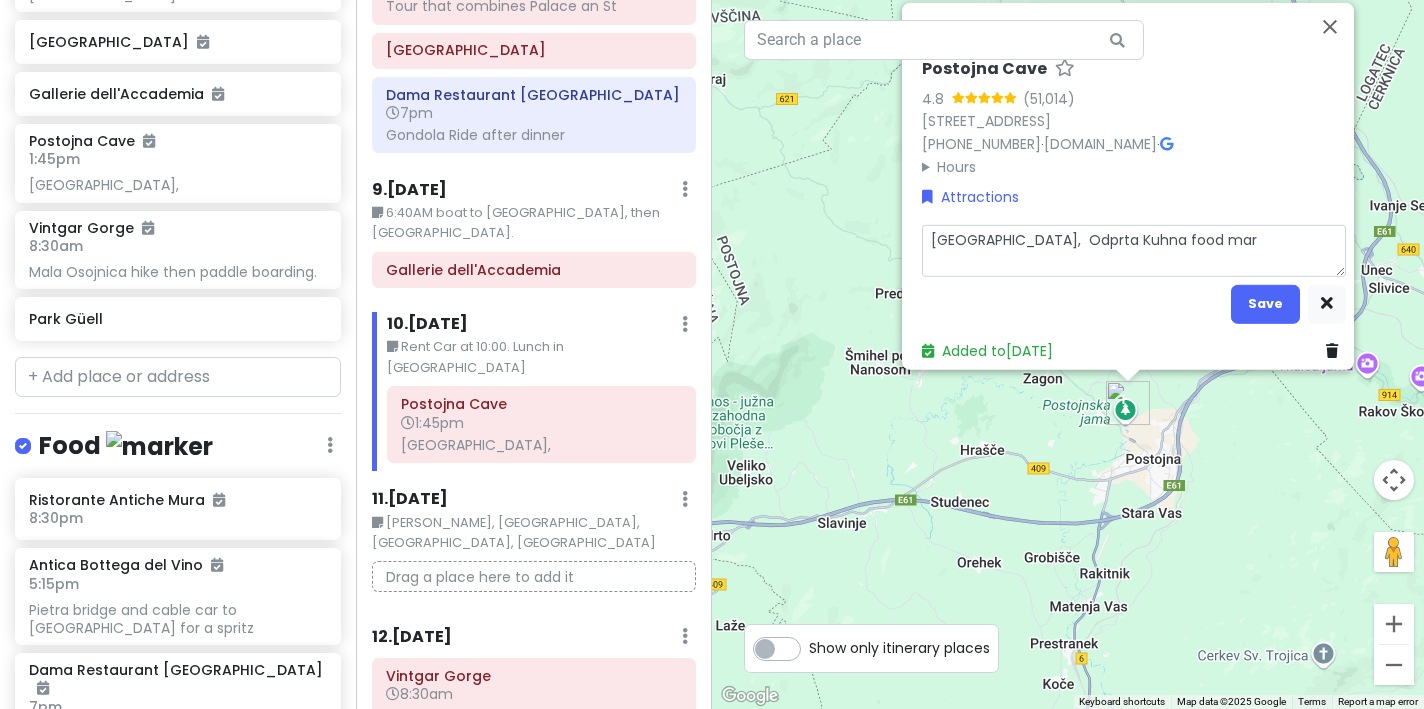 type on "x" 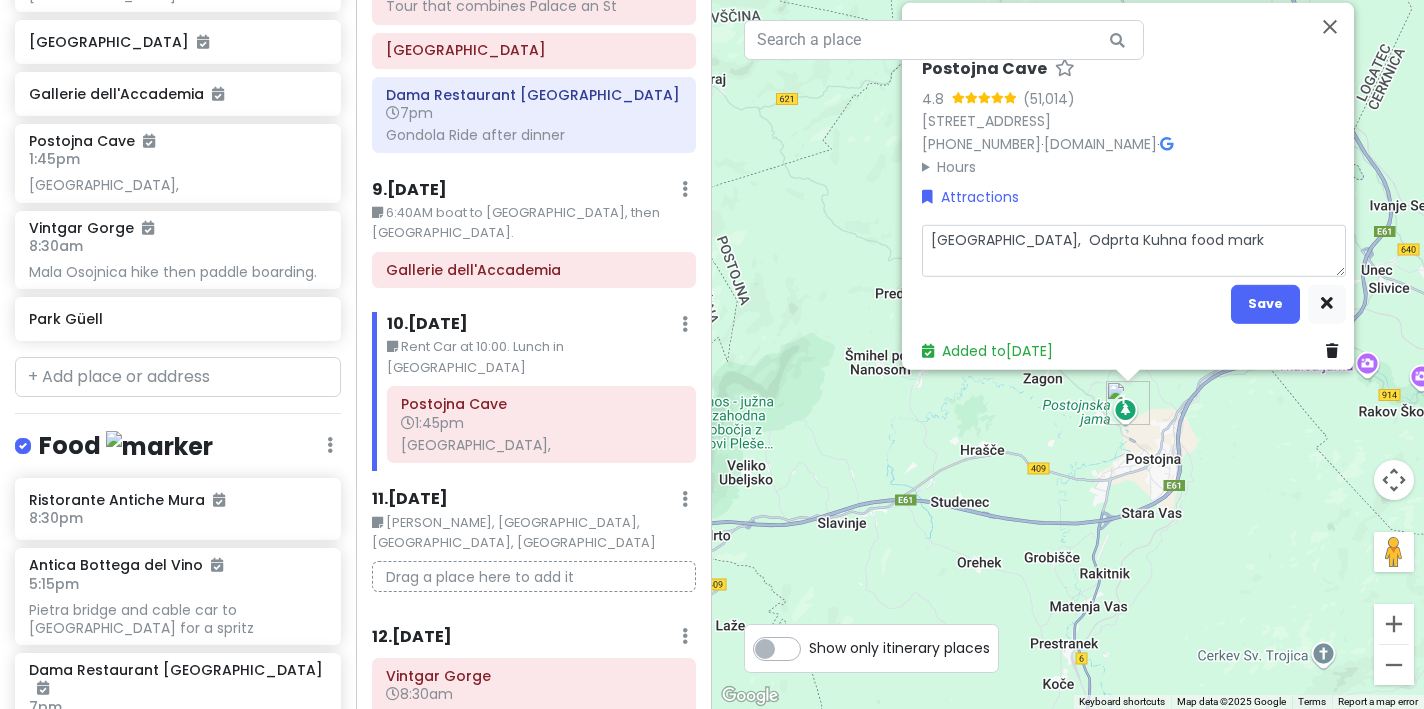 type on "[GEOGRAPHIC_DATA],  Odprta Kuhna food marke" 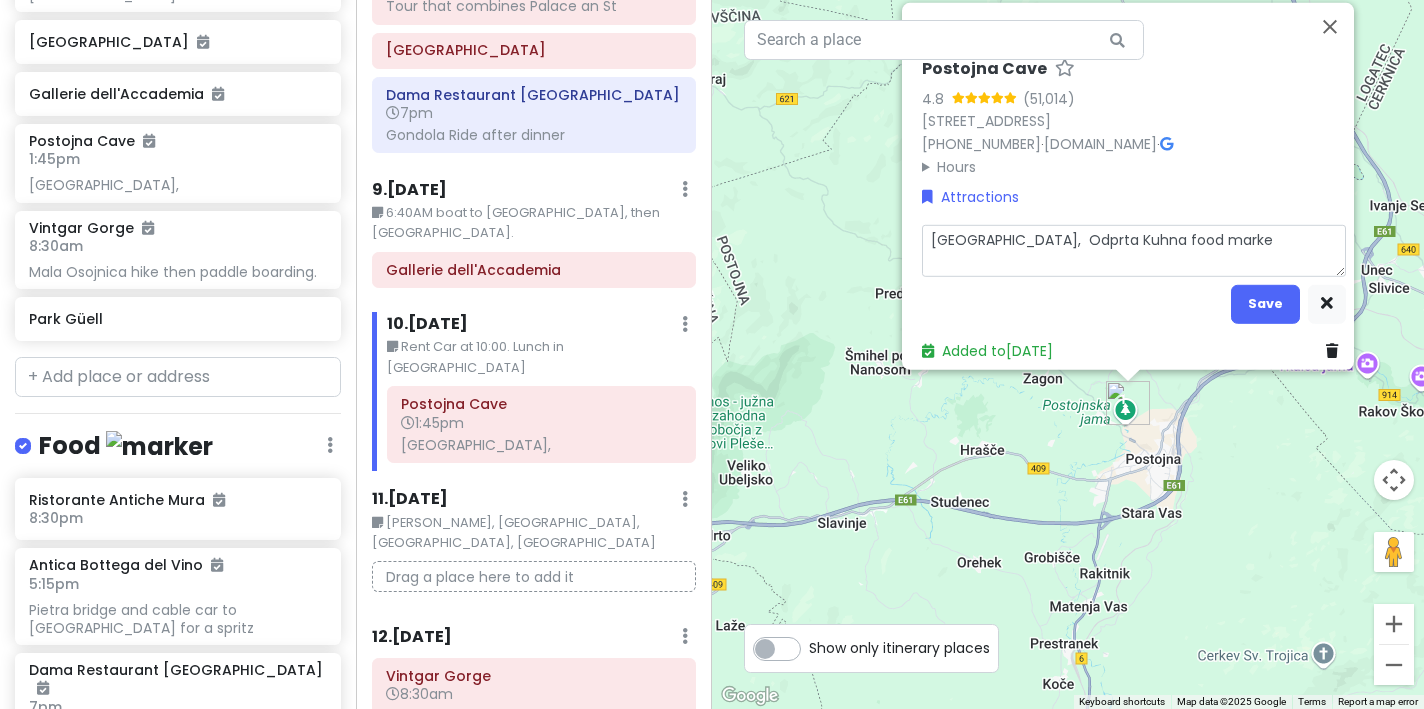 type on "x" 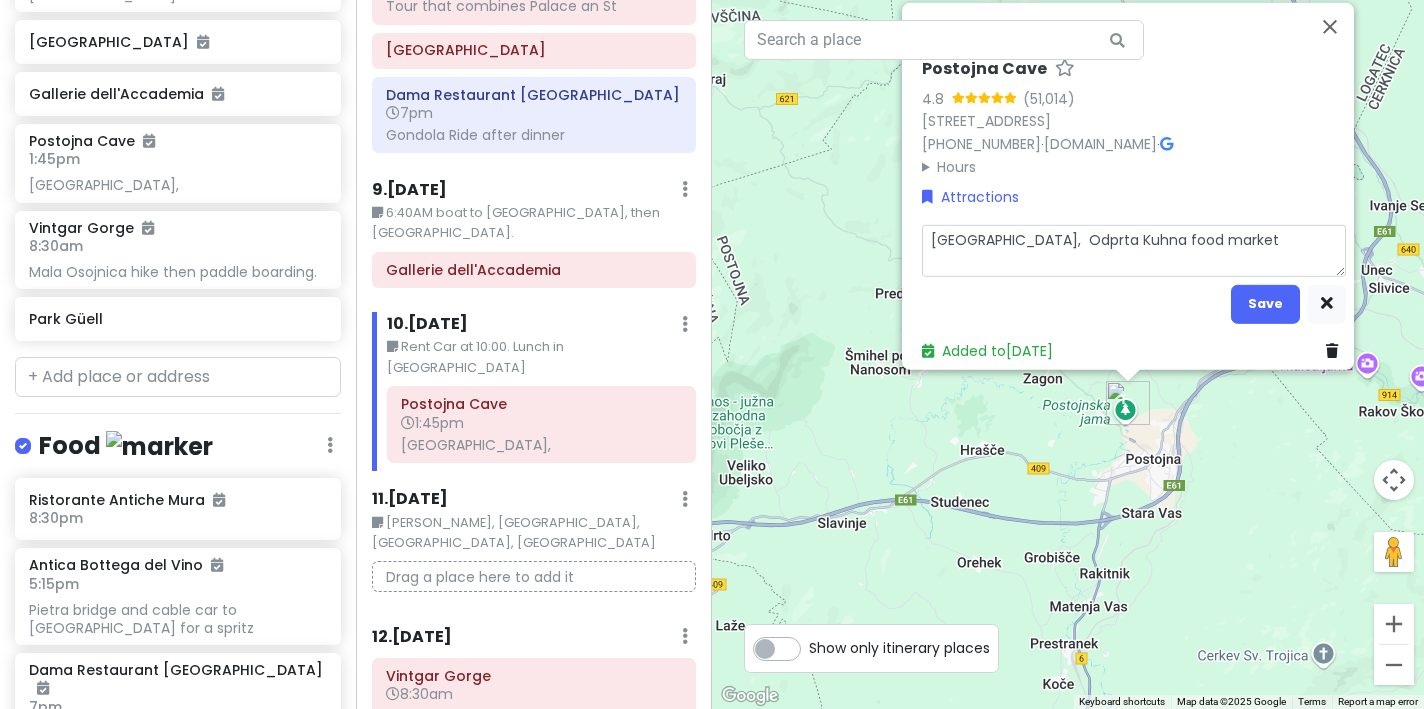 type on "x" 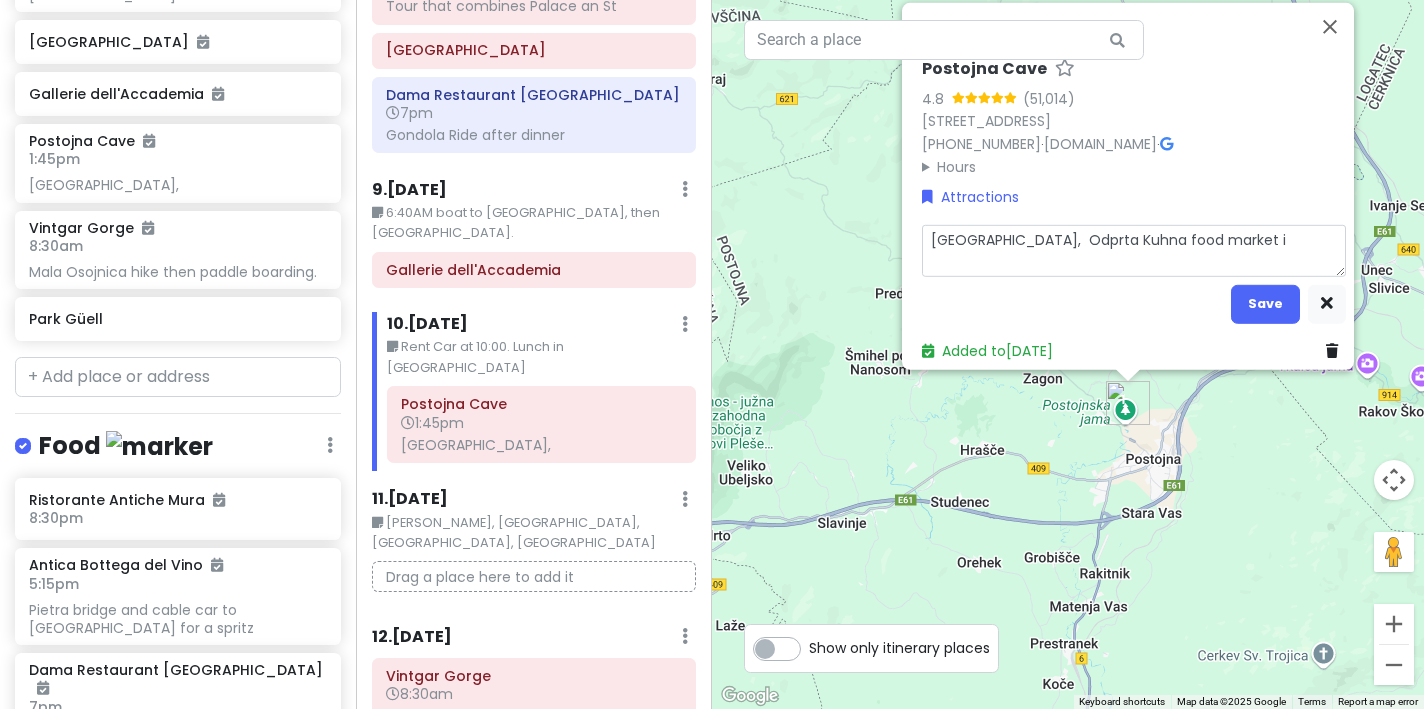 type on "x" 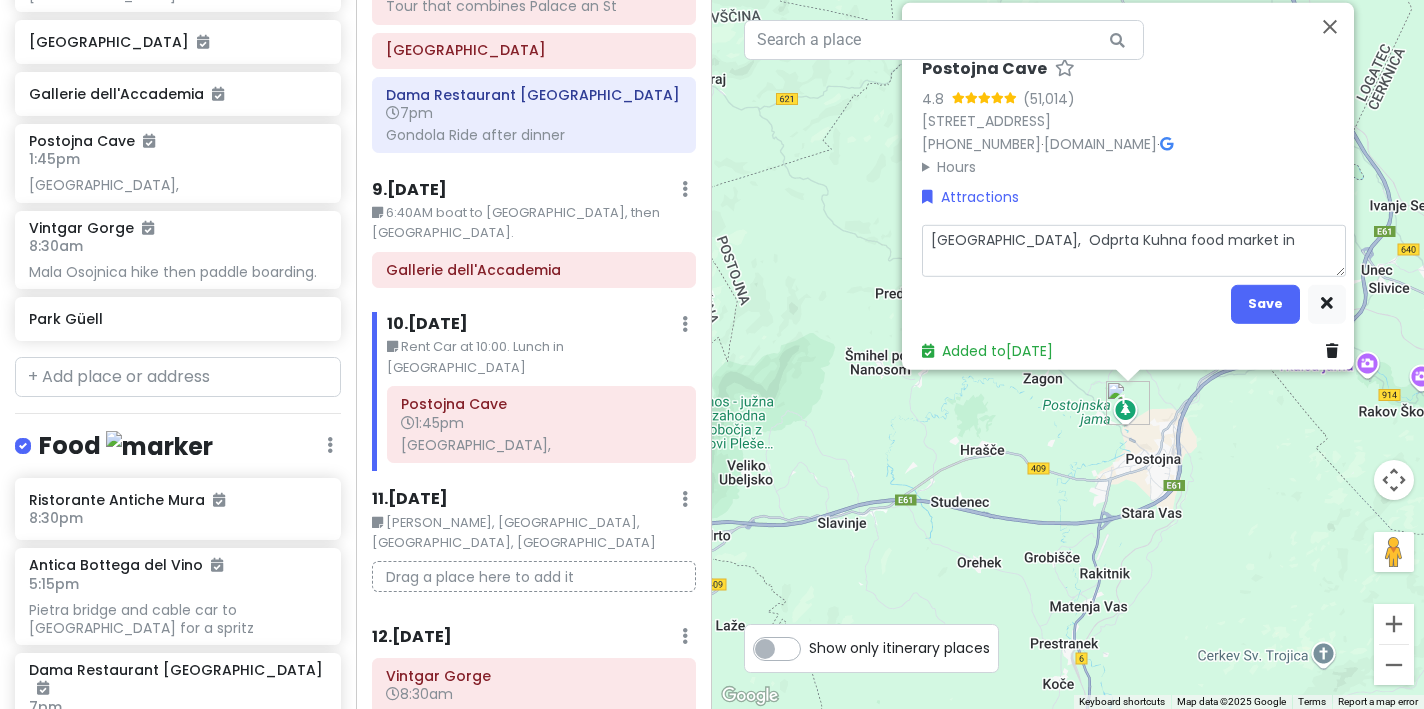 type on "[GEOGRAPHIC_DATA],  Odprta Kuhna food market in" 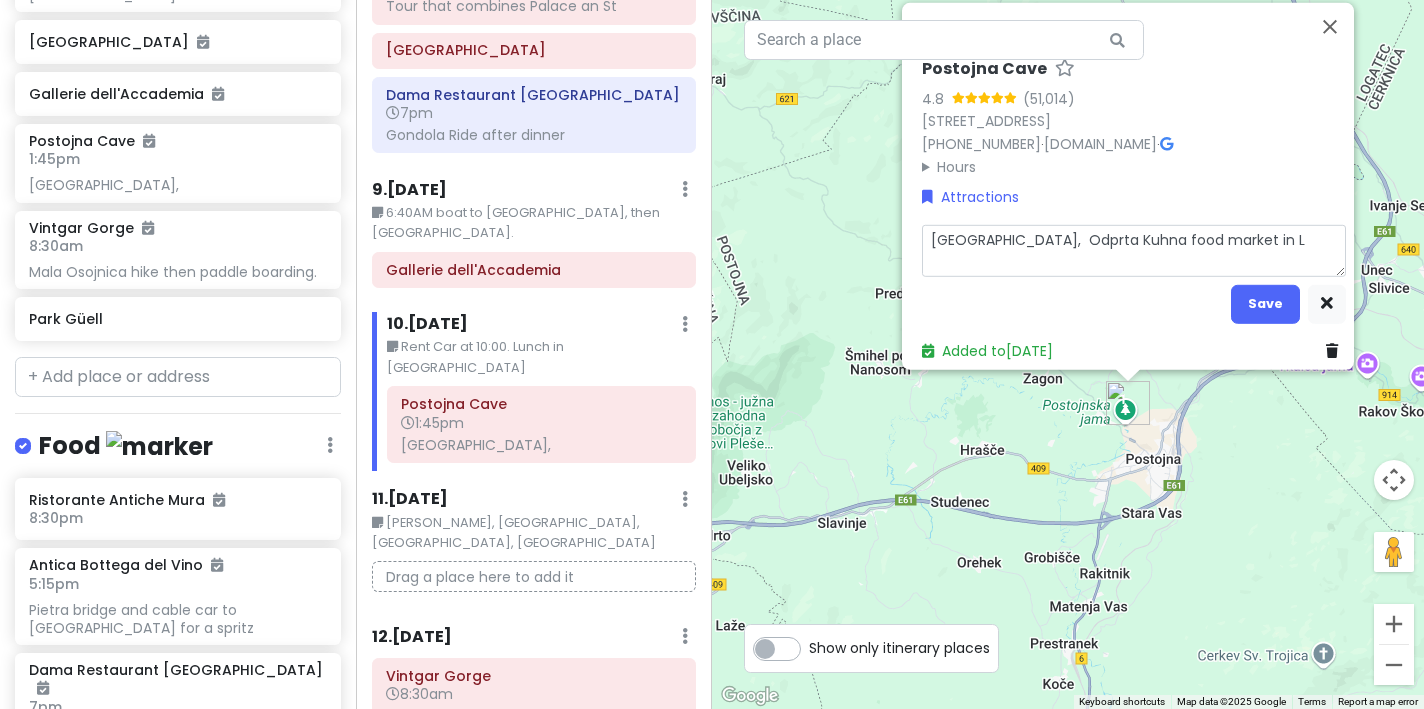 type on "x" 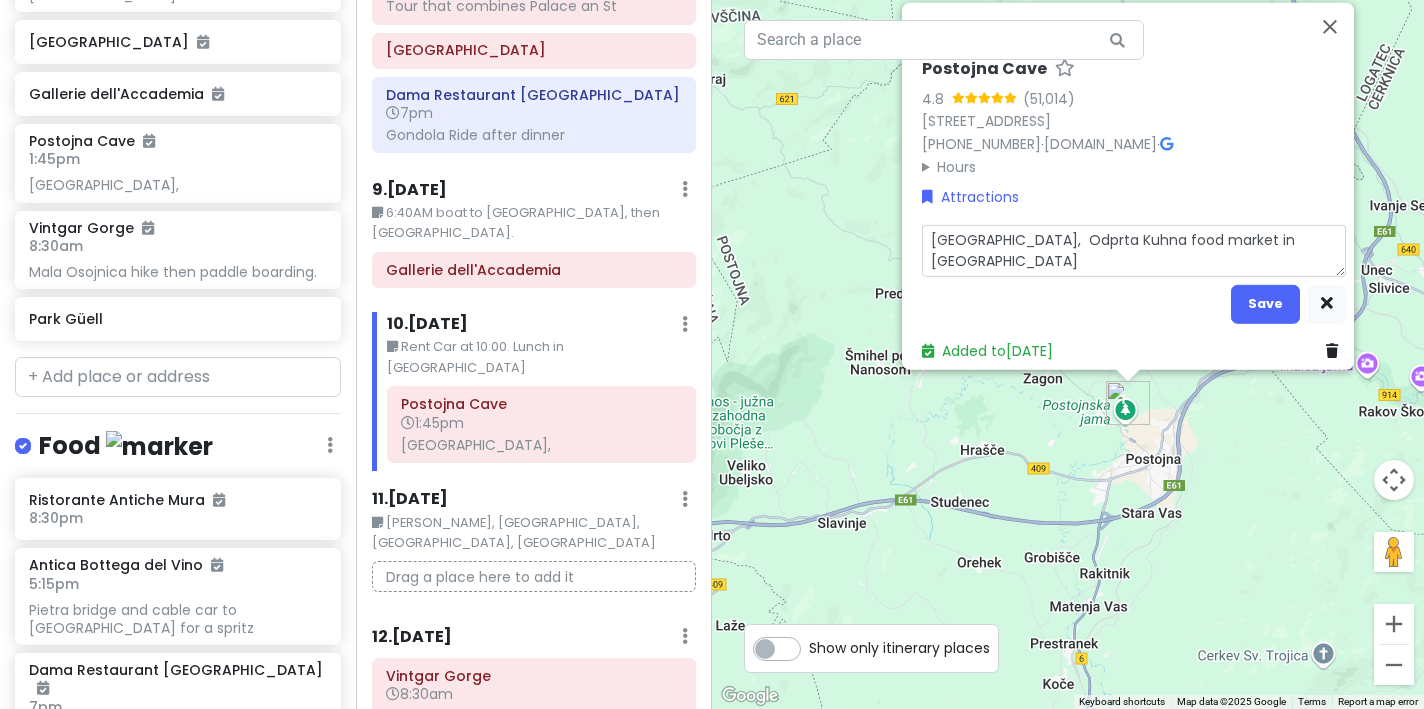 type on "x" 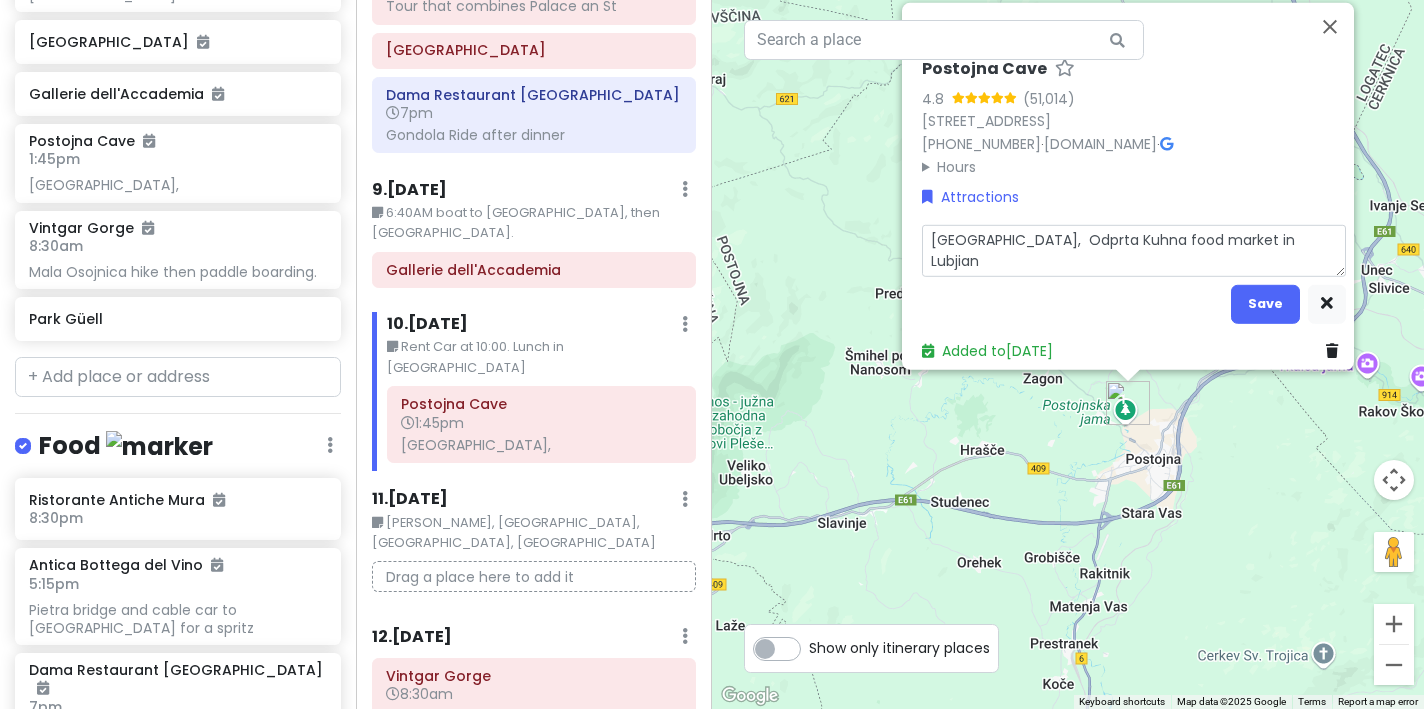type on "x" 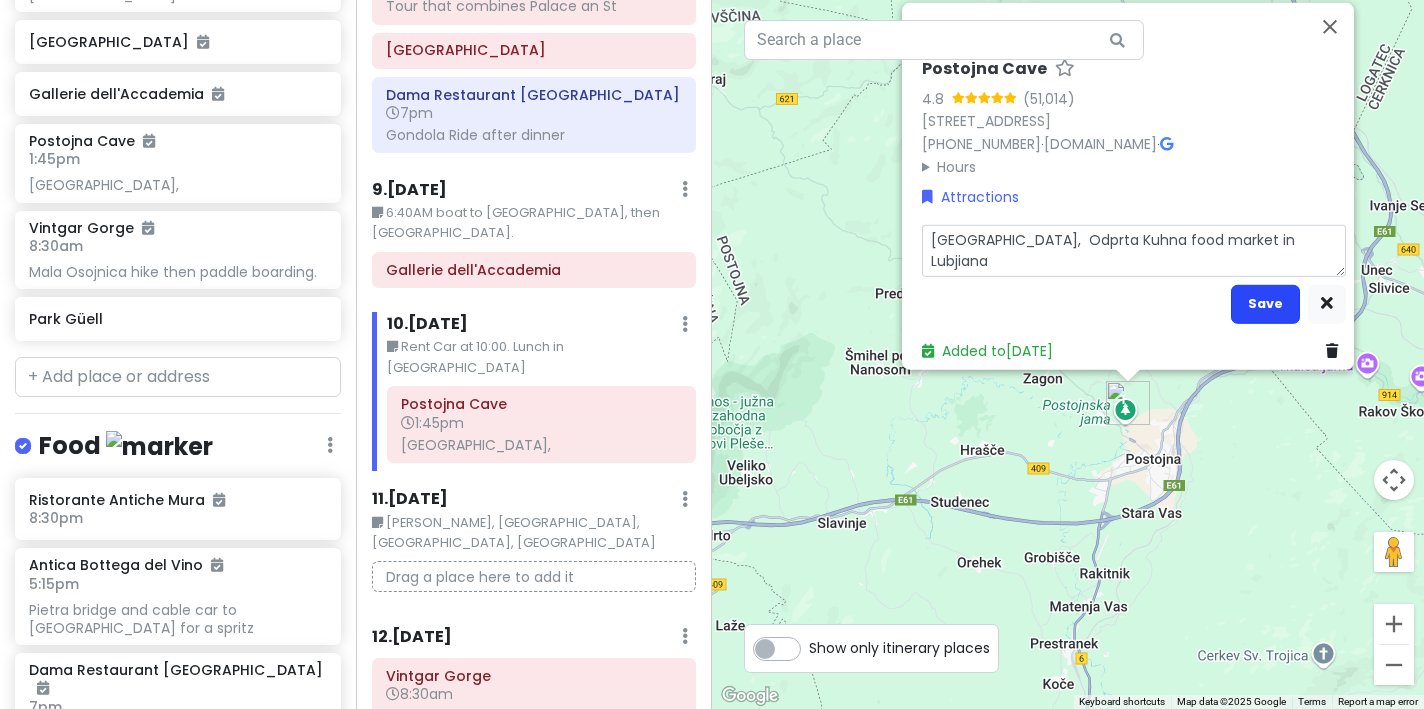 type on "[GEOGRAPHIC_DATA],  Odprta Kuhna food market in Lubjiana" 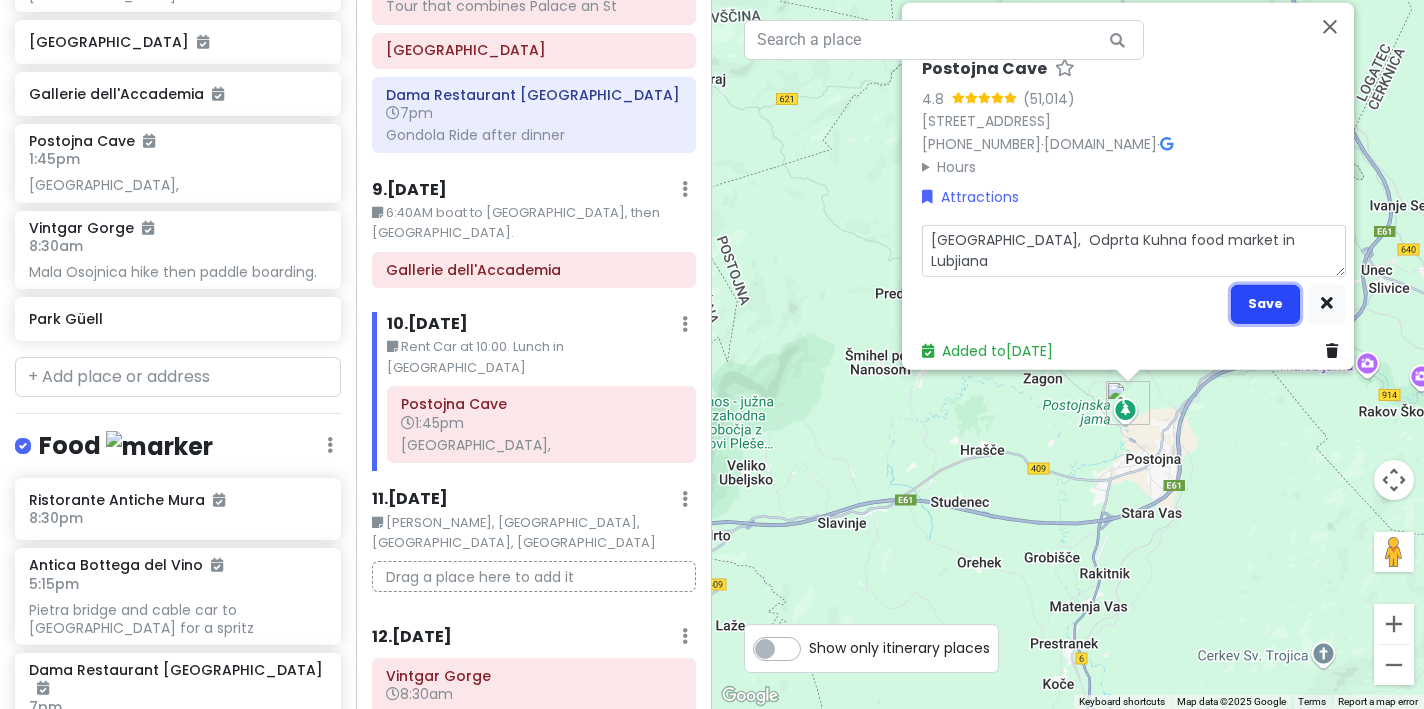 click on "Save" at bounding box center (1265, 303) 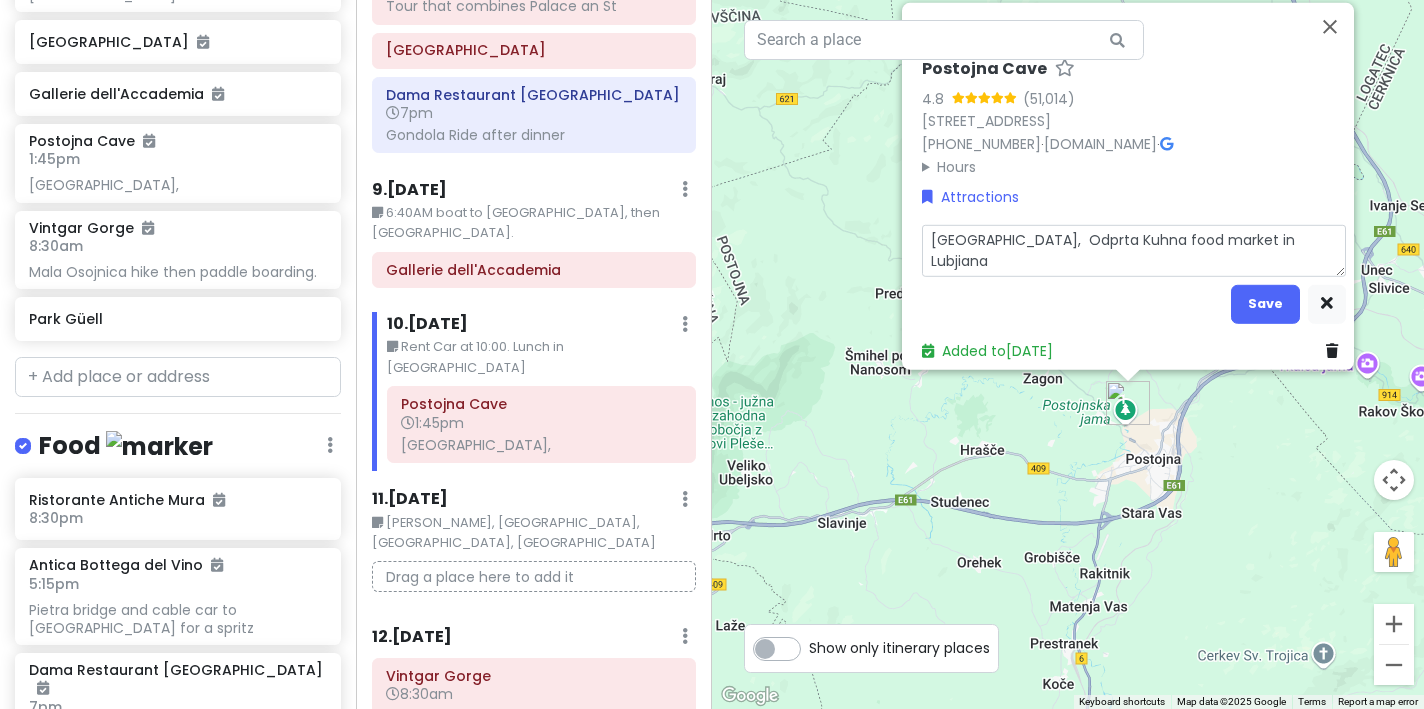 scroll, scrollTop: 1401, scrollLeft: 0, axis: vertical 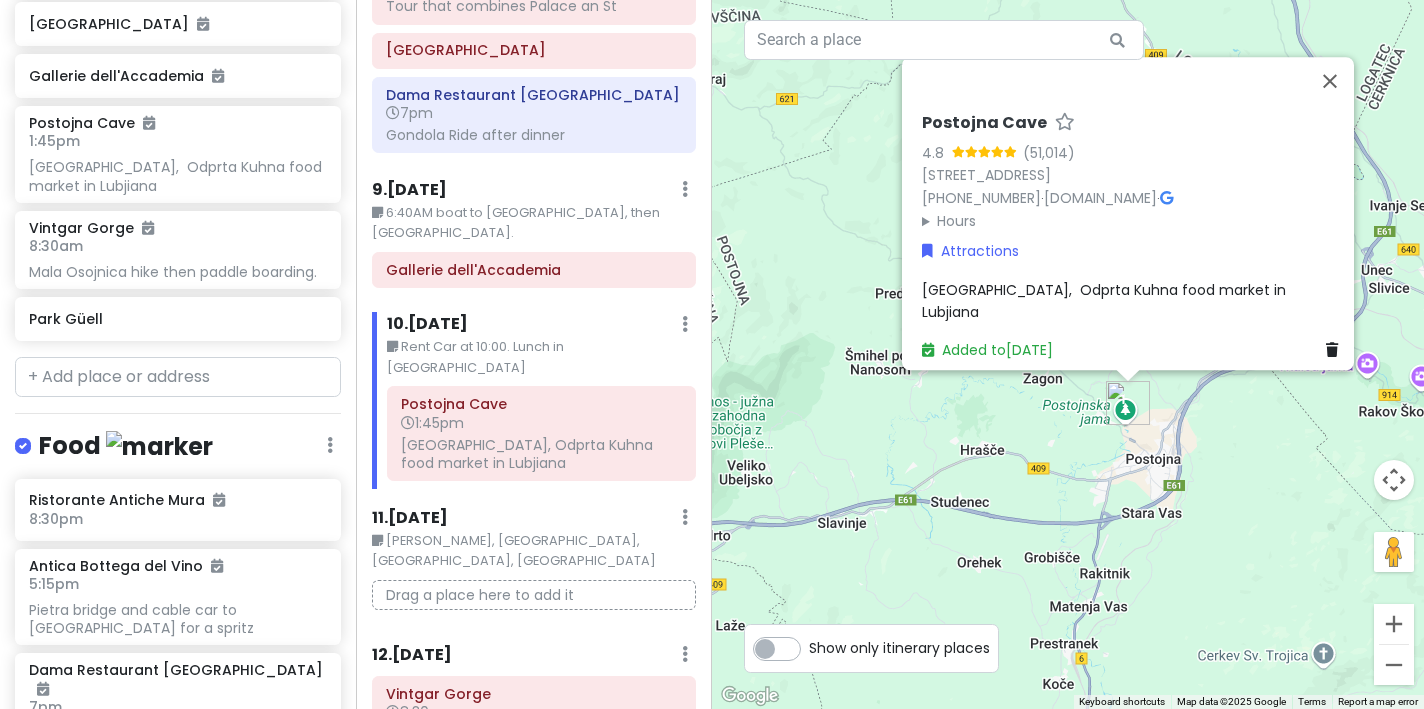click on "Rent Car at 10:00. Lunch in [GEOGRAPHIC_DATA]" at bounding box center (541, 357) 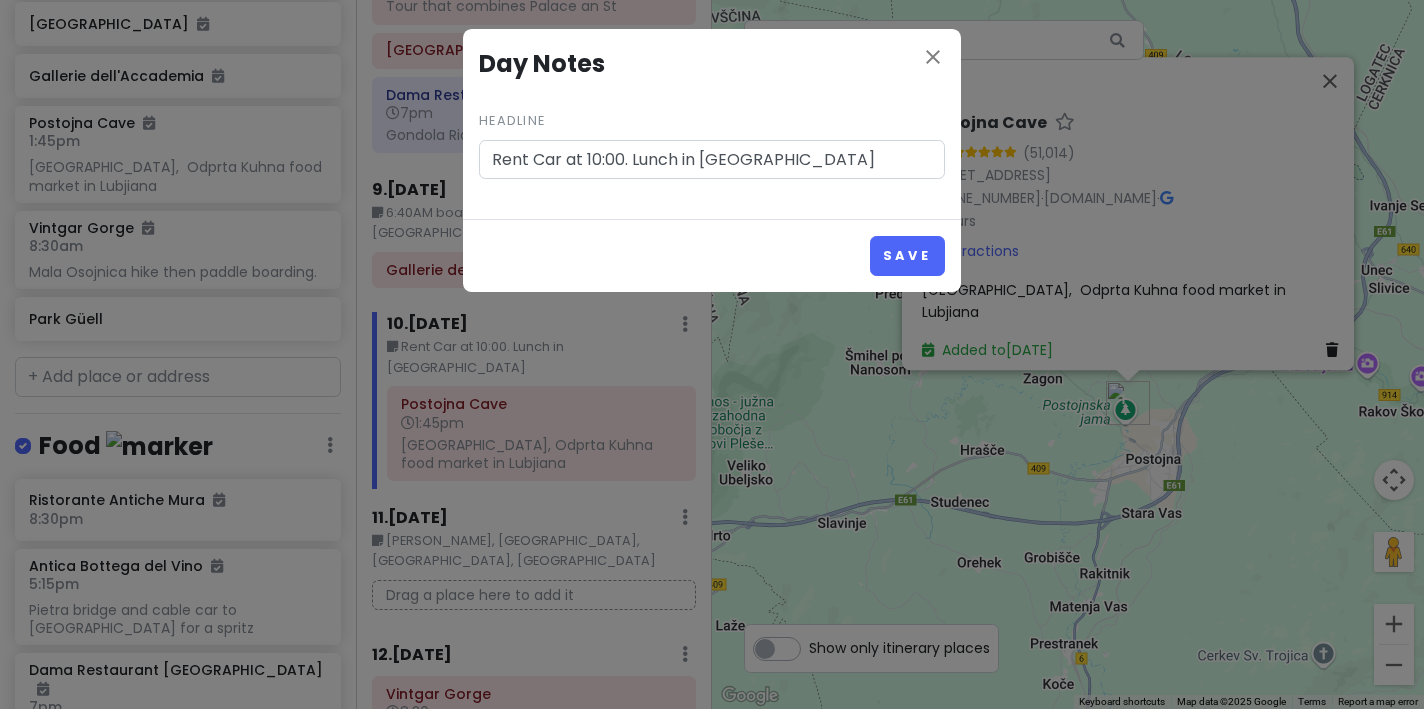 drag, startPoint x: 590, startPoint y: 159, endPoint x: 611, endPoint y: 160, distance: 21.023796 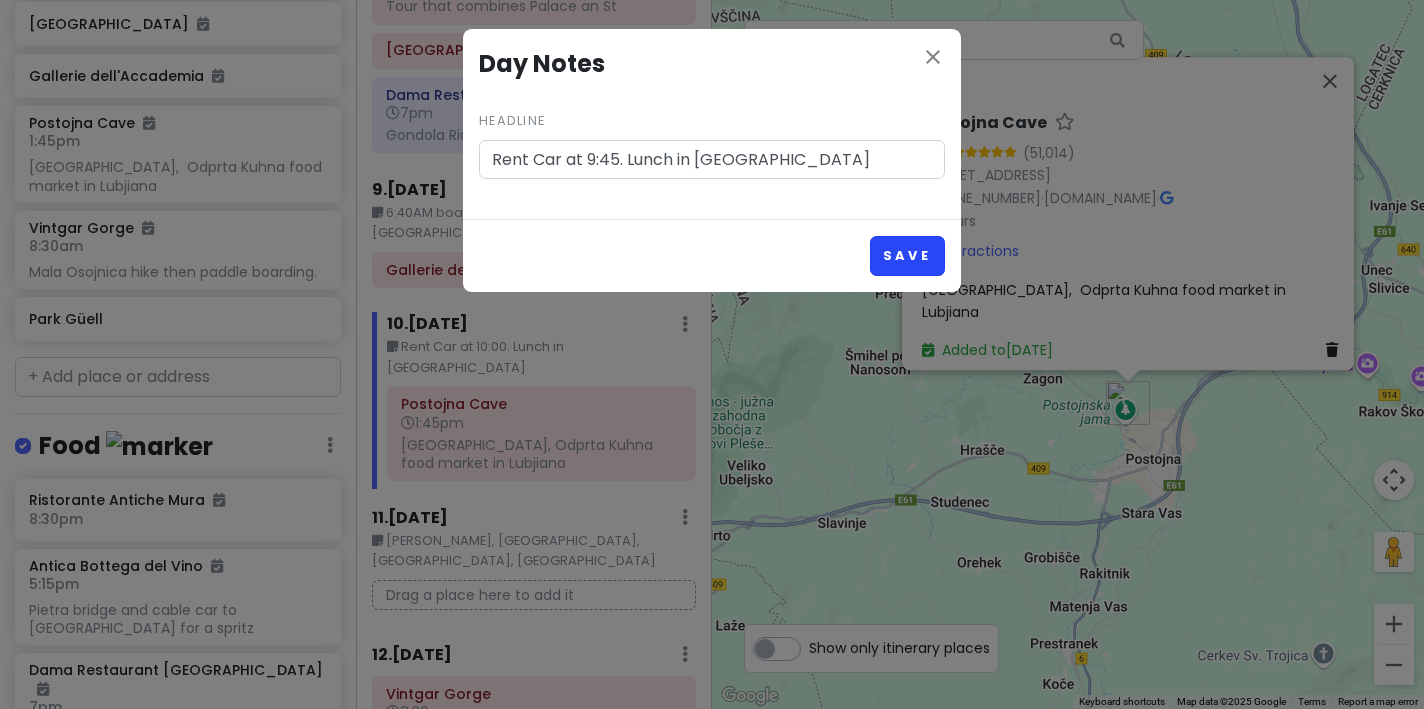 type on "Rent Car at 9:45. Lunch in [GEOGRAPHIC_DATA]" 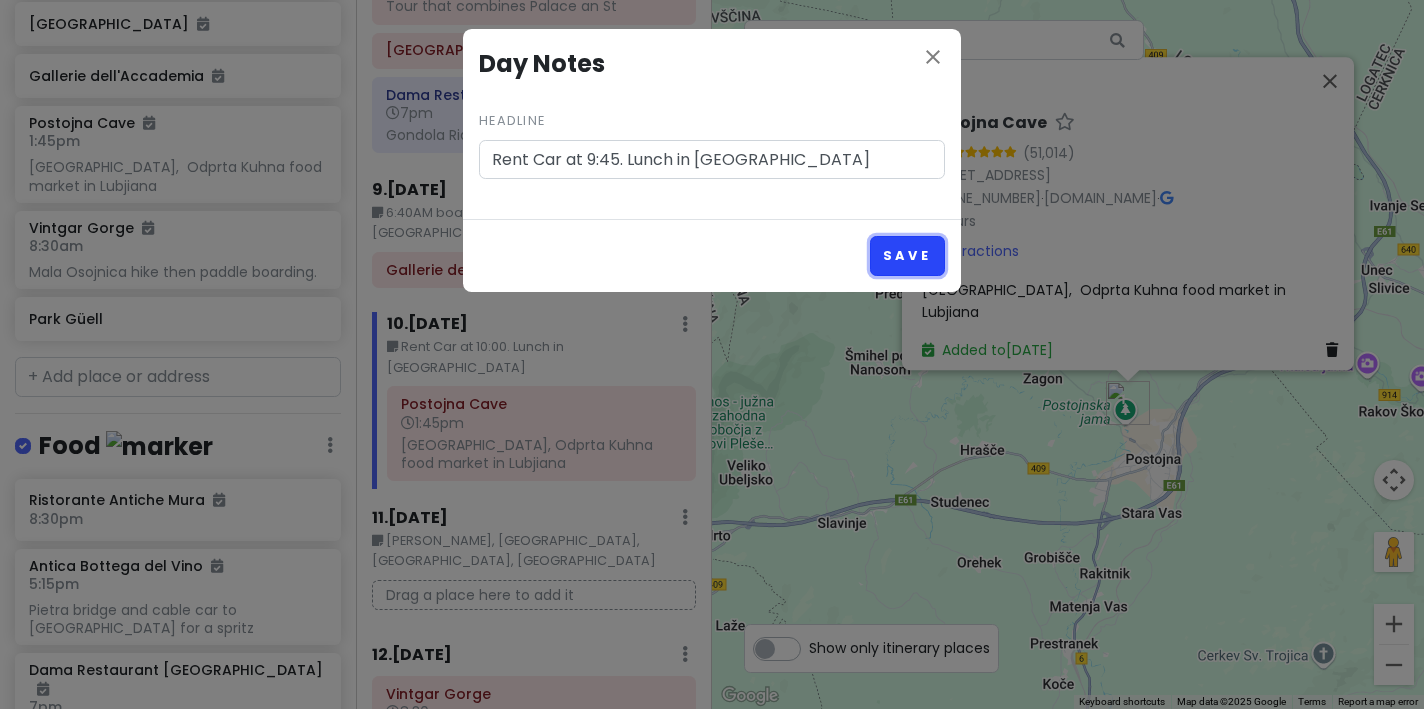 click on "Save" at bounding box center (907, 255) 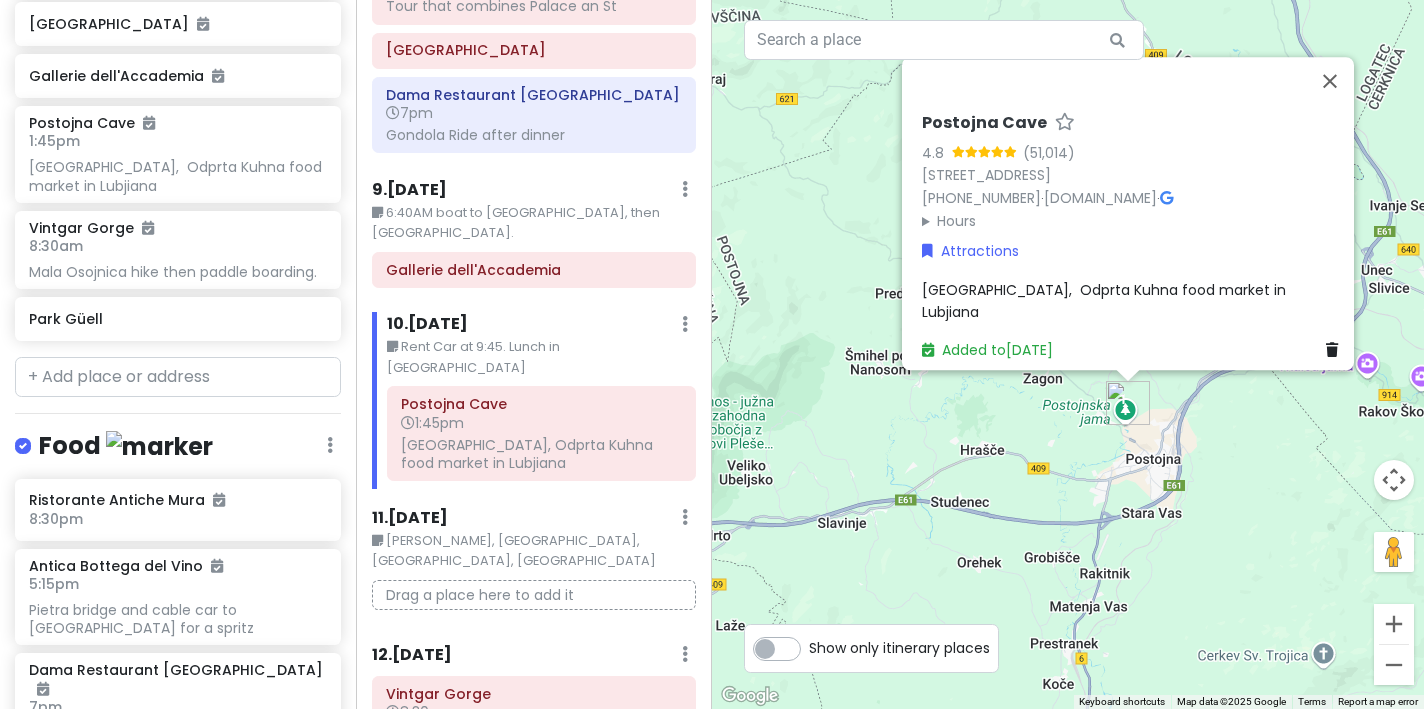 click on "[PERSON_NAME], [GEOGRAPHIC_DATA], [GEOGRAPHIC_DATA], [GEOGRAPHIC_DATA]" at bounding box center [534, 551] 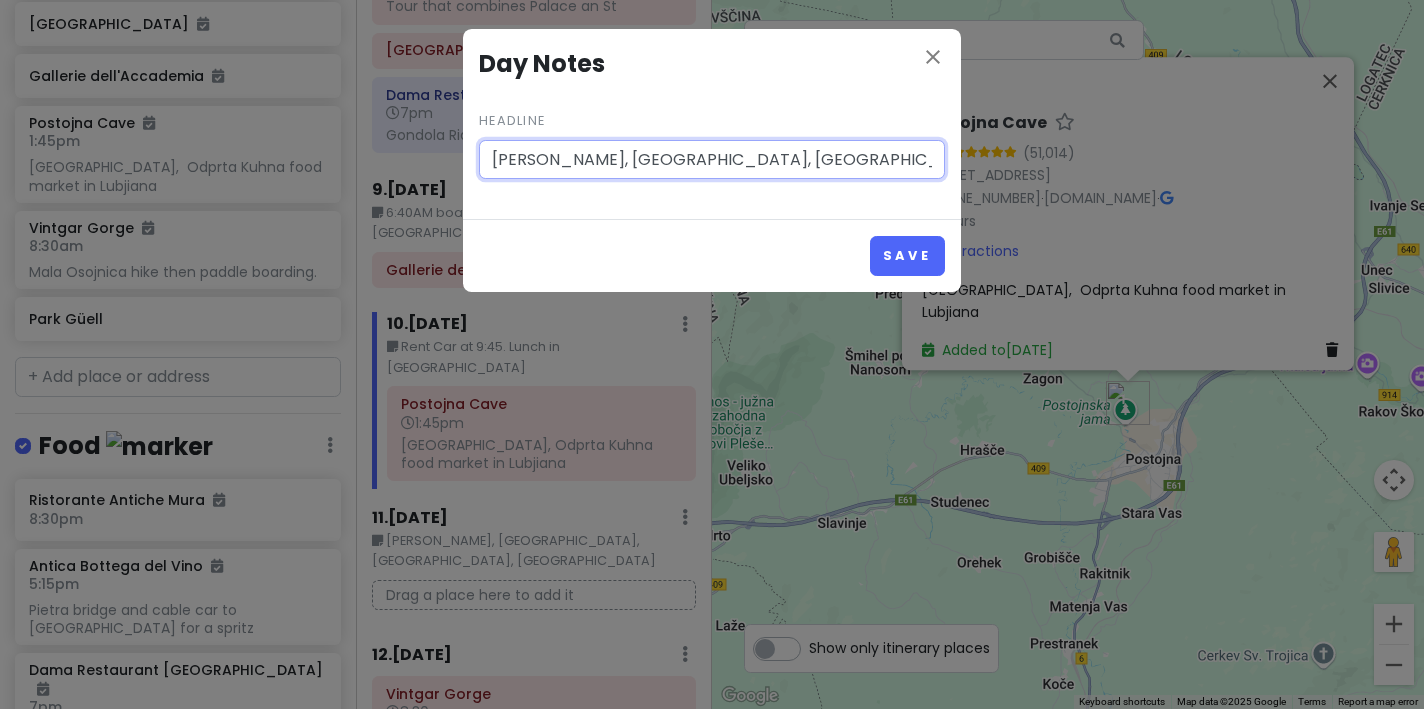 drag, startPoint x: 571, startPoint y: 159, endPoint x: 474, endPoint y: 144, distance: 98.15294 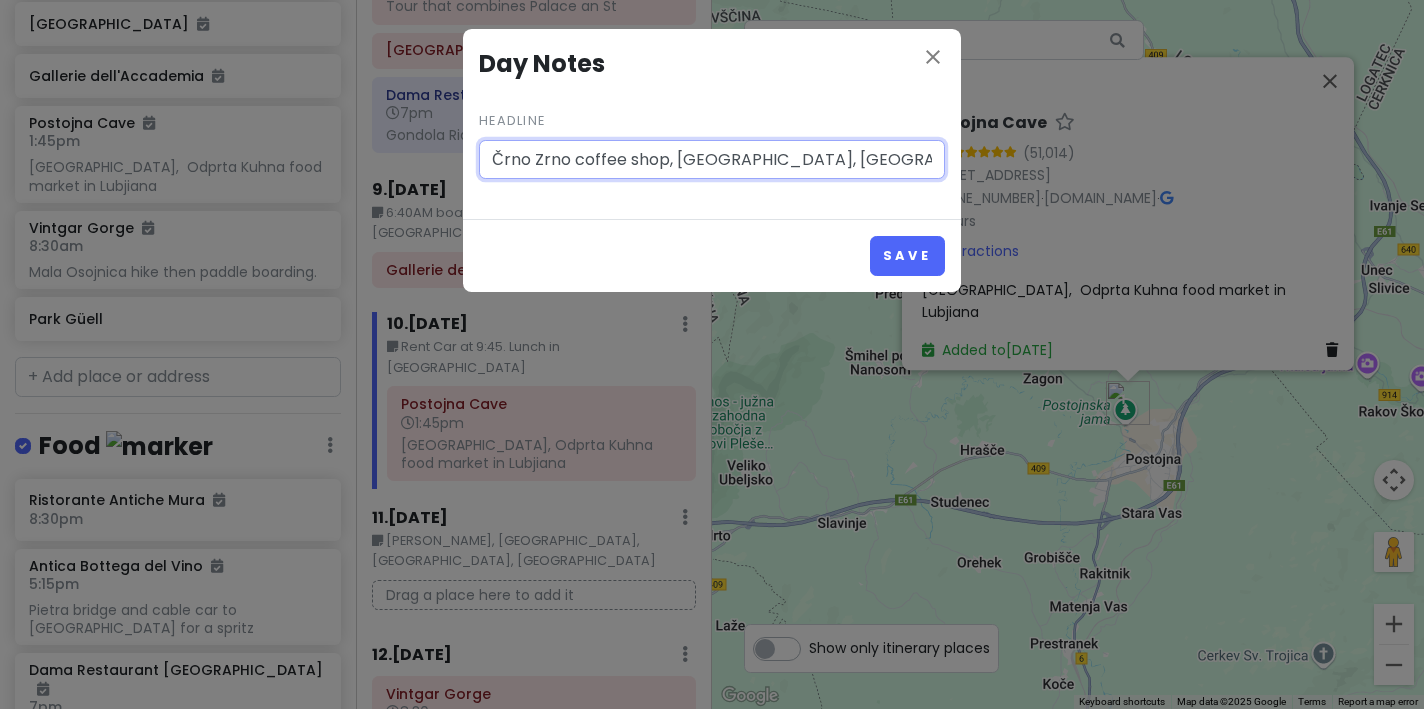 click on "Črno Zrno coffee shop, [GEOGRAPHIC_DATA], [GEOGRAPHIC_DATA], [GEOGRAPHIC_DATA]" at bounding box center [712, 160] 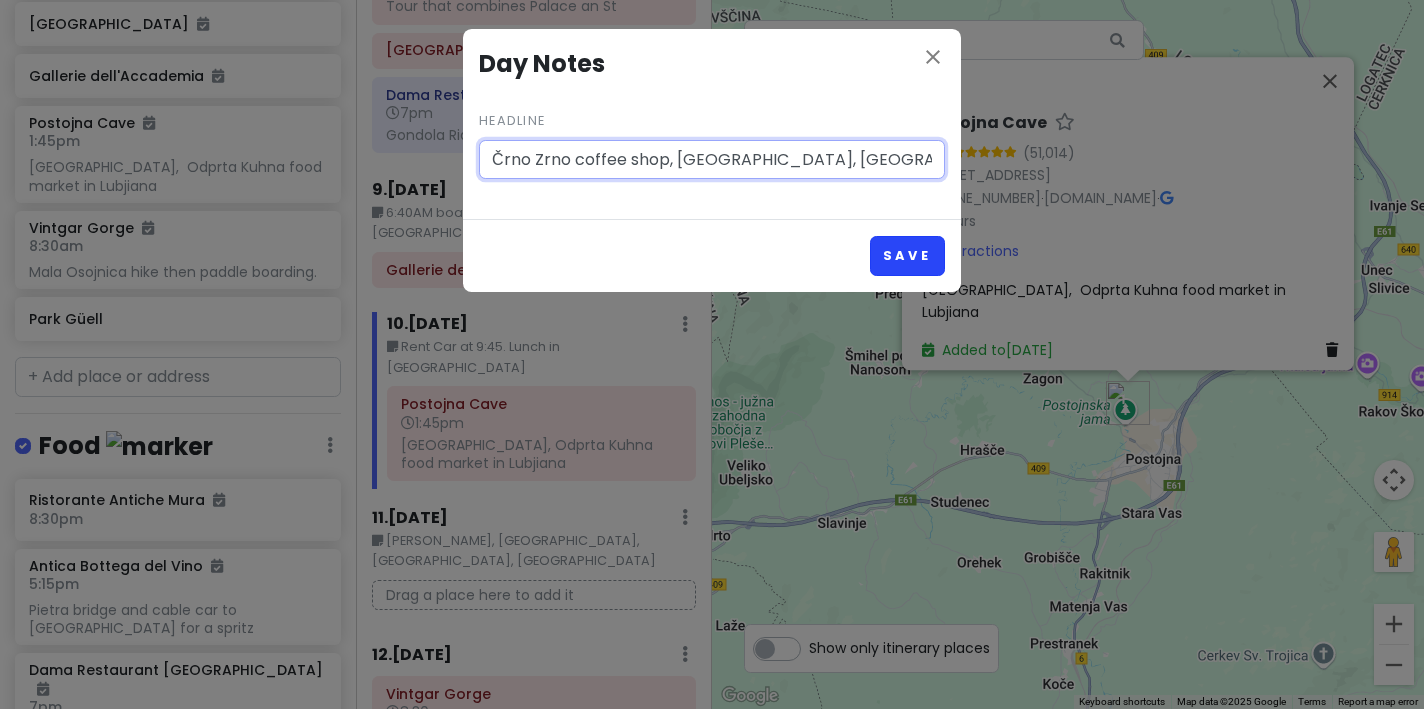 type on "Črno Zrno coffee shop, [GEOGRAPHIC_DATA], [GEOGRAPHIC_DATA], [GEOGRAPHIC_DATA]" 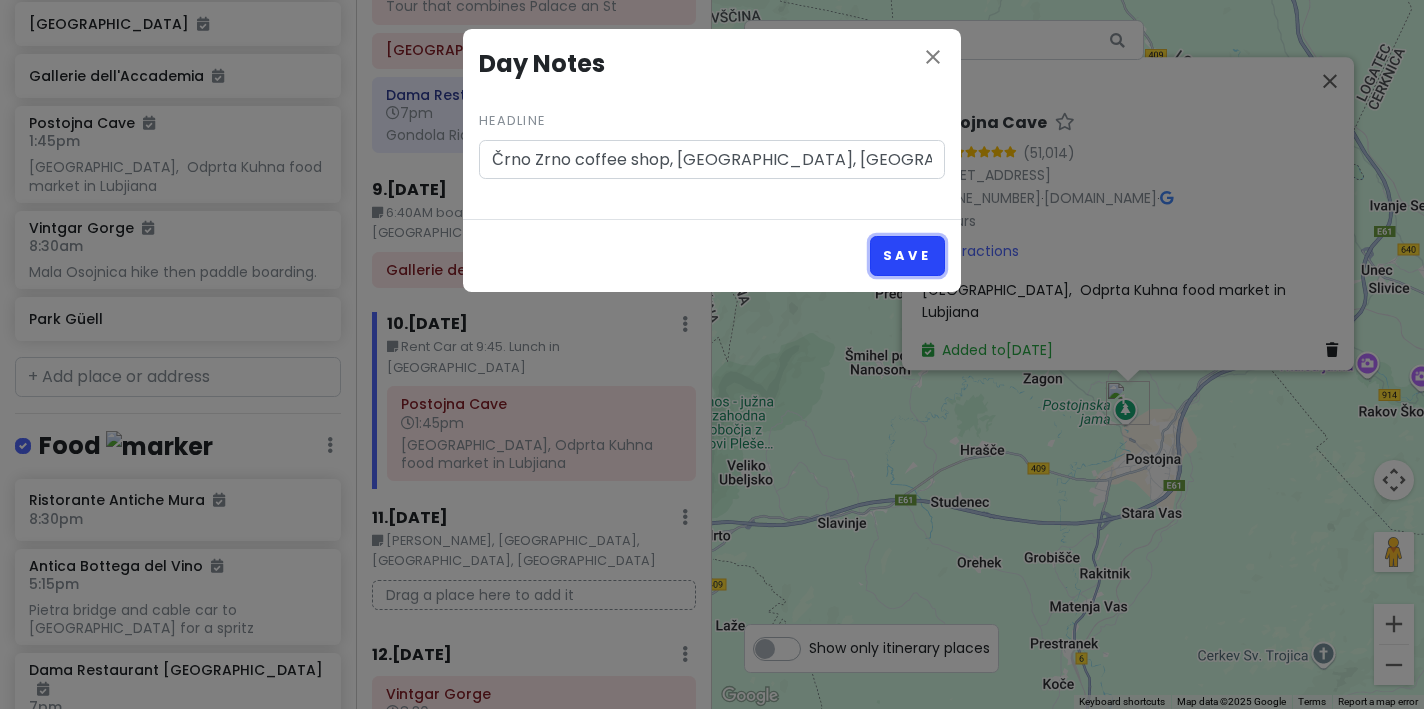 click on "Save" at bounding box center [907, 255] 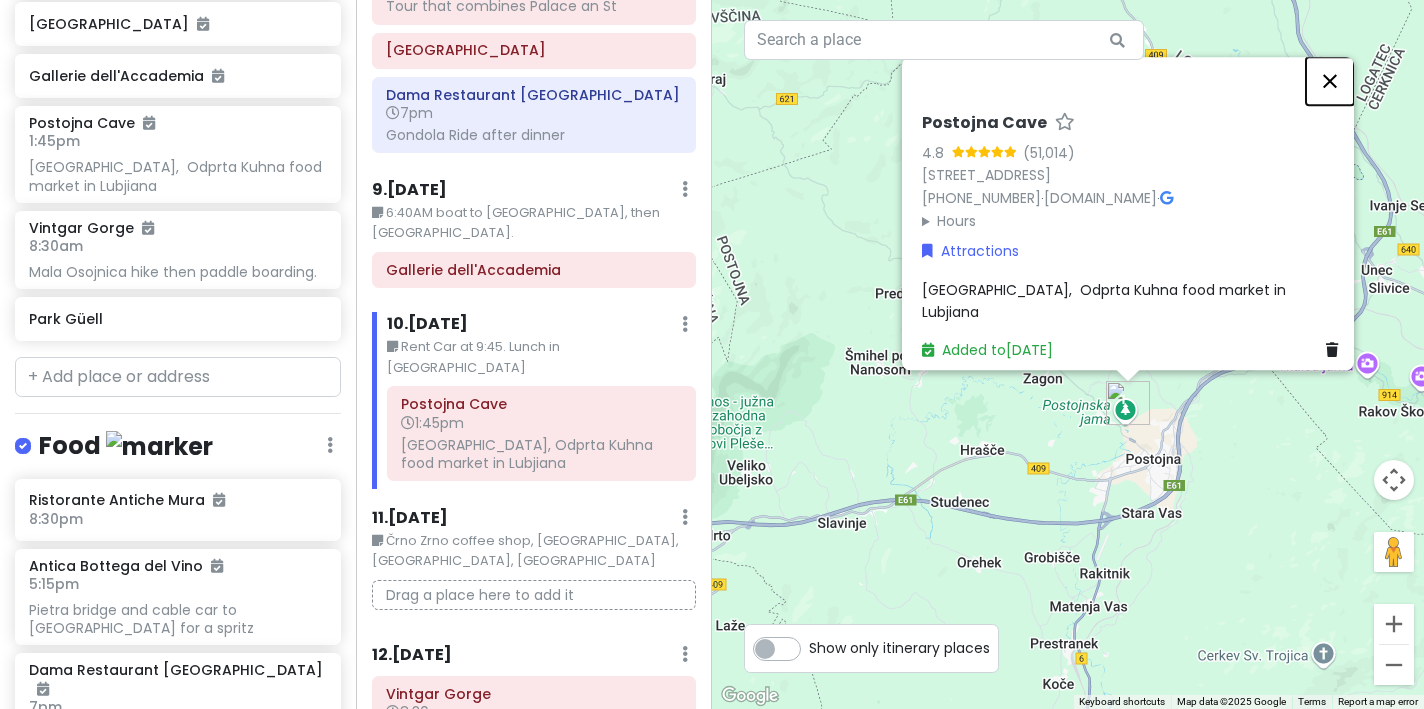 click at bounding box center (1330, 81) 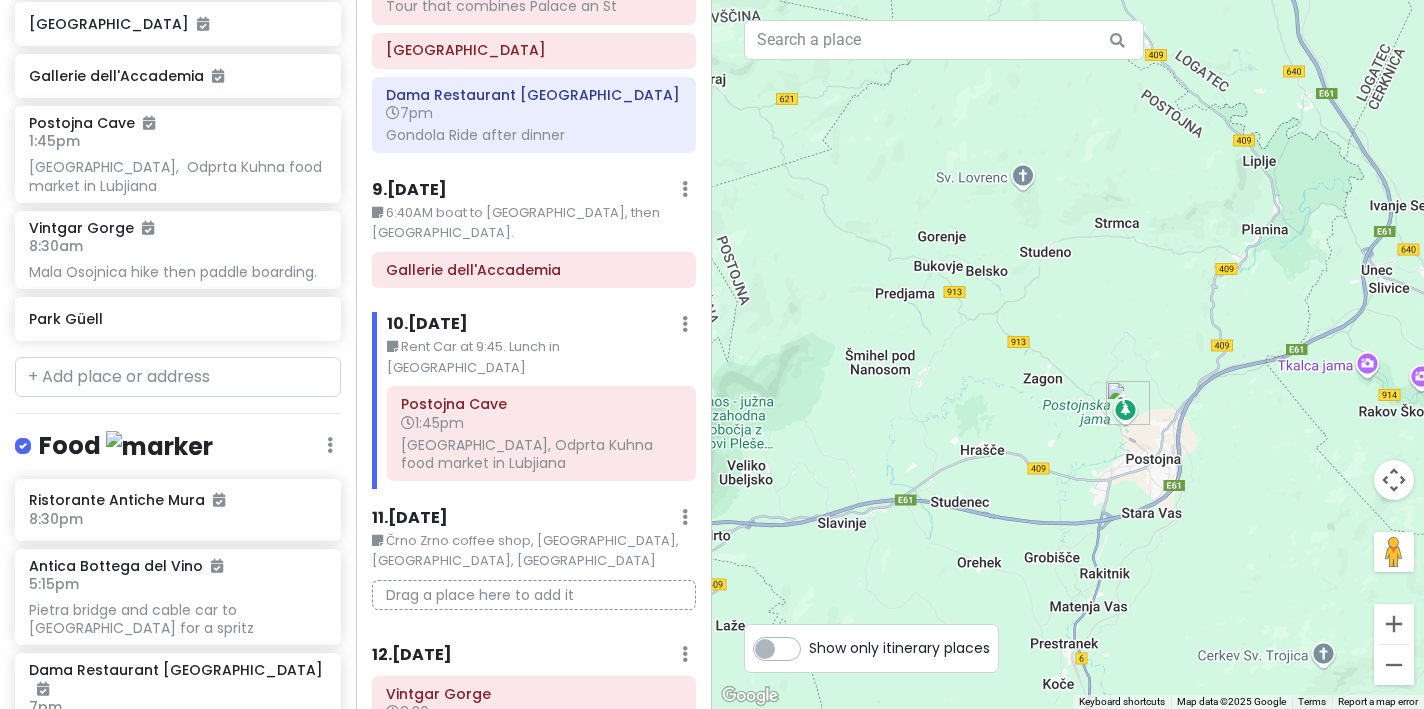 click on "Rent Car at 9:45. Lunch in [GEOGRAPHIC_DATA]" at bounding box center [541, 357] 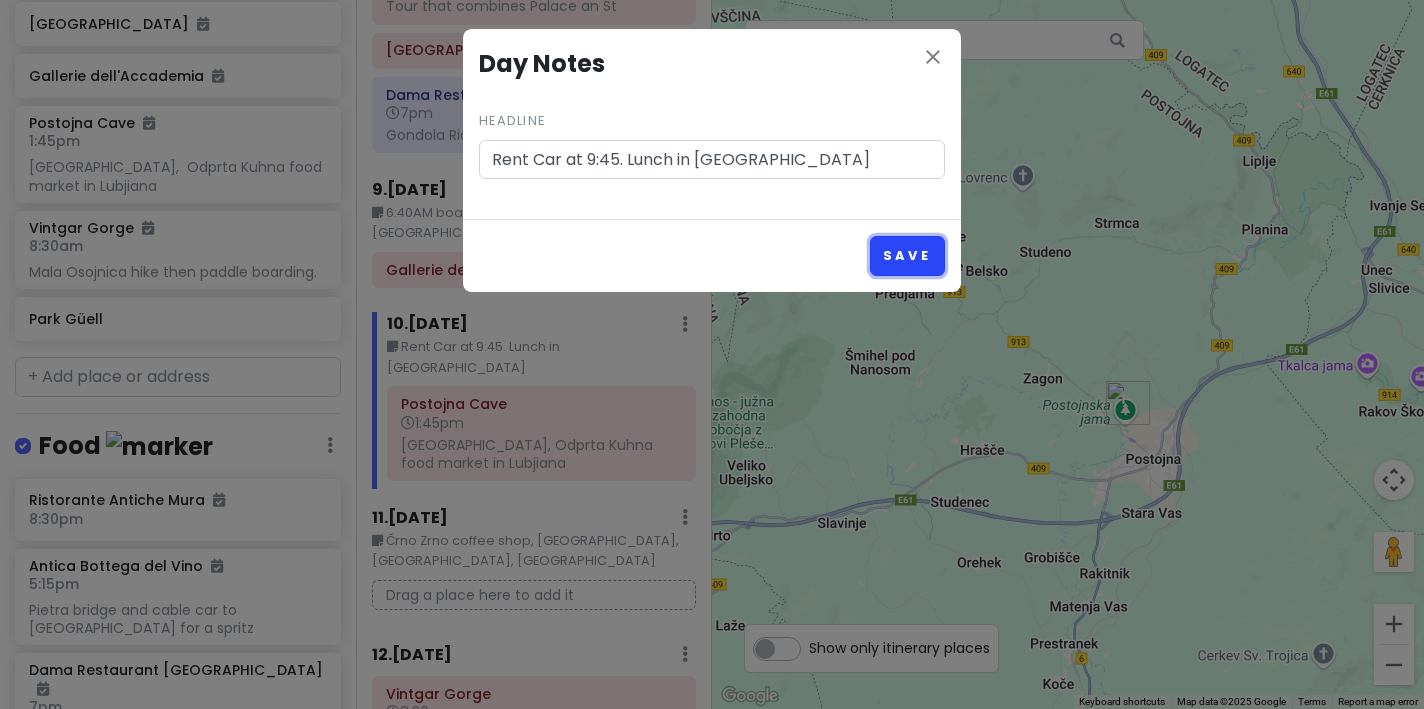 click on "Save" at bounding box center [907, 255] 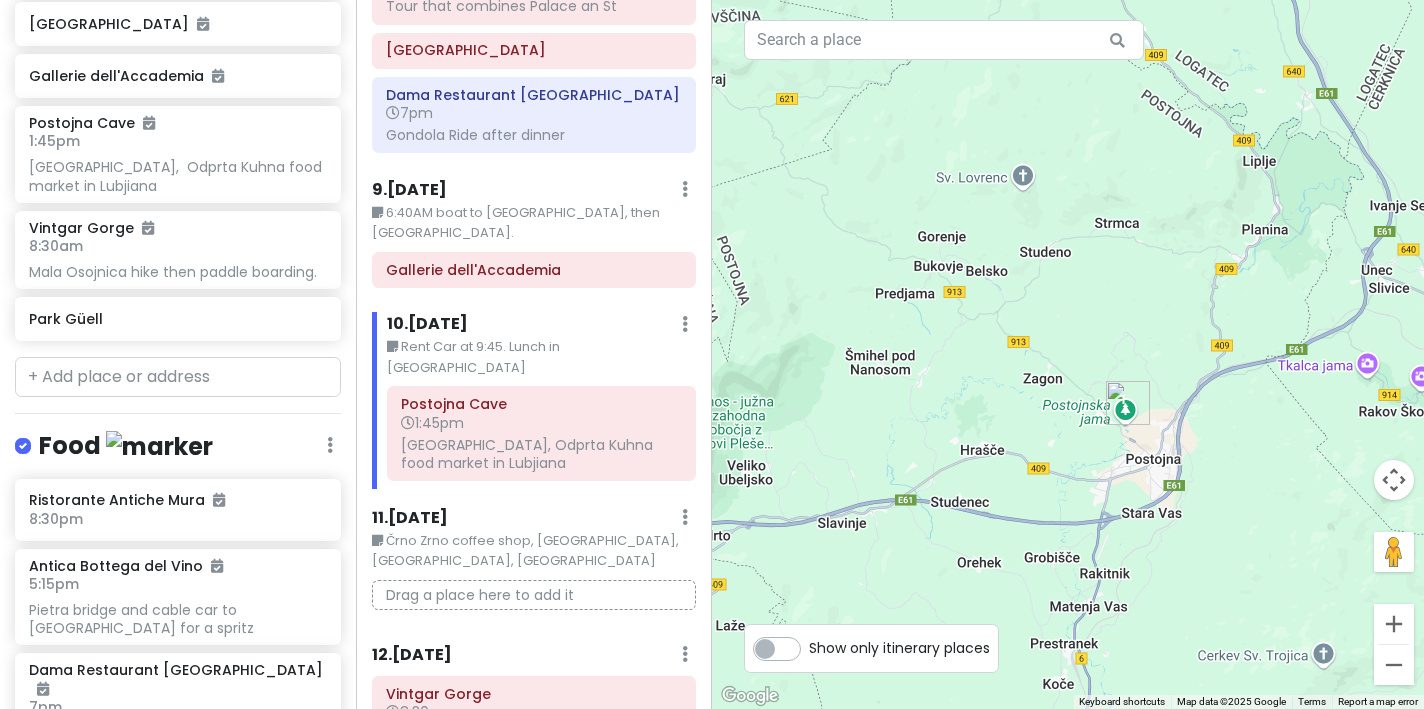 click on "Črno Zrno coffee shop, [GEOGRAPHIC_DATA], [GEOGRAPHIC_DATA], [GEOGRAPHIC_DATA]" at bounding box center (534, 551) 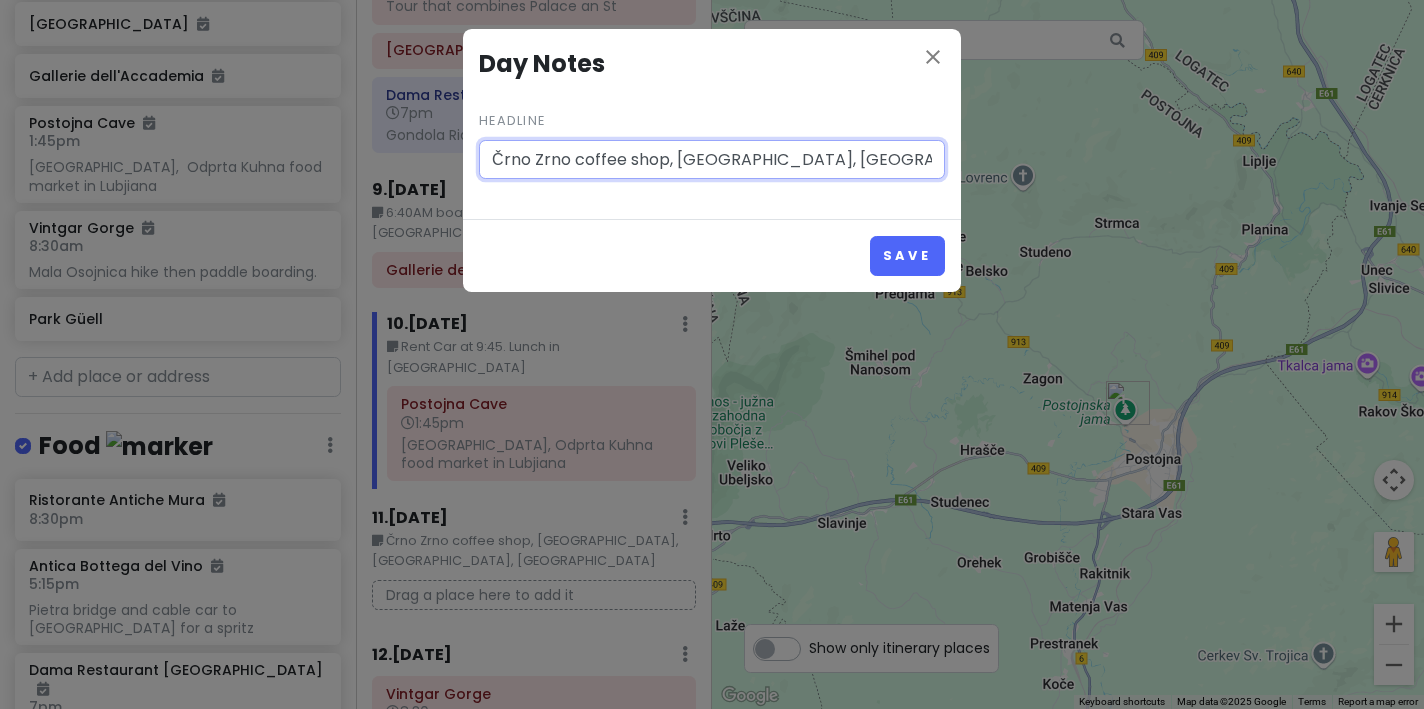 click on "Črno Zrno coffee shop, [GEOGRAPHIC_DATA], [GEOGRAPHIC_DATA], [GEOGRAPHIC_DATA]" at bounding box center (712, 160) 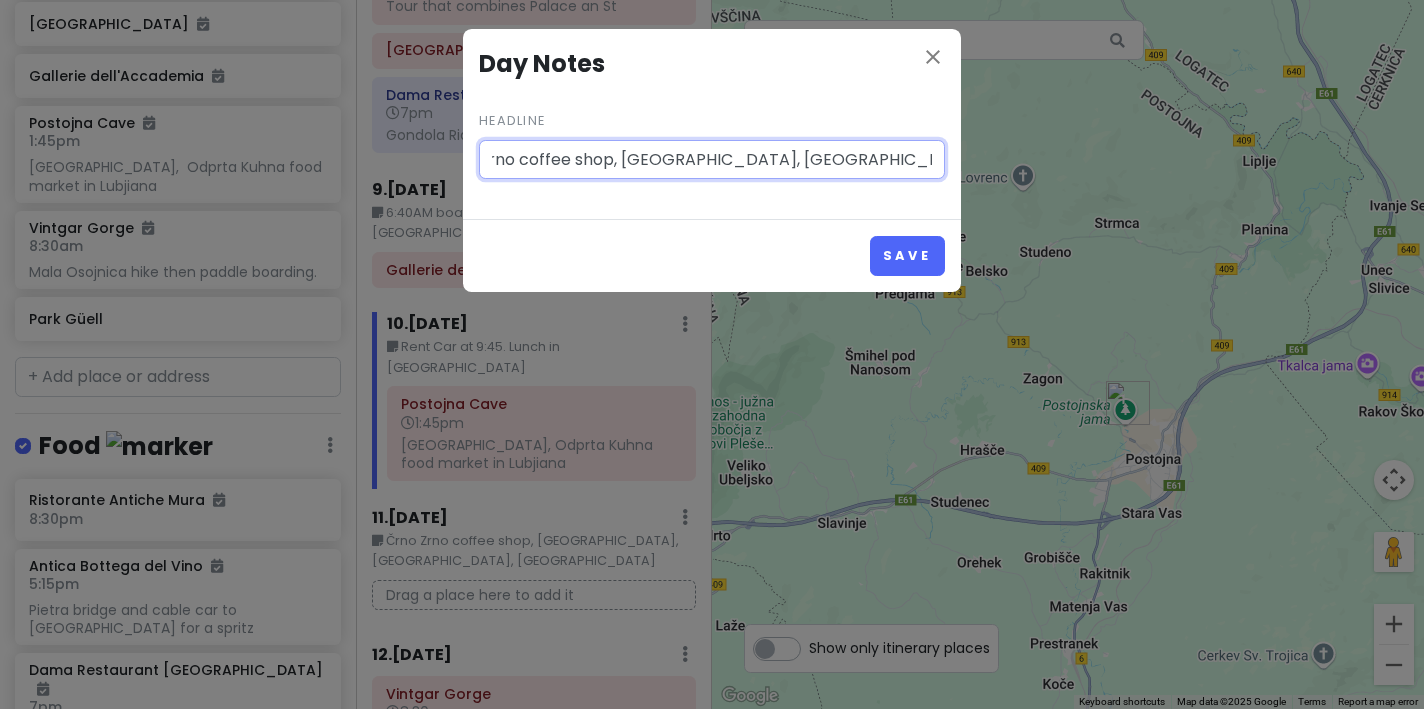 drag, startPoint x: 923, startPoint y: 161, endPoint x: 953, endPoint y: 171, distance: 31.622776 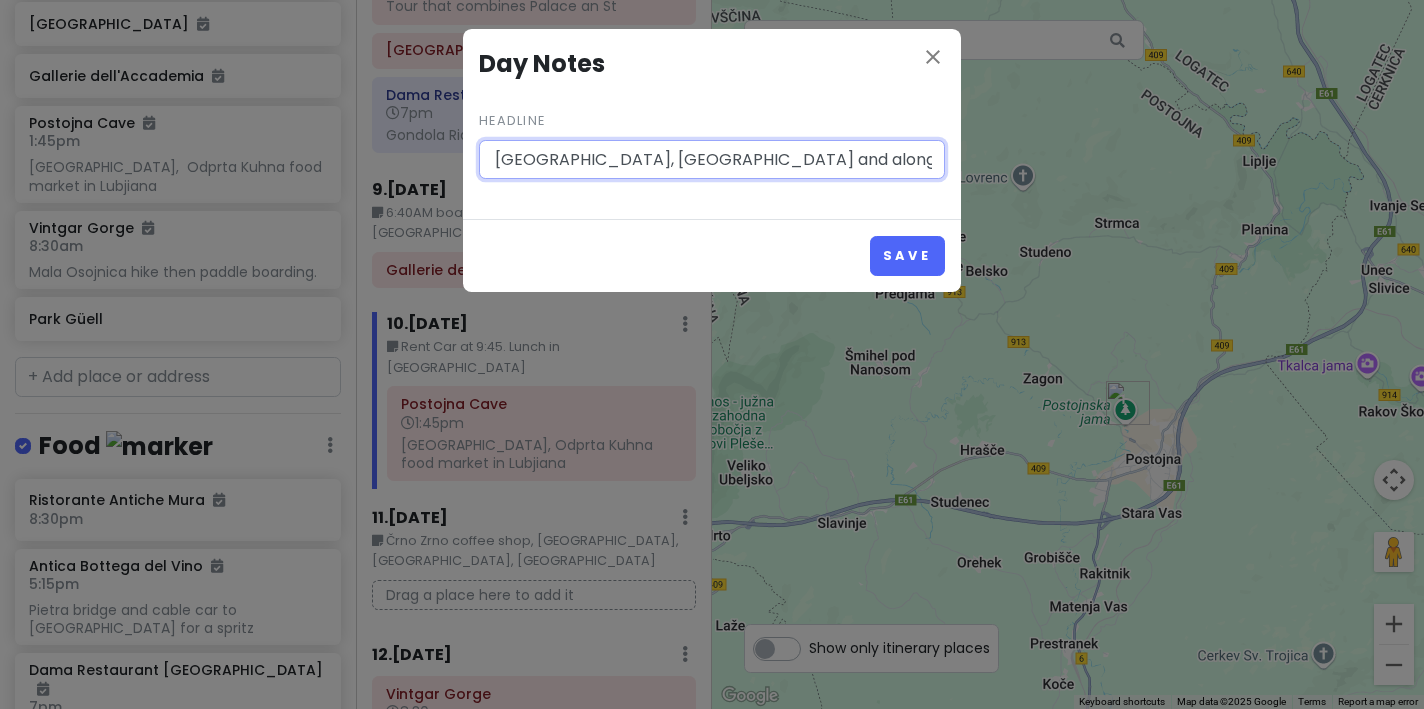 scroll, scrollTop: 0, scrollLeft: 172, axis: horizontal 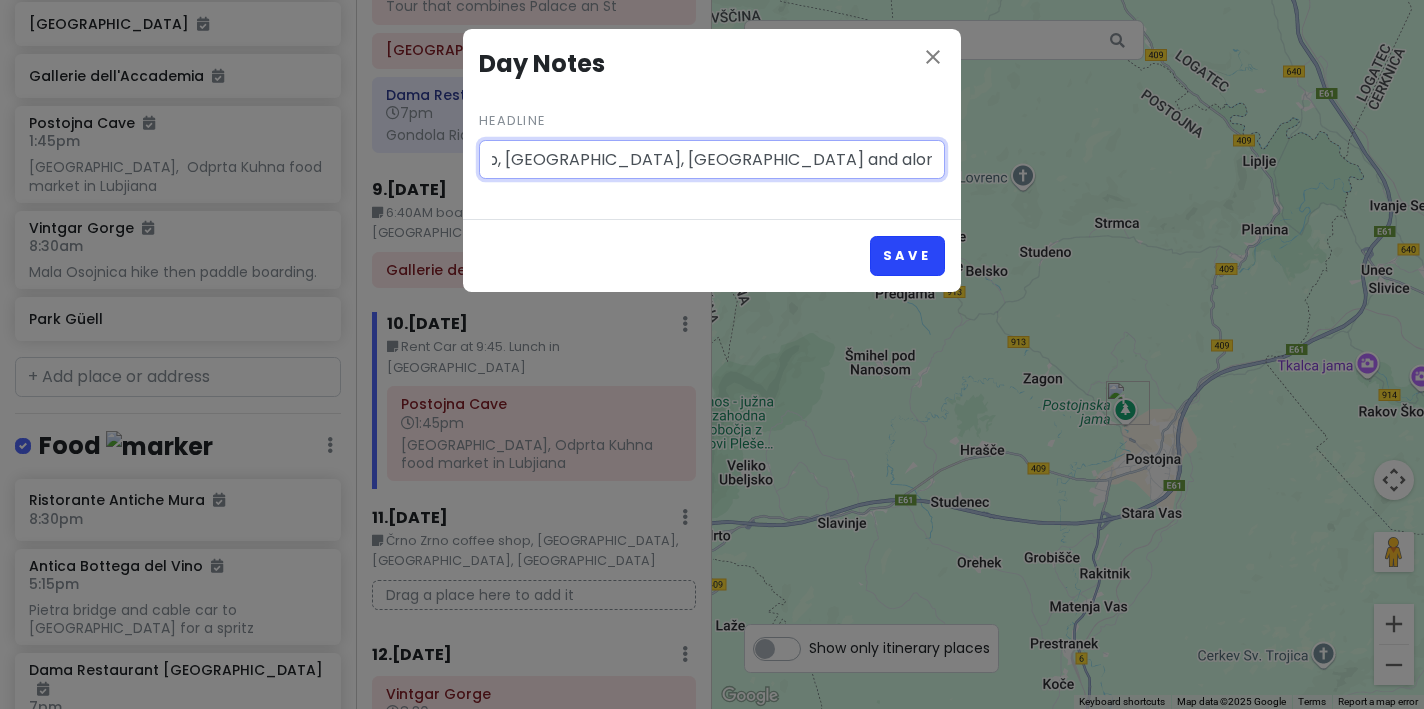 type on "Črno Zrno coffee shop, [GEOGRAPHIC_DATA], [GEOGRAPHIC_DATA] and along river/bridges" 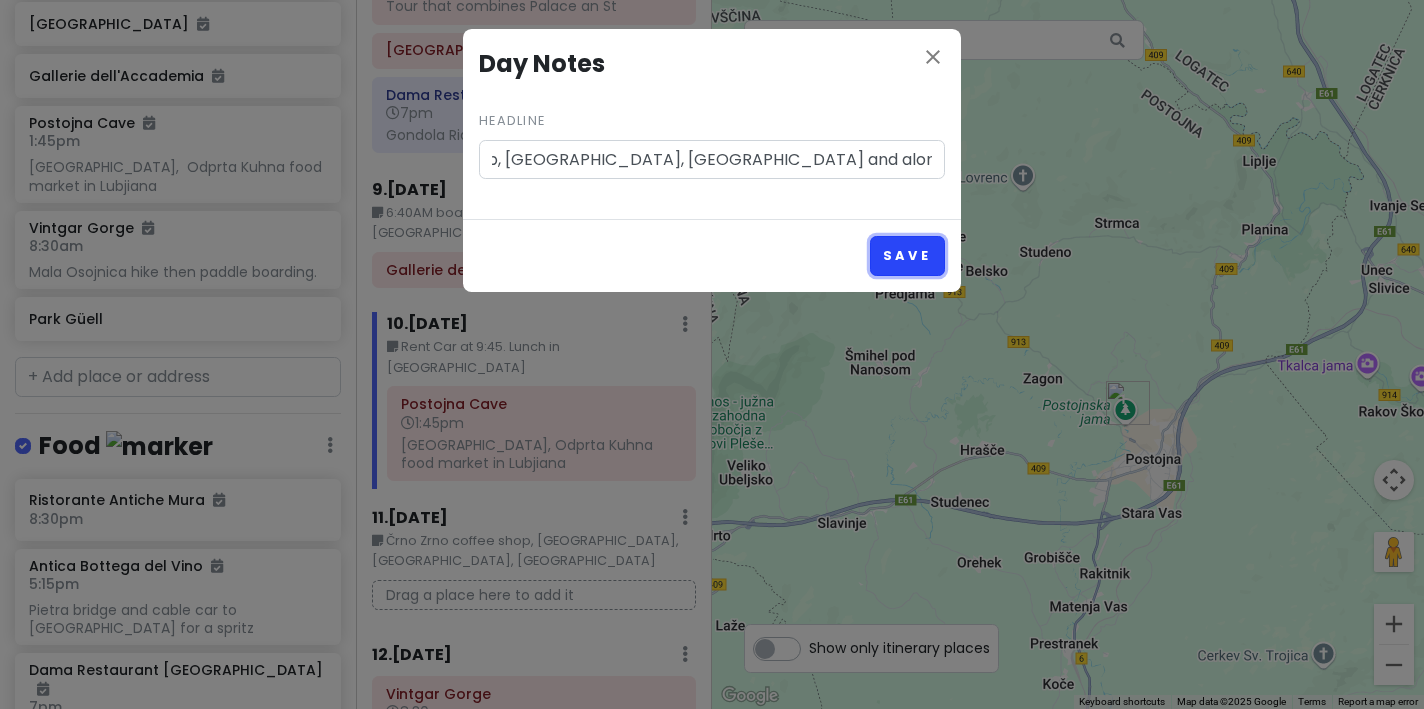 scroll, scrollTop: 0, scrollLeft: 0, axis: both 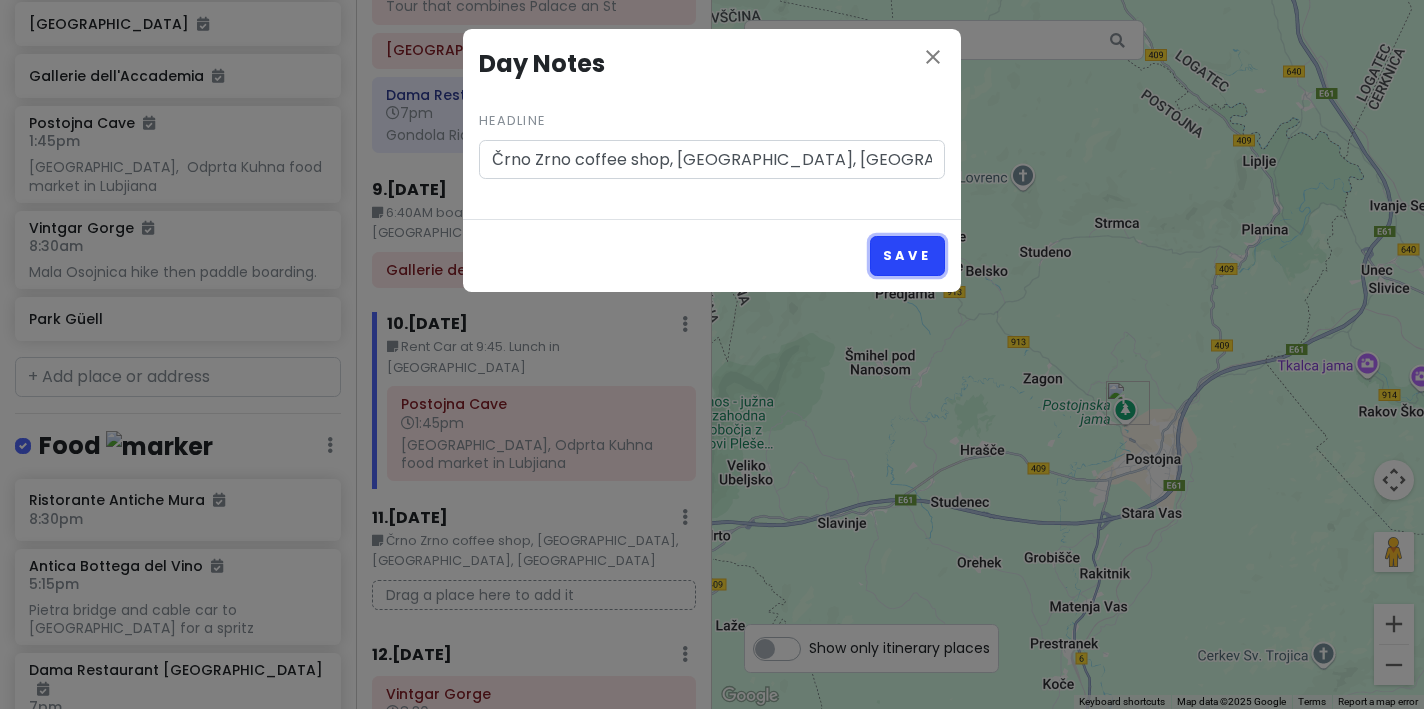 click on "Save" at bounding box center [907, 255] 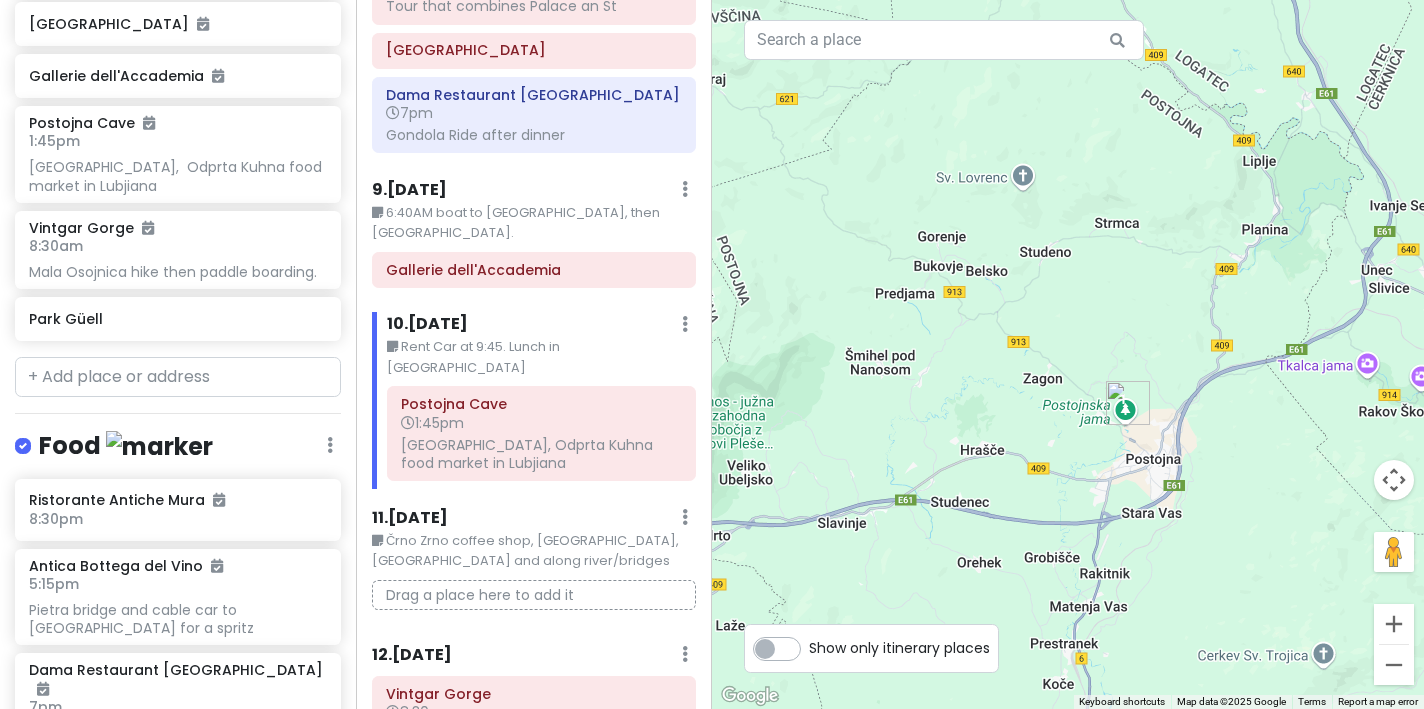 click on "Črno Zrno coffee shop, [GEOGRAPHIC_DATA], [GEOGRAPHIC_DATA] and along river/bridges" at bounding box center (534, 551) 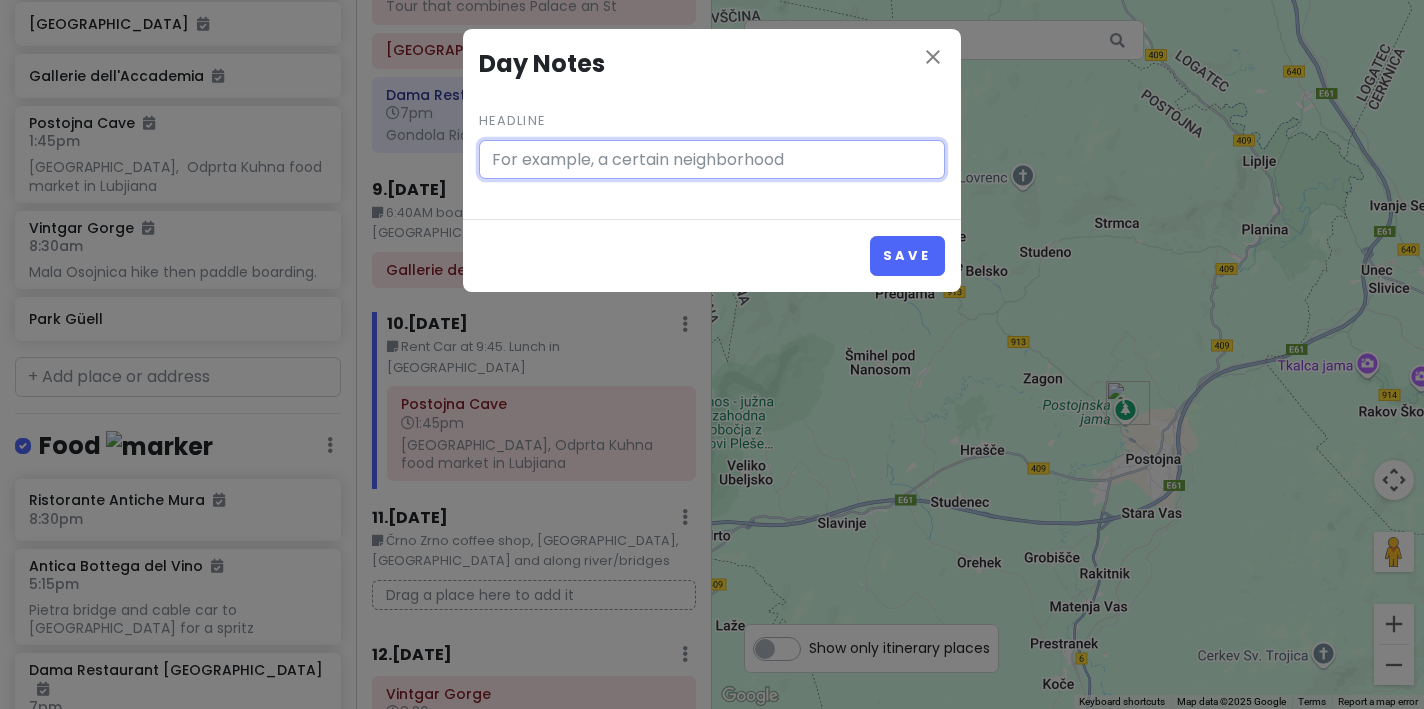 type on "Črno Zrno coffee shop, [GEOGRAPHIC_DATA], [GEOGRAPHIC_DATA] and along river/bridges" 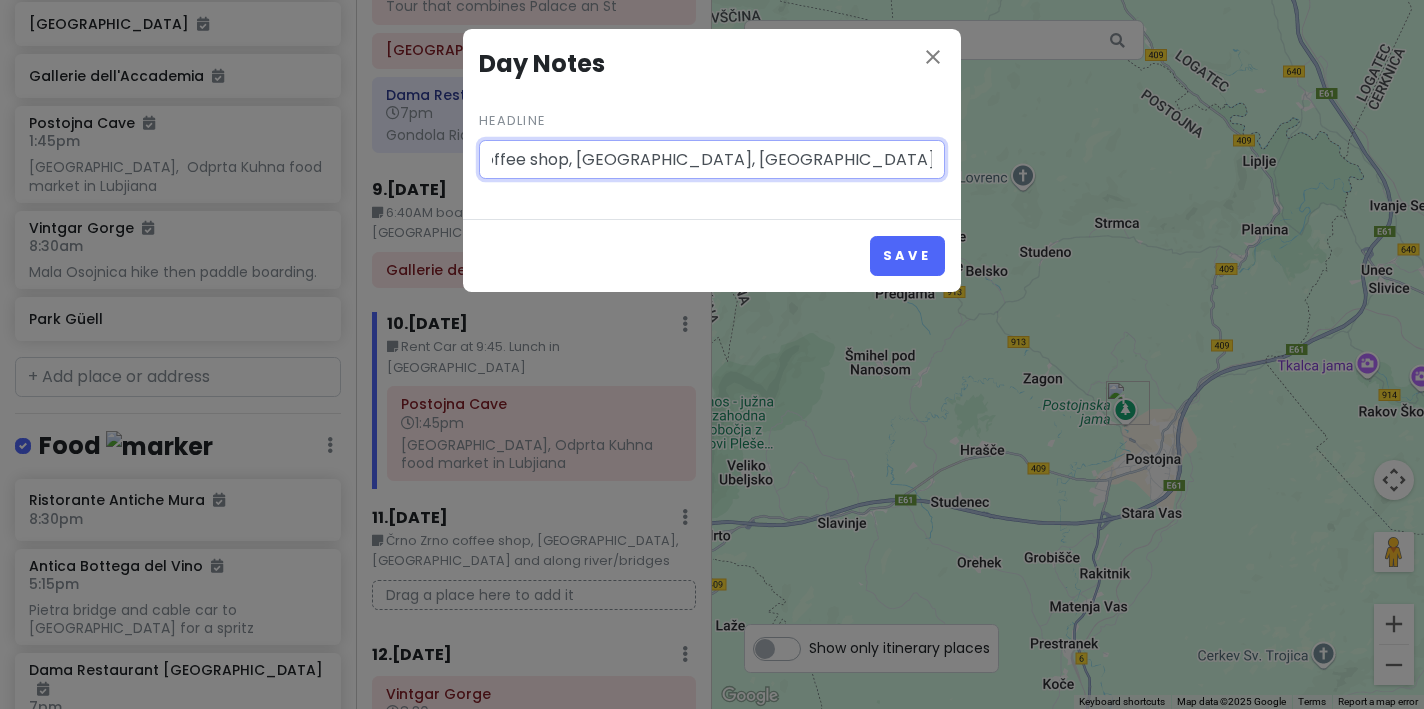 scroll, scrollTop: 0, scrollLeft: 183, axis: horizontal 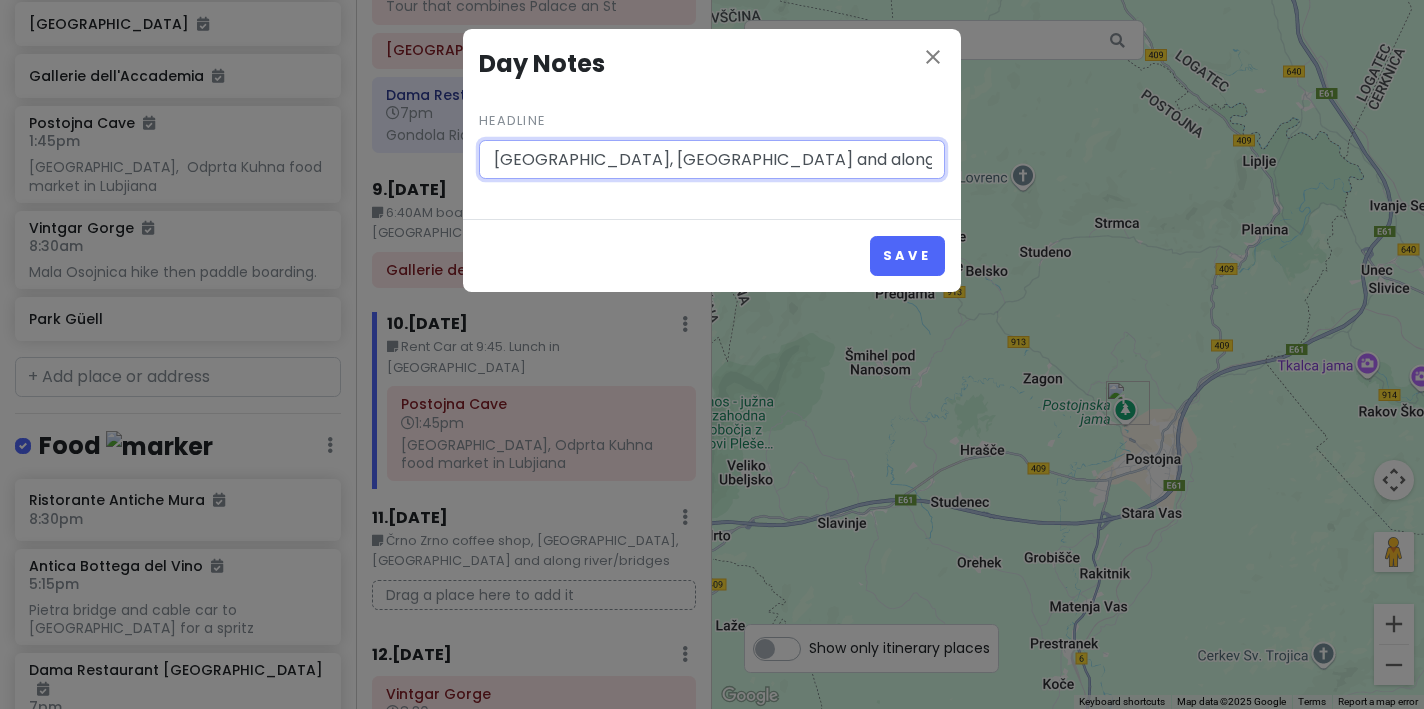 drag, startPoint x: 492, startPoint y: 155, endPoint x: 929, endPoint y: 160, distance: 437.0286 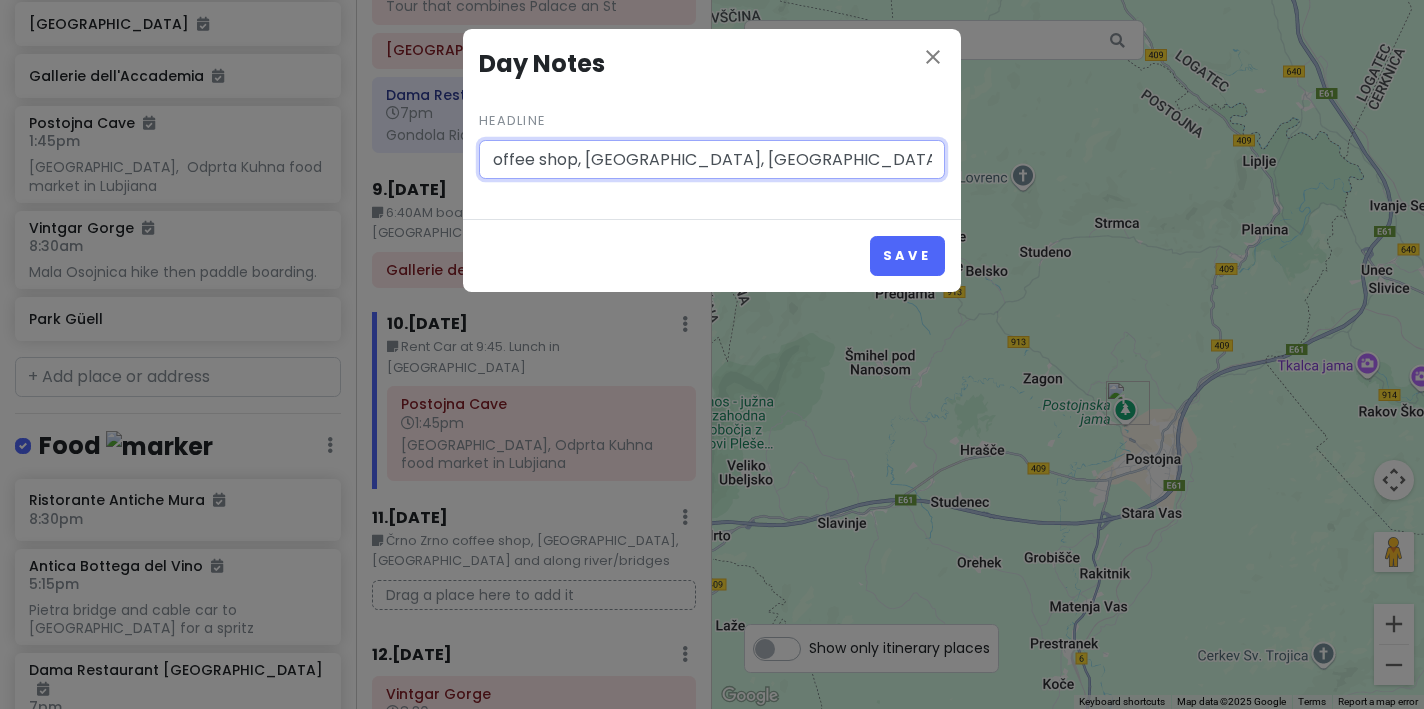 scroll, scrollTop: 0, scrollLeft: 0, axis: both 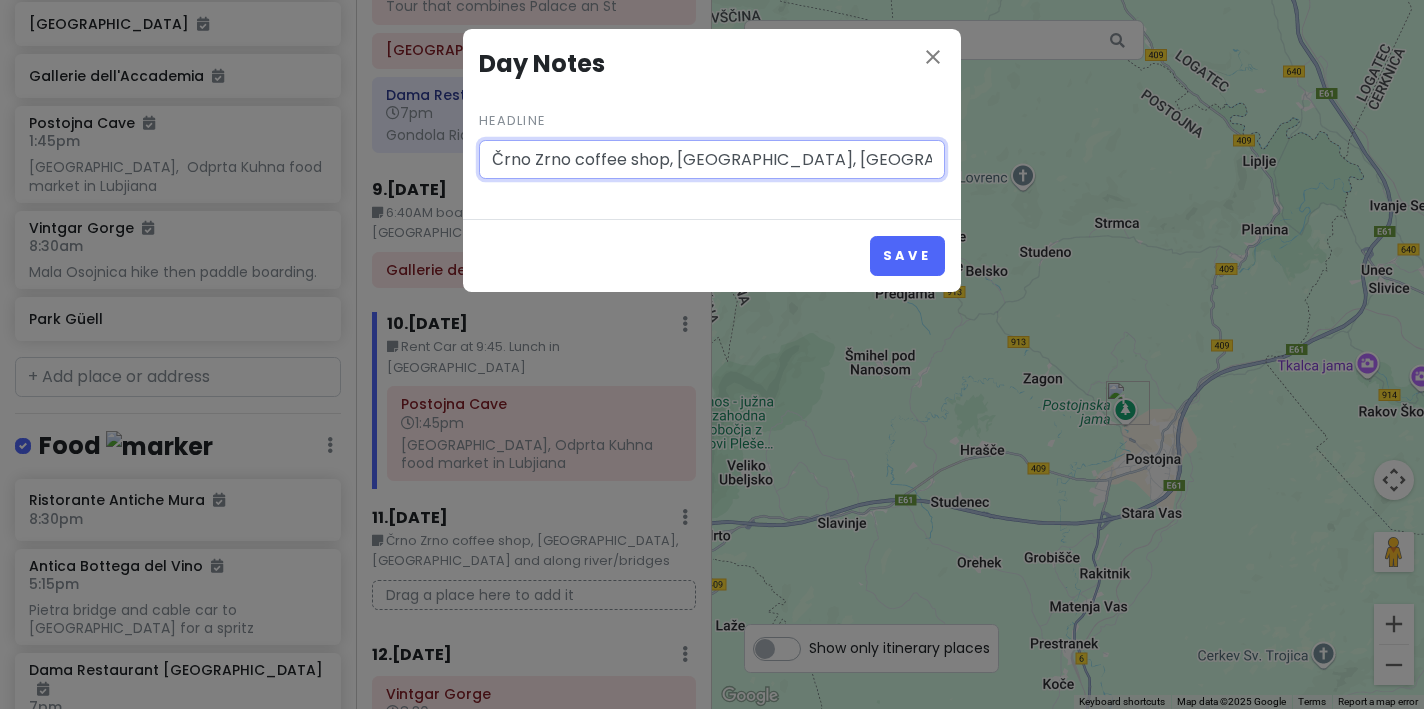 drag, startPoint x: 936, startPoint y: 159, endPoint x: 476, endPoint y: 126, distance: 461.1822 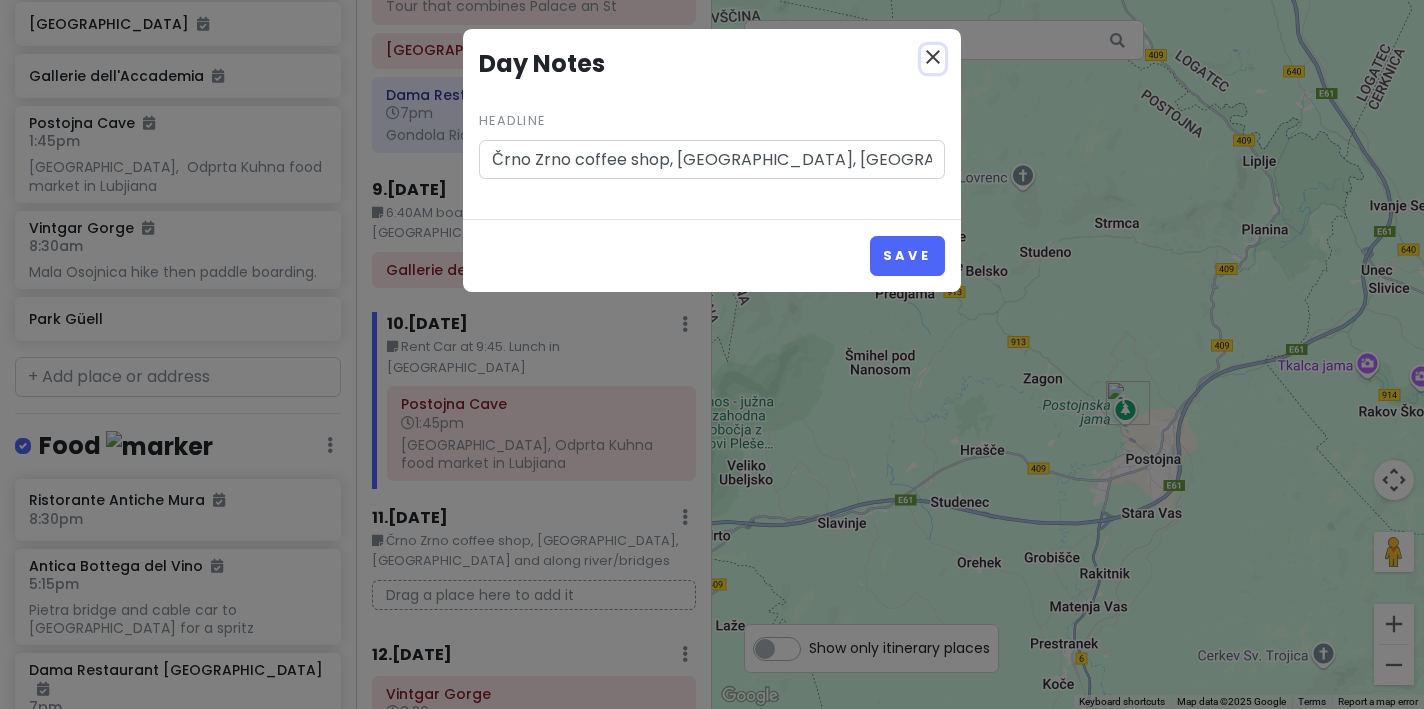 click on "close" at bounding box center (933, 57) 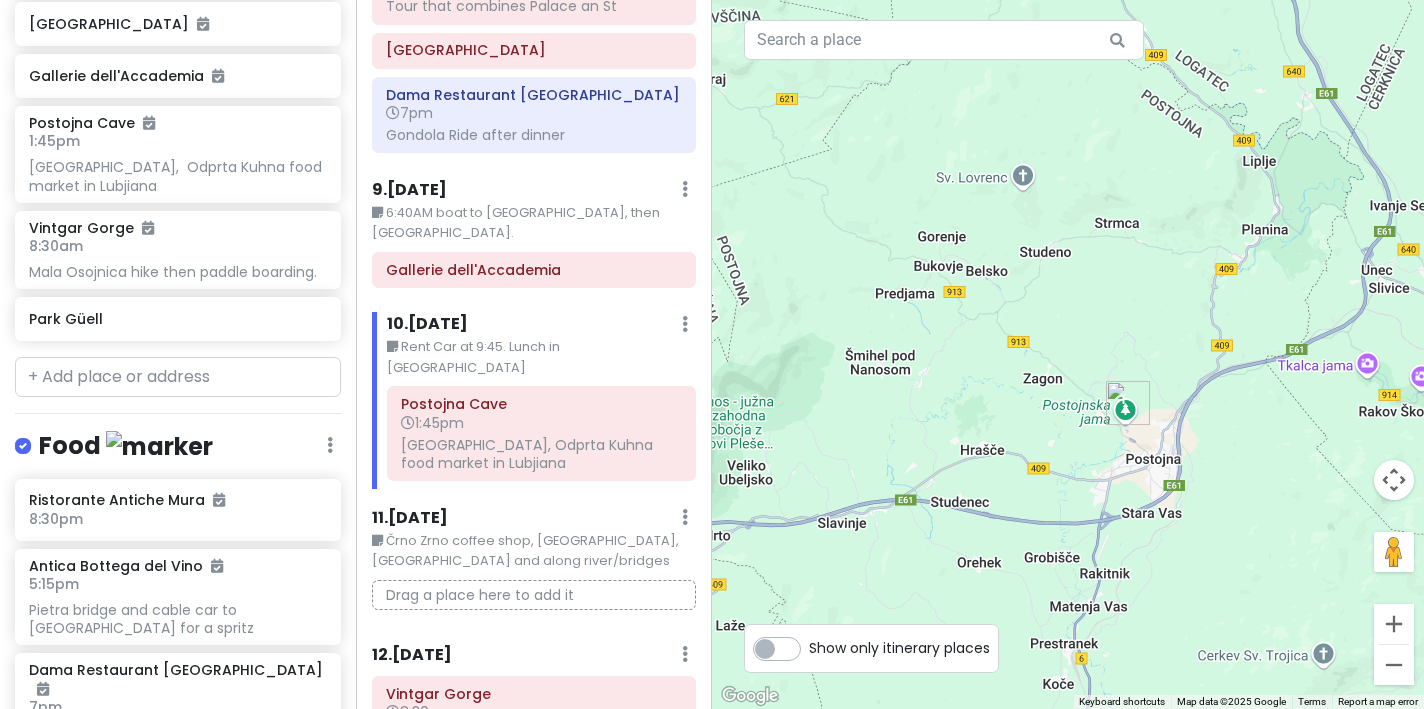 click on "Črno Zrno coffee shop, [GEOGRAPHIC_DATA], [GEOGRAPHIC_DATA] and along river/bridges" at bounding box center [534, 551] 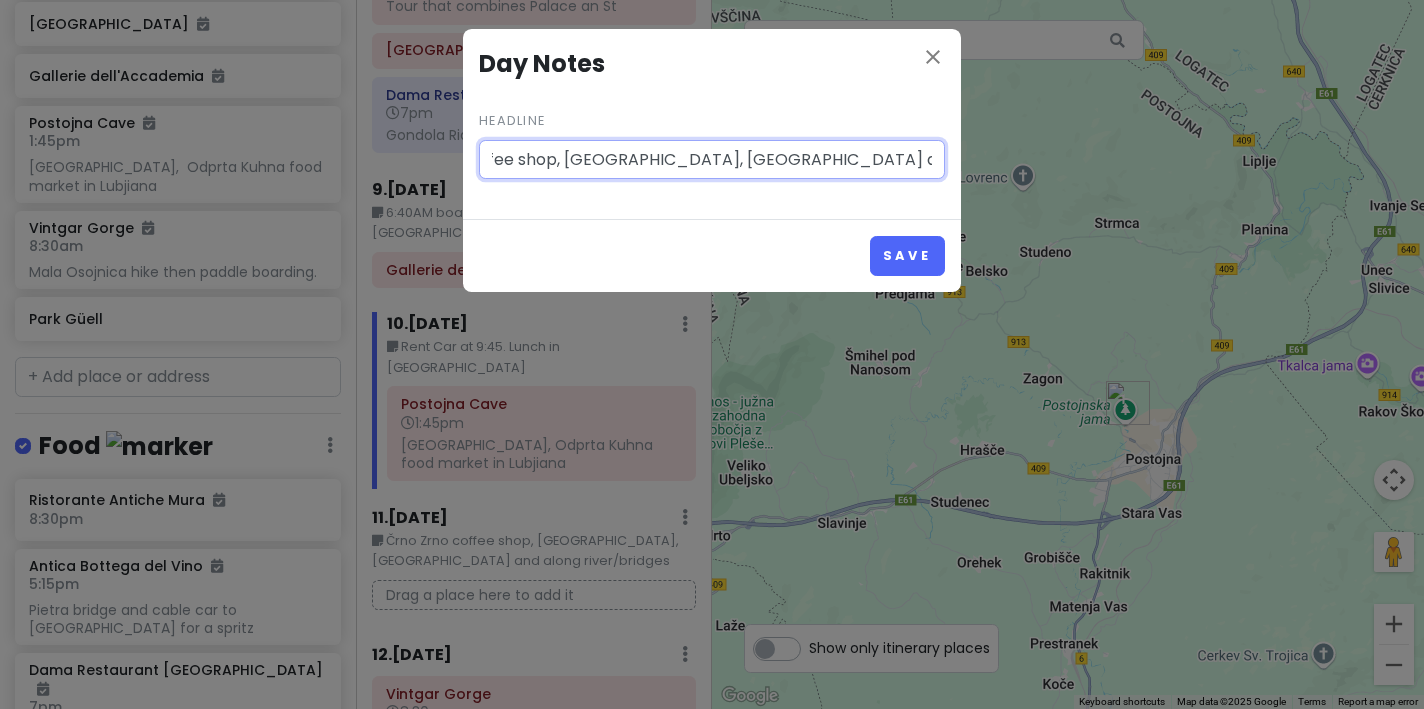 scroll, scrollTop: 0, scrollLeft: 183, axis: horizontal 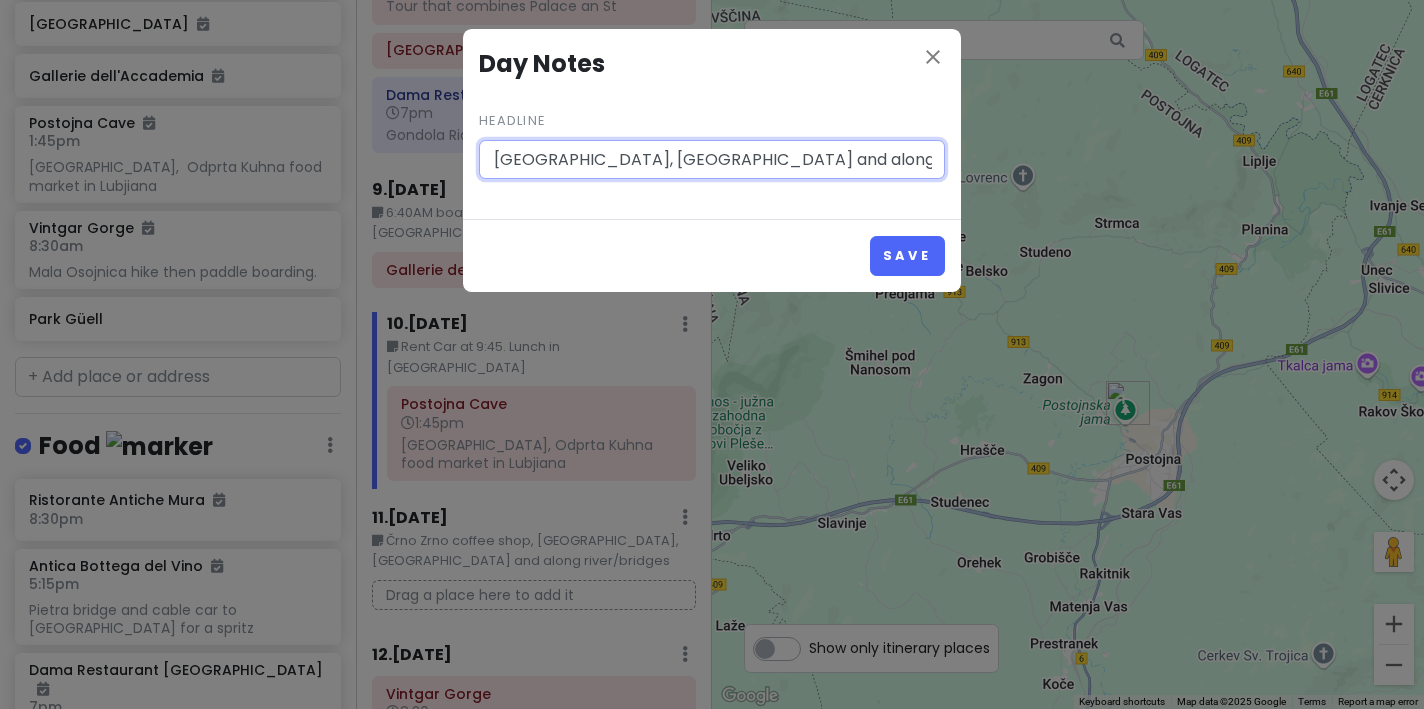drag, startPoint x: 841, startPoint y: 149, endPoint x: 963, endPoint y: 159, distance: 122.40915 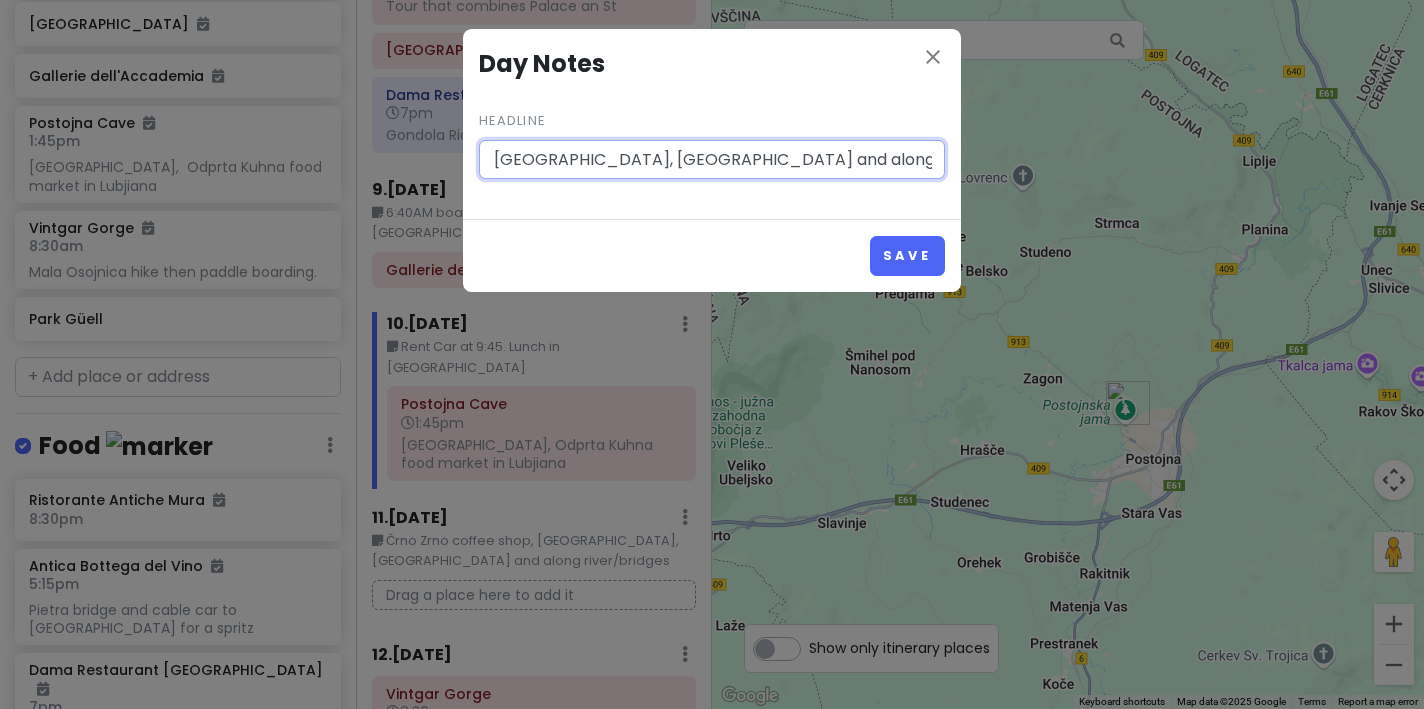 click on "Črno Zrno coffee shop, [GEOGRAPHIC_DATA], [GEOGRAPHIC_DATA] and along river/bridges" at bounding box center [712, 160] 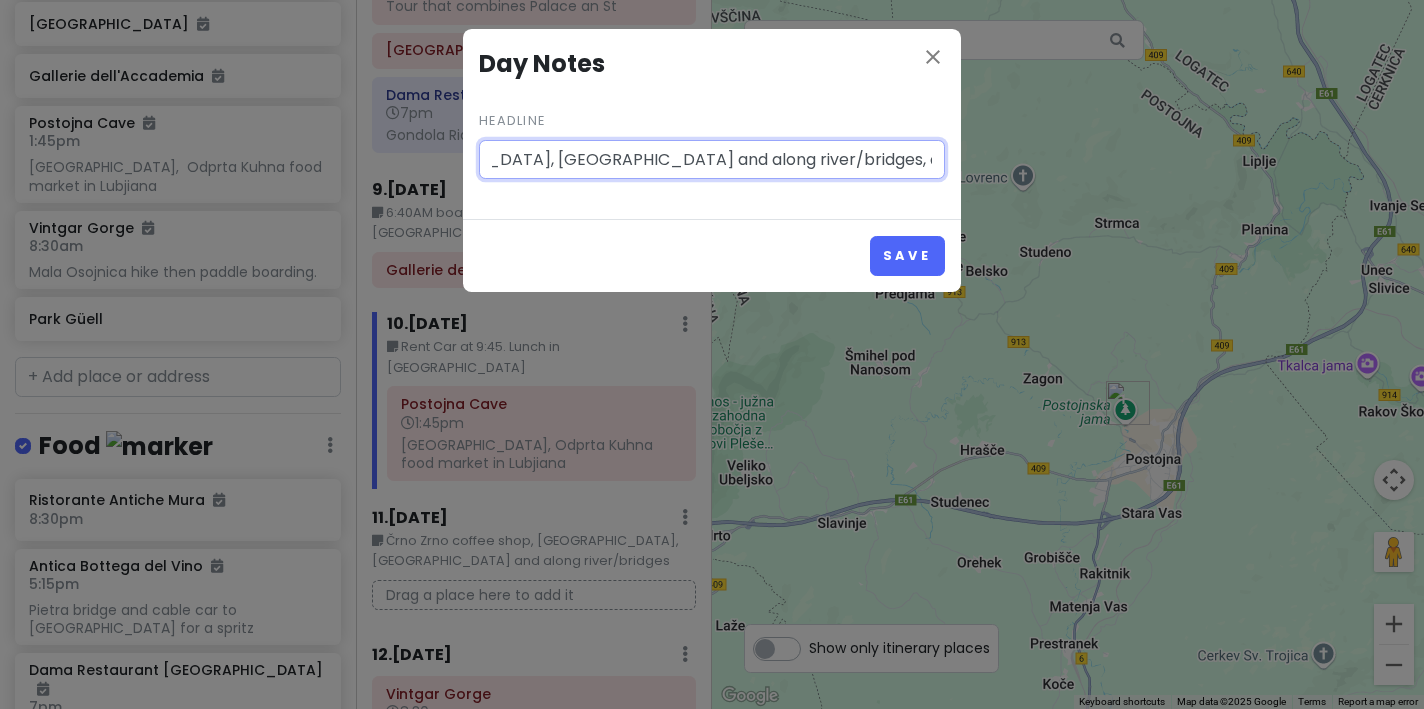 scroll, scrollTop: 0, scrollLeft: 308, axis: horizontal 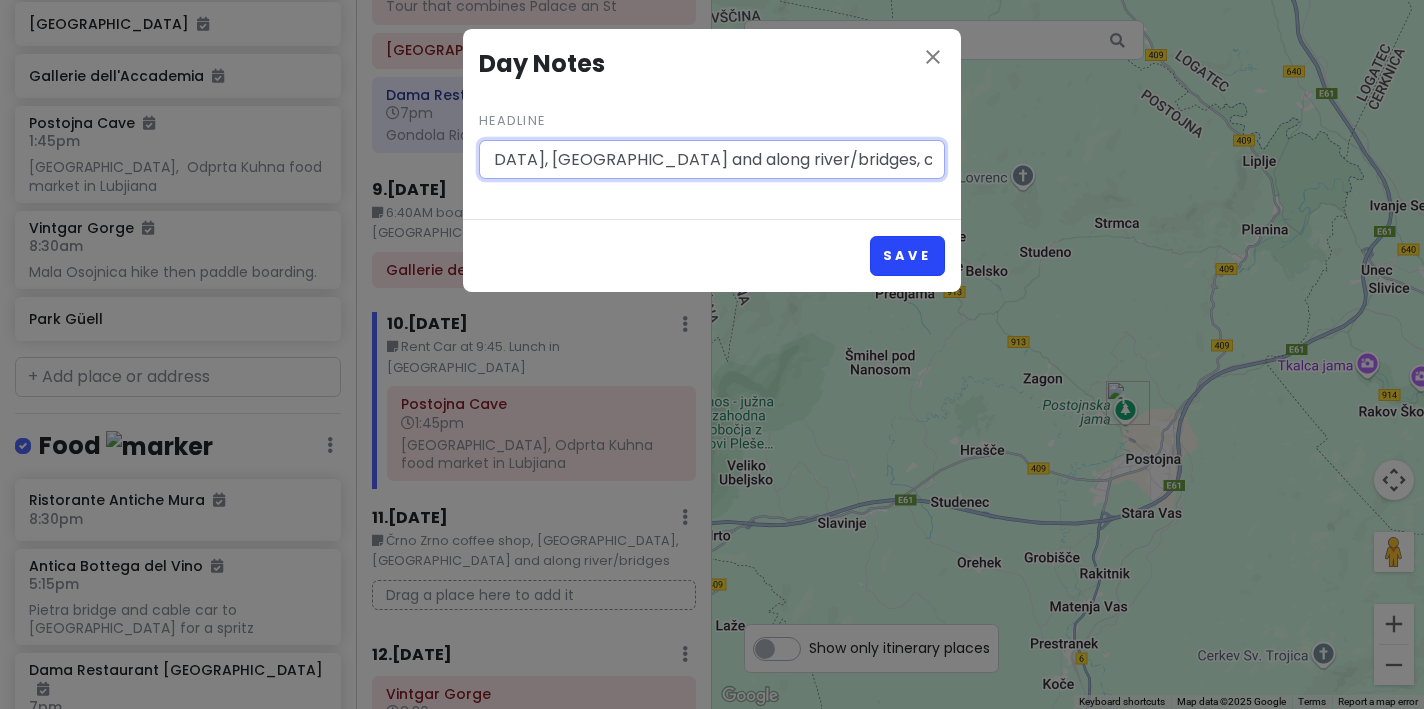 type on "Črno Zrno coffee shop, [GEOGRAPHIC_DATA], [GEOGRAPHIC_DATA] and along river/bridges, central market" 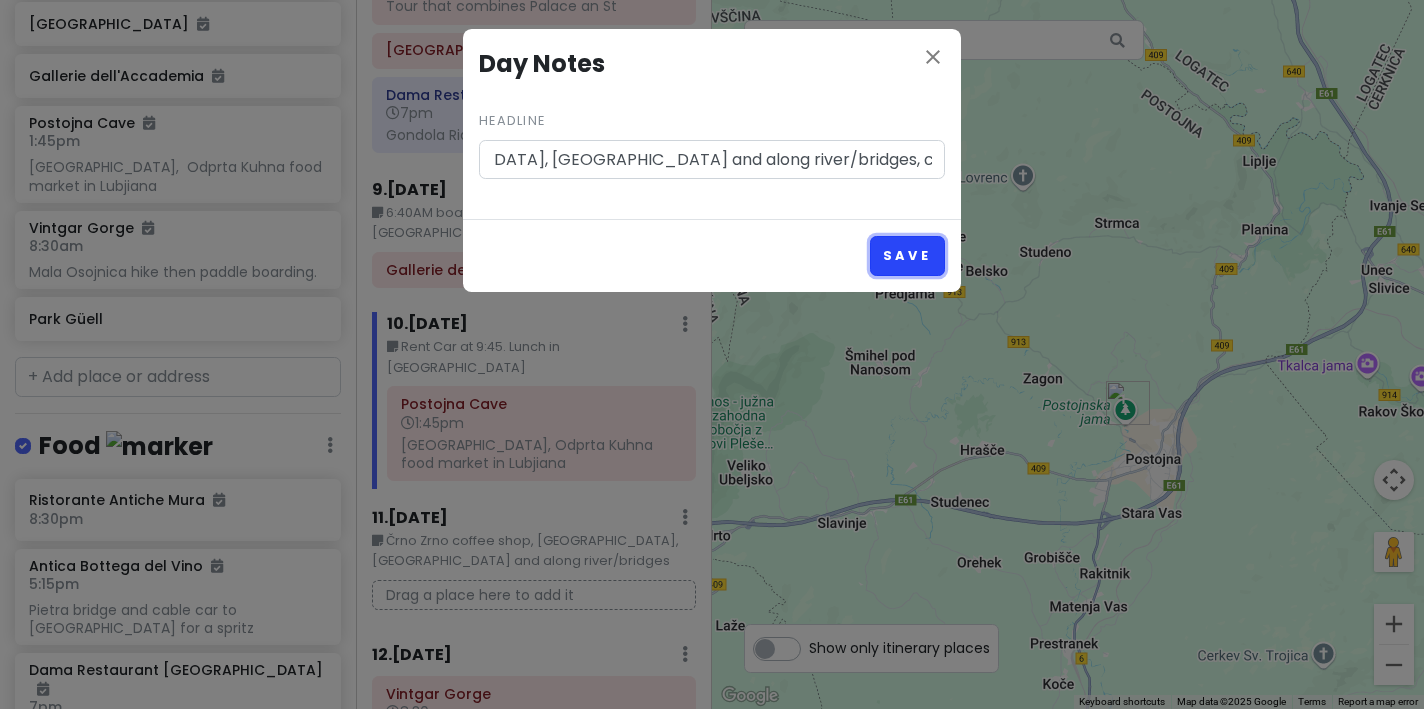 click on "Save" at bounding box center (907, 255) 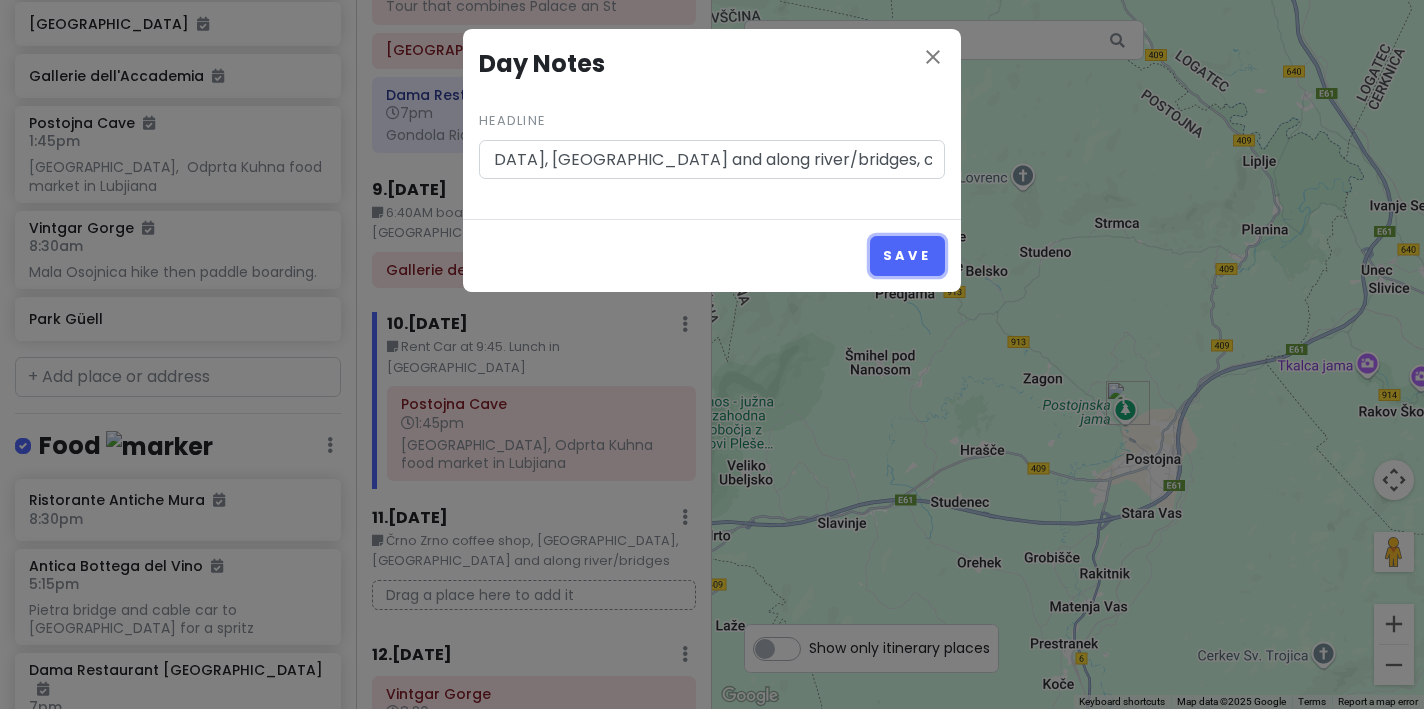 type 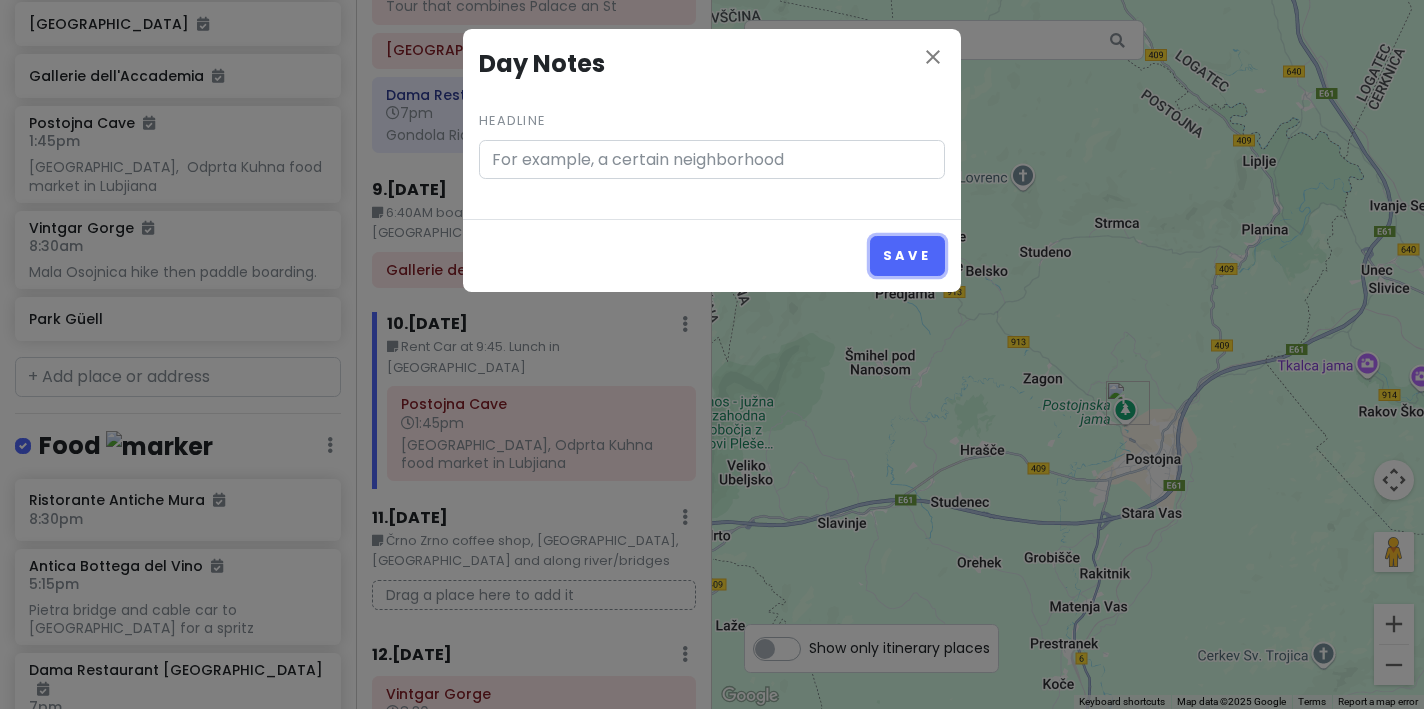 scroll, scrollTop: 0, scrollLeft: 0, axis: both 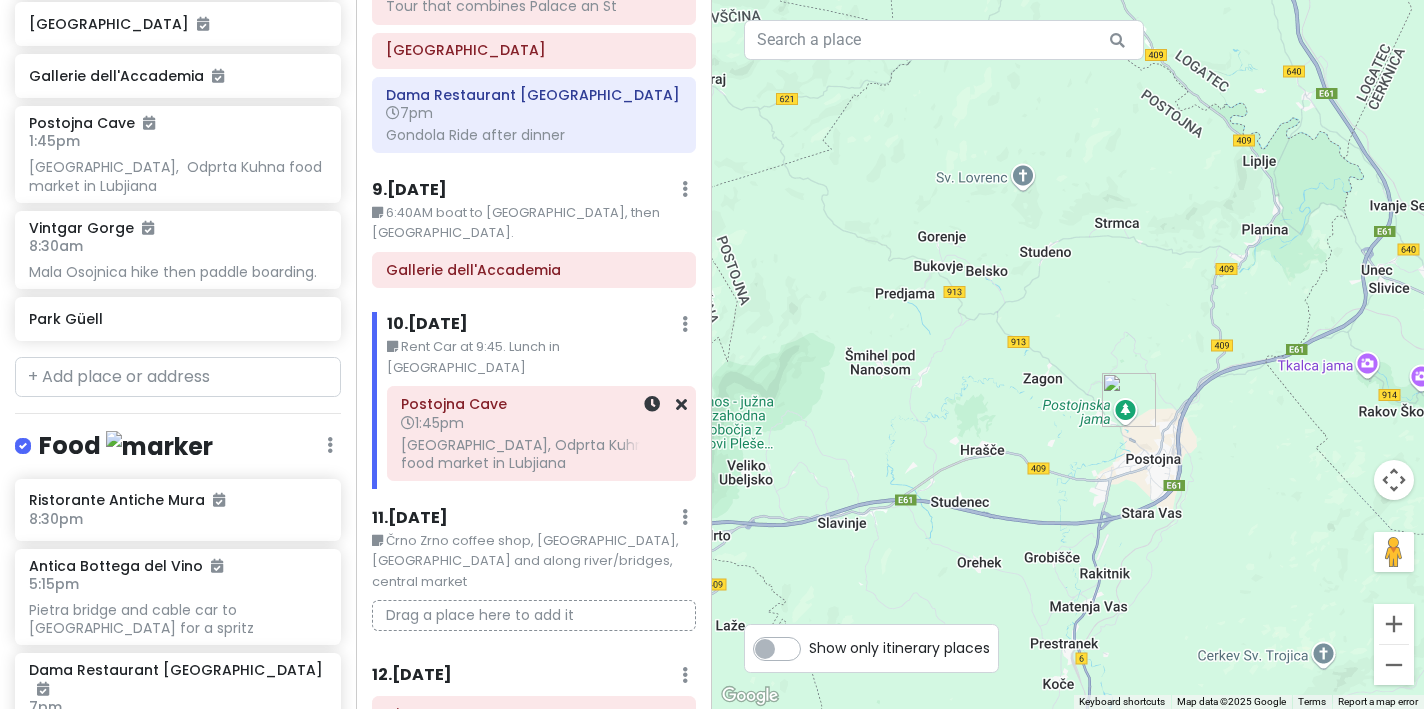 click on "[GEOGRAPHIC_DATA],  Odprta Kuhna food market in Lubjiana" at bounding box center (534, -1245) 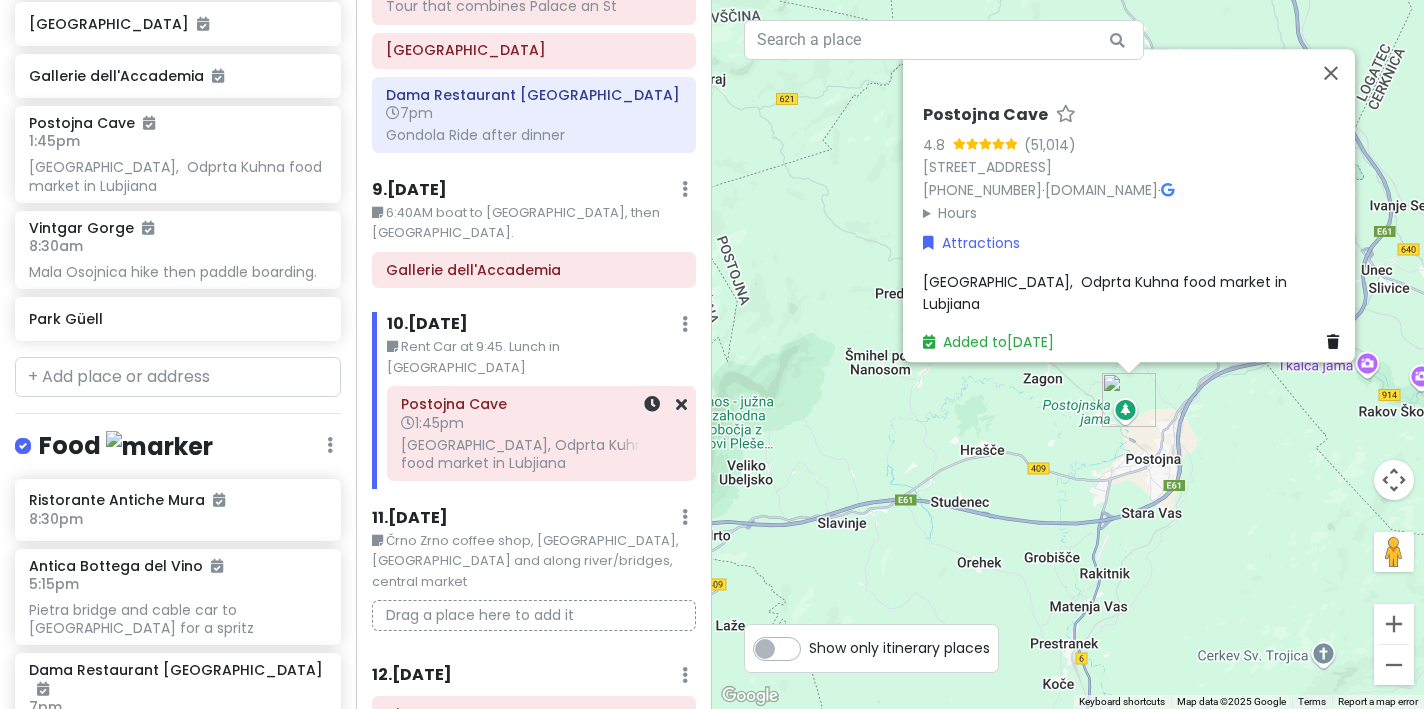 click on "[GEOGRAPHIC_DATA],  Odprta Kuhna food market in Lubjiana" at bounding box center (534, -1245) 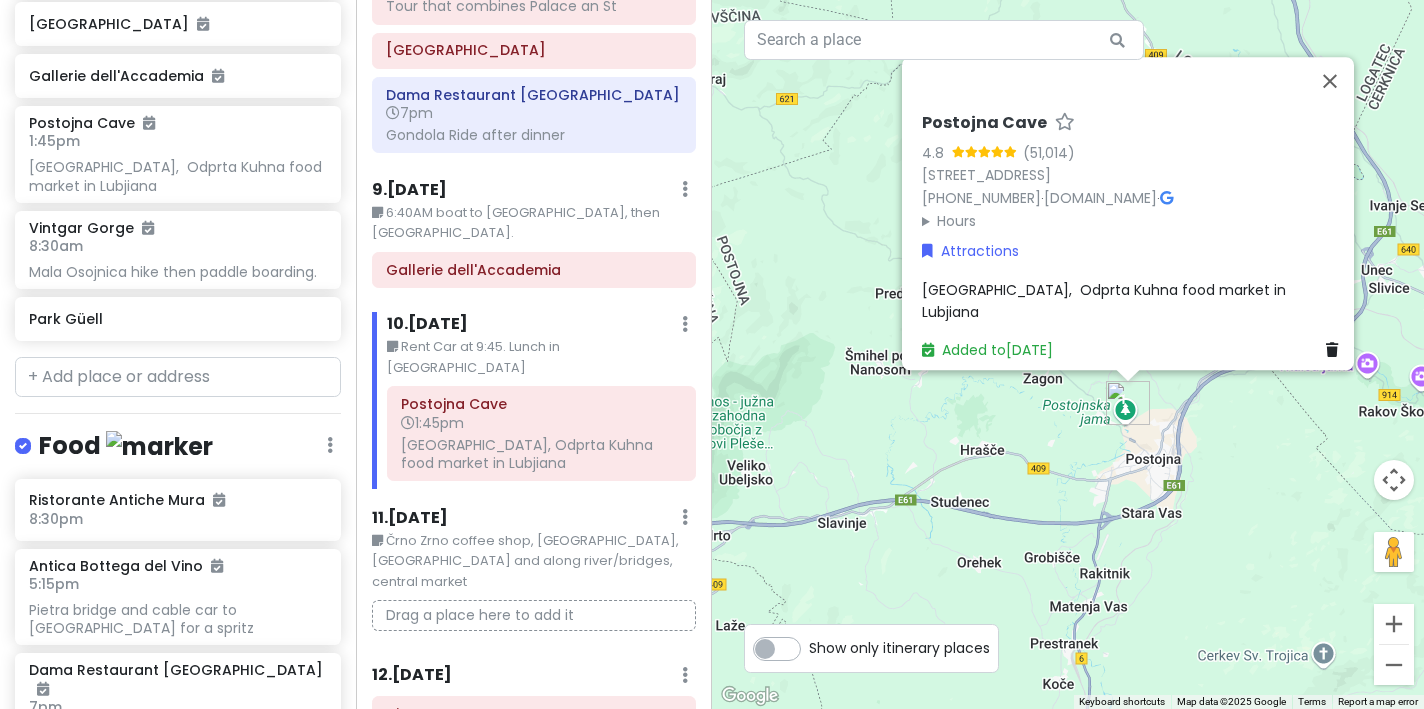 click on "[GEOGRAPHIC_DATA],  Odprta Kuhna food market in Lubjiana" at bounding box center (1106, 300) 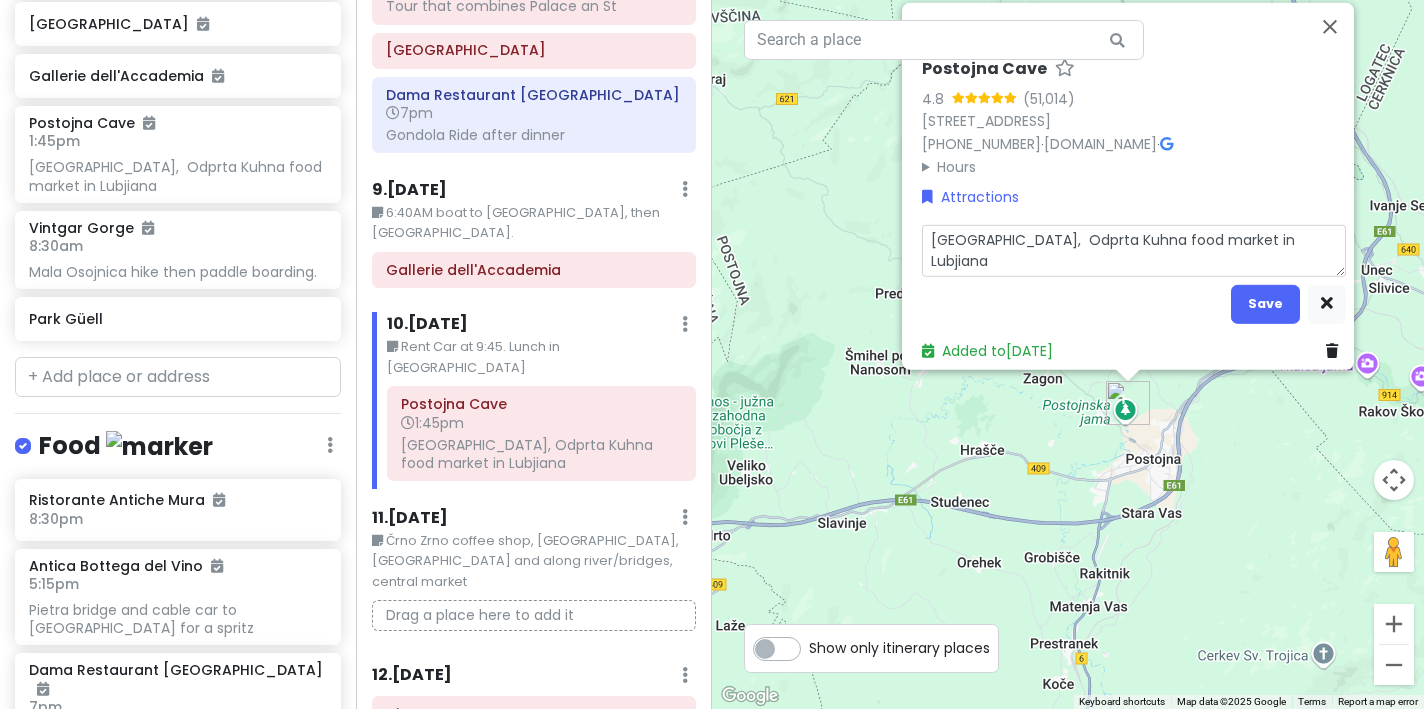 click on "[GEOGRAPHIC_DATA],  Odprta Kuhna food market in Lubjiana" at bounding box center [1134, 250] 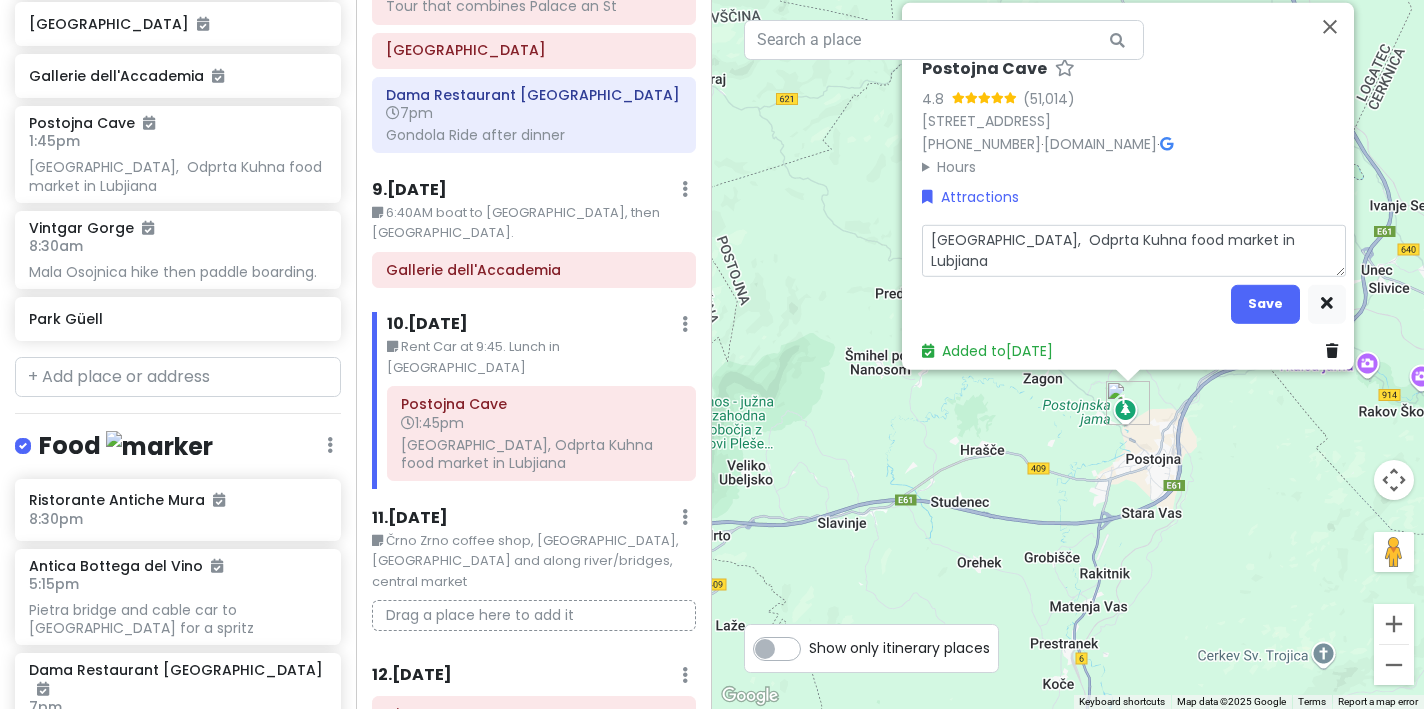 type on "x" 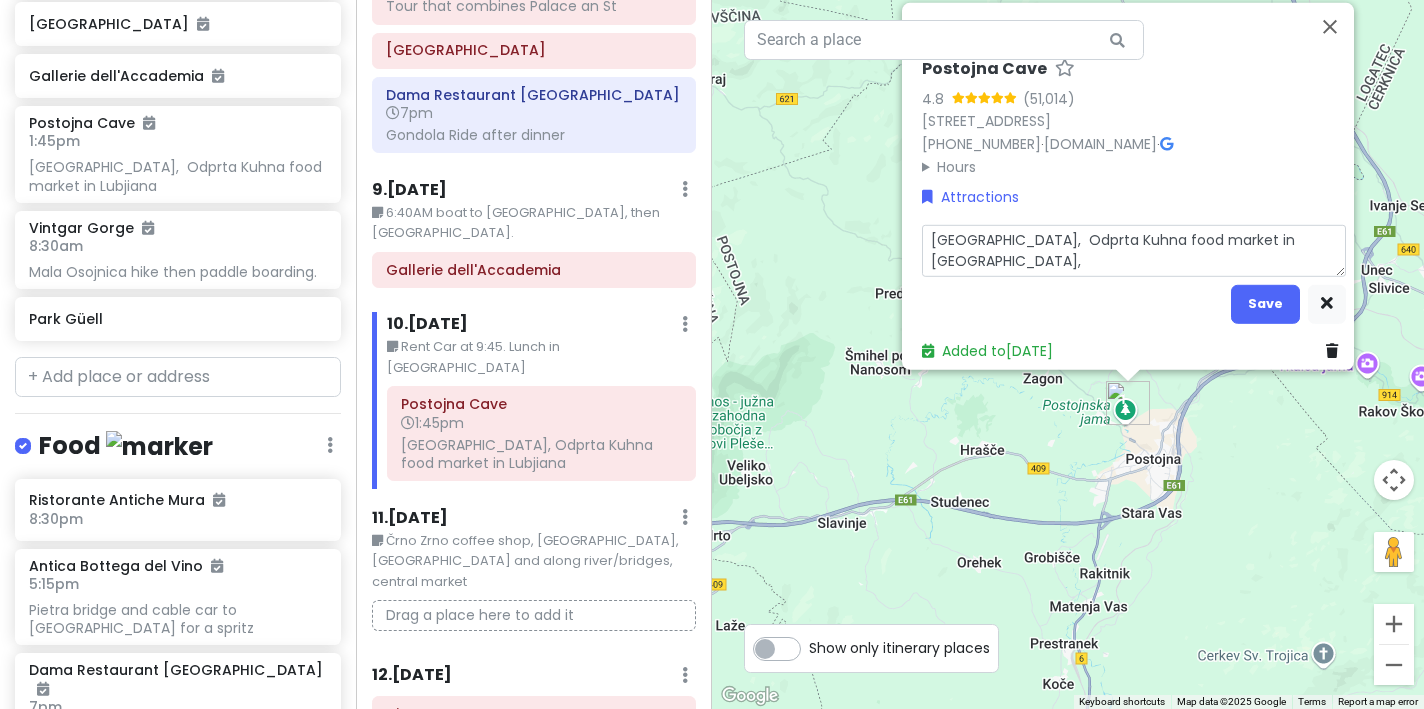 type on "x" 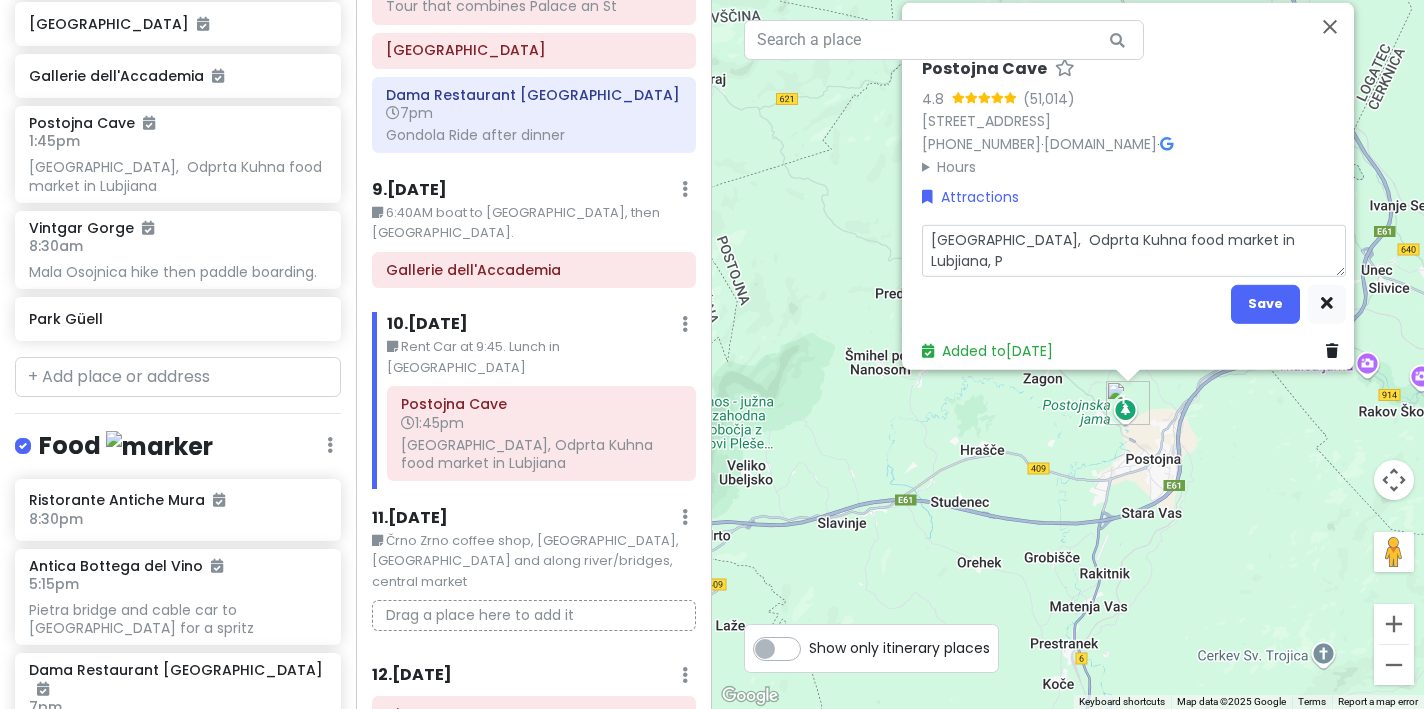 type on "x" 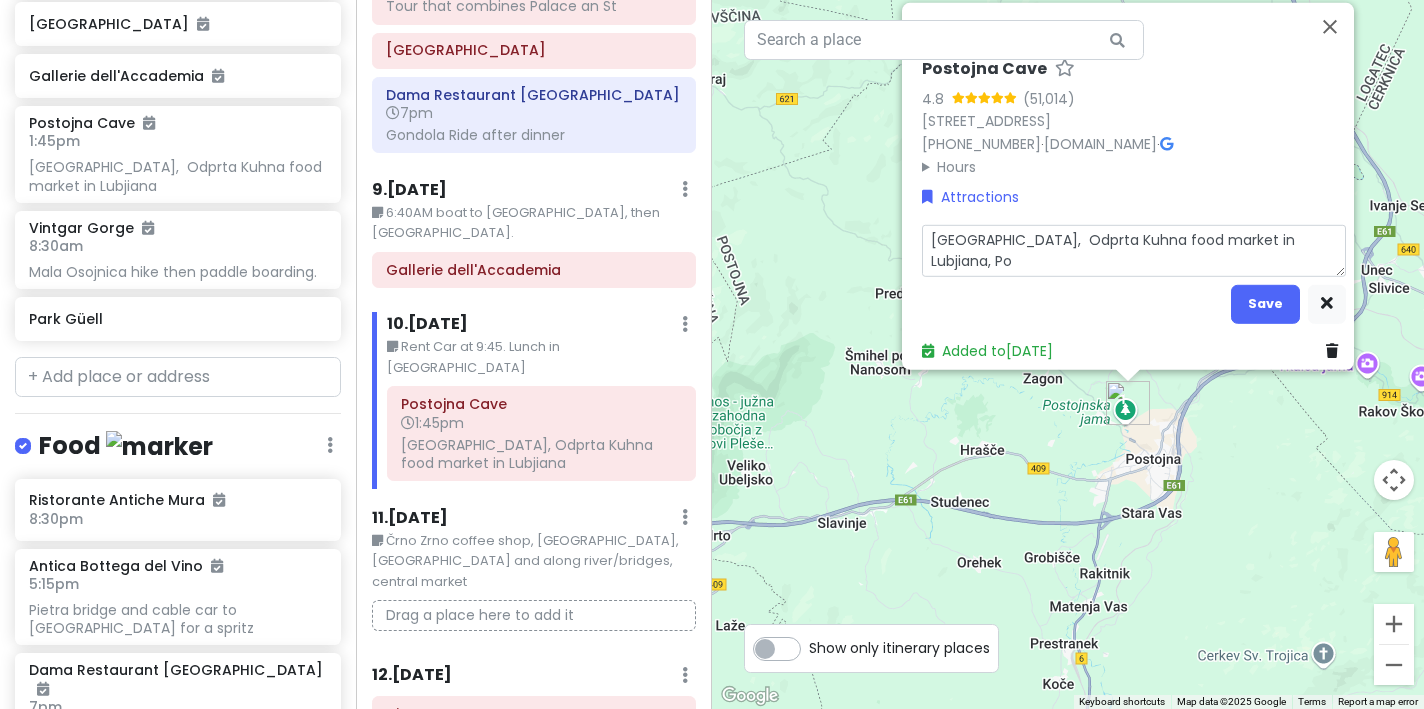 type on "x" 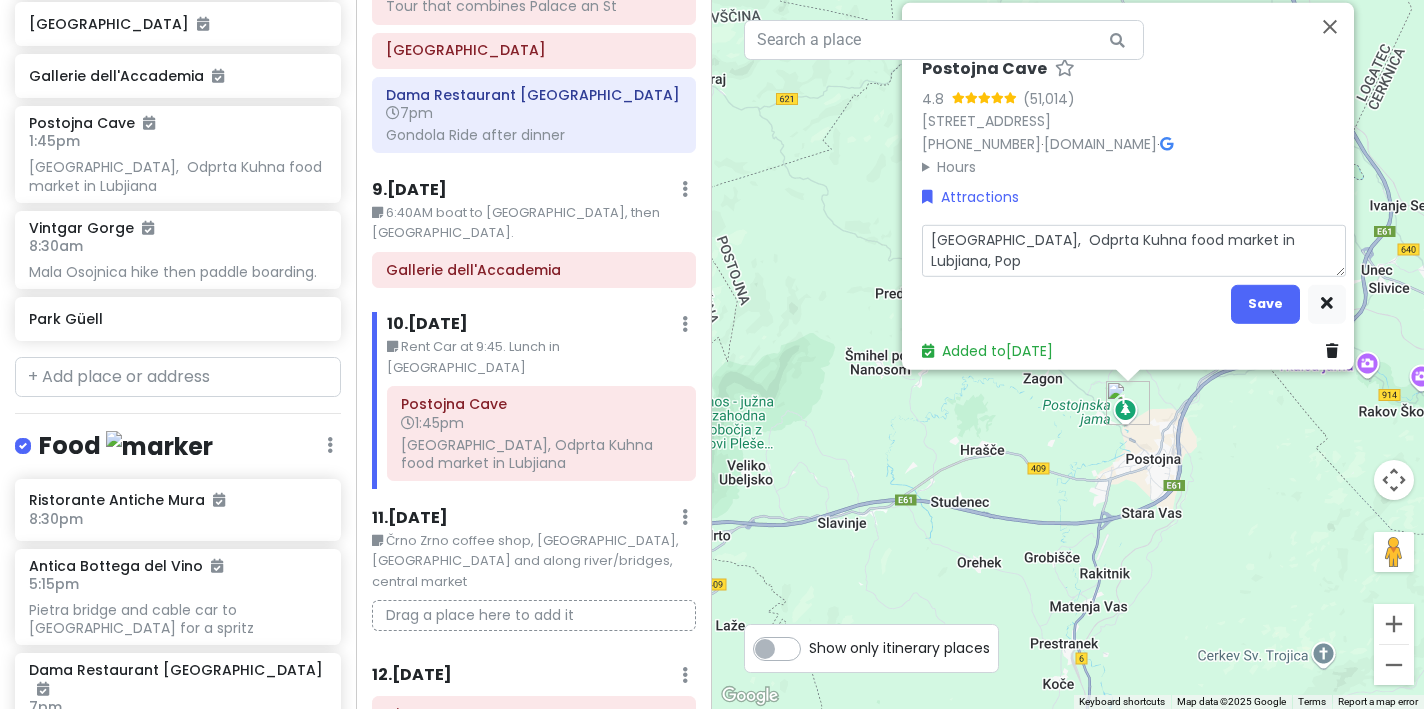 type on "x" 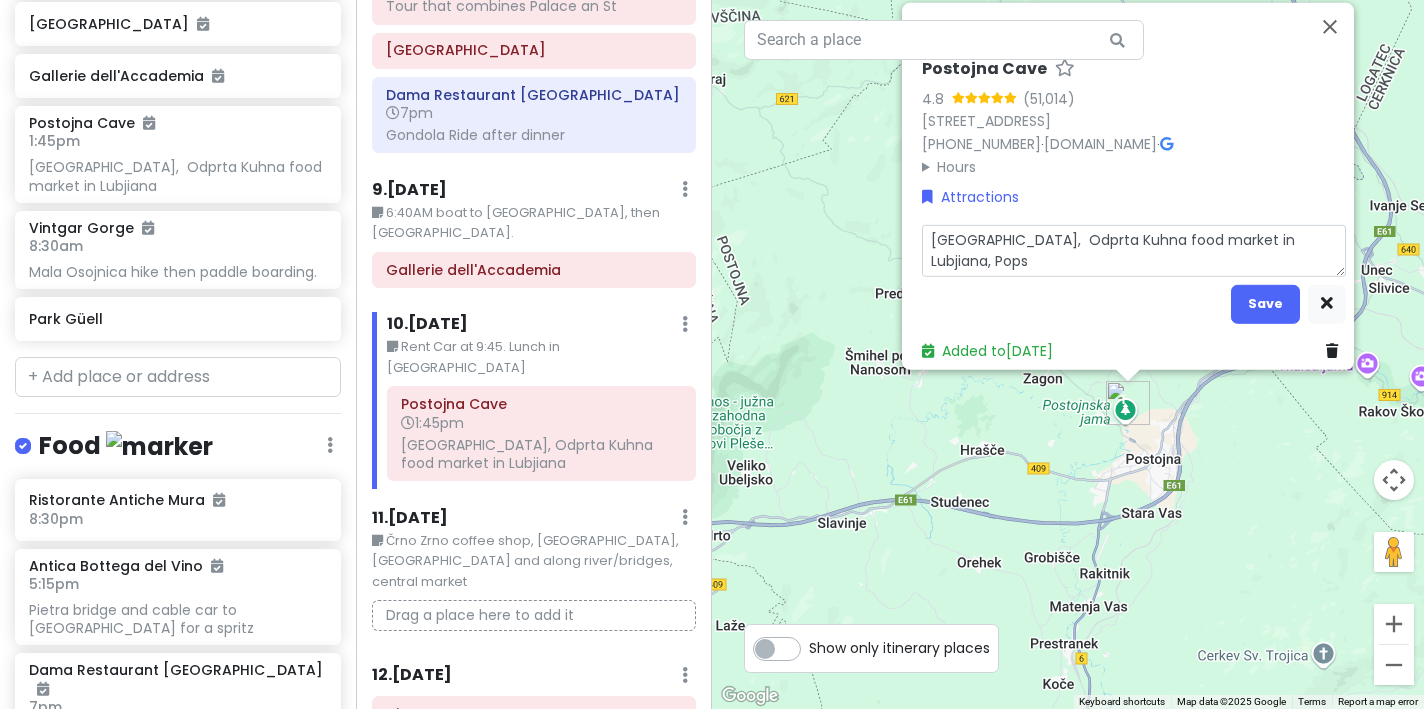 type on "x" 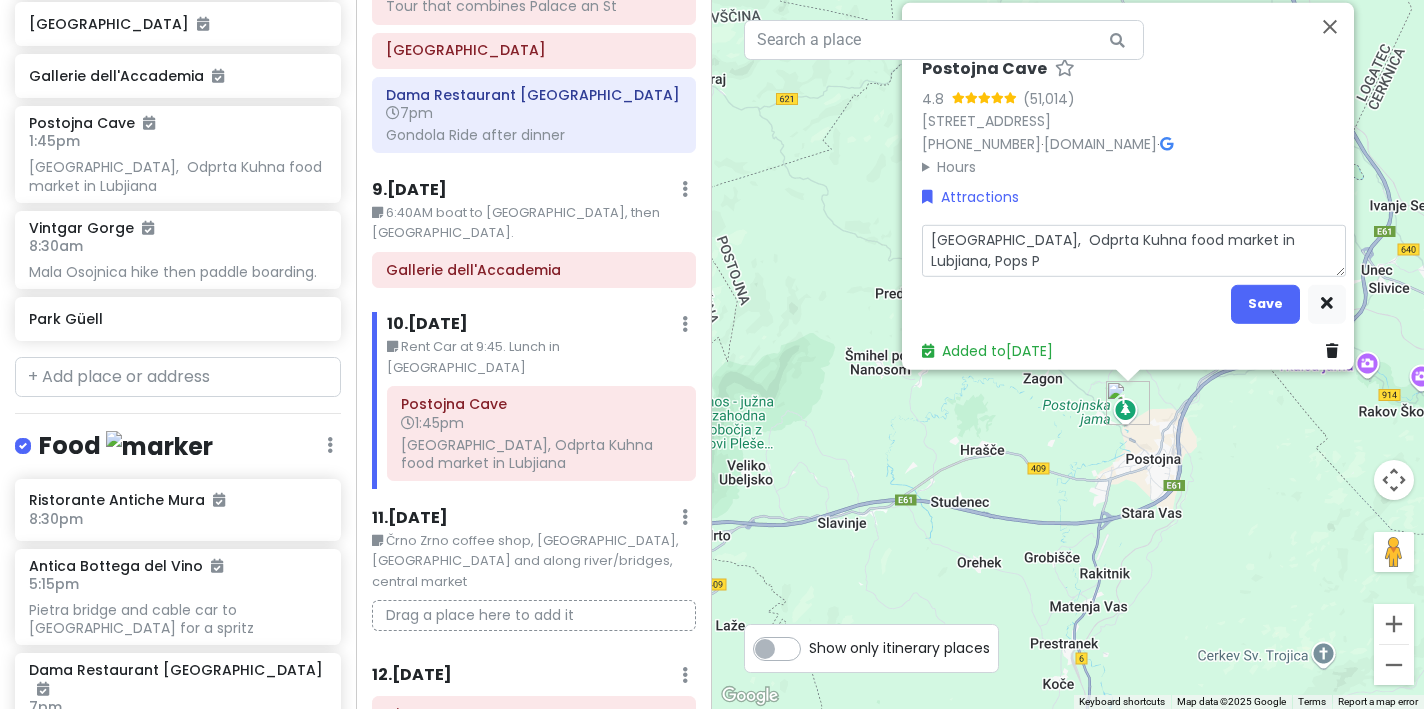 type on "x" 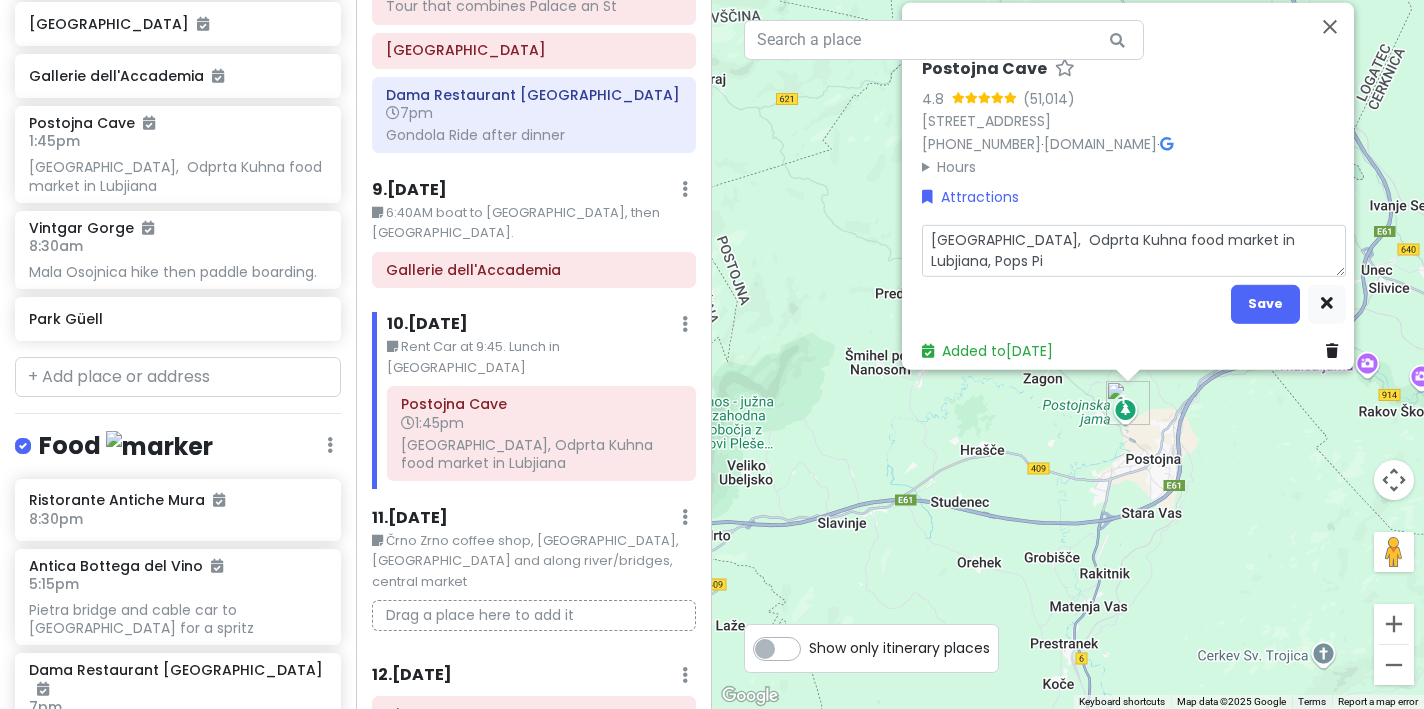 type on "x" 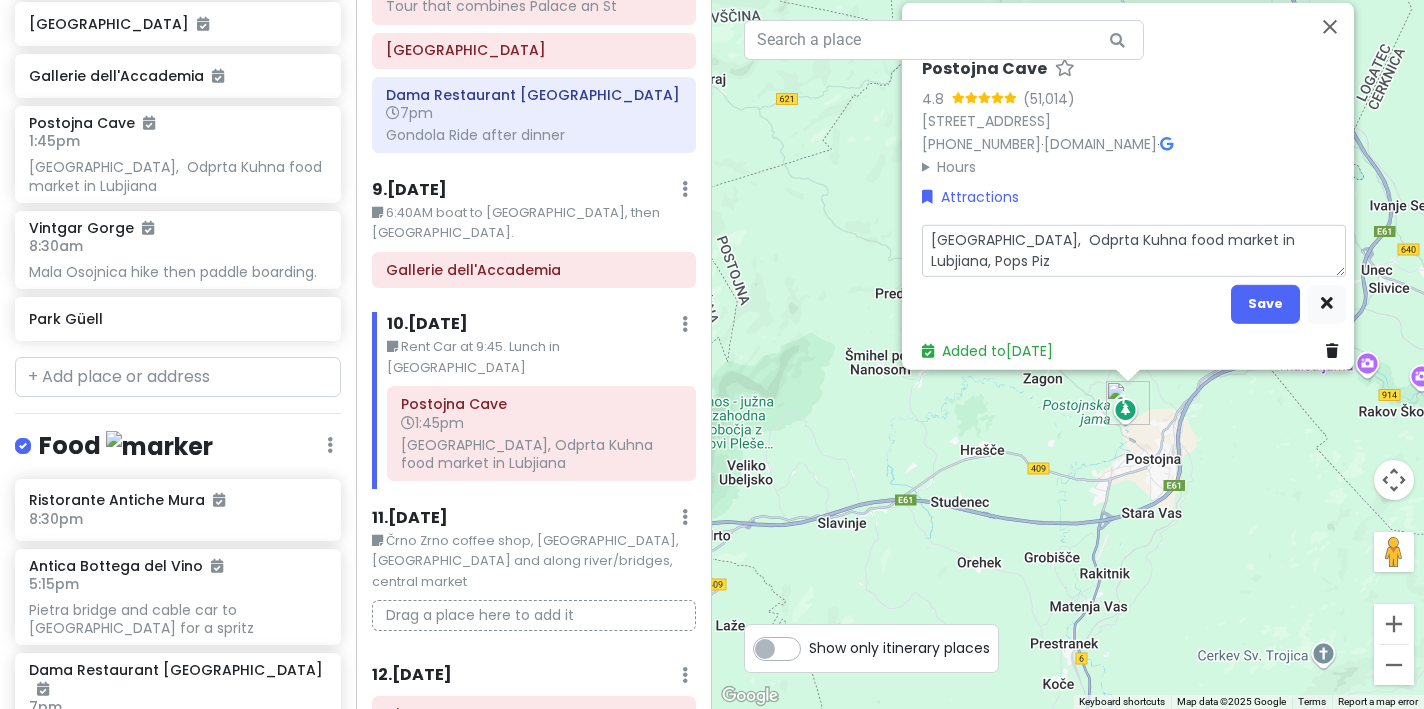 type on "x" 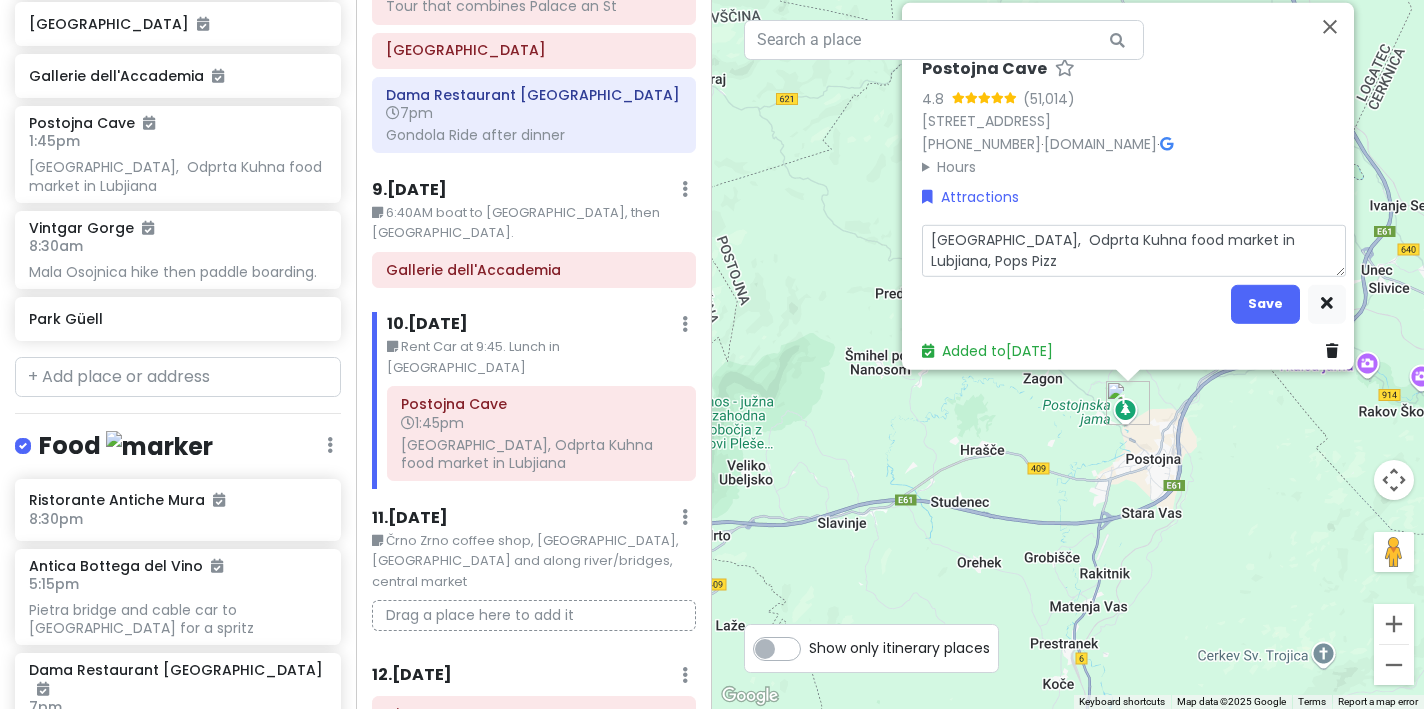 type on "x" 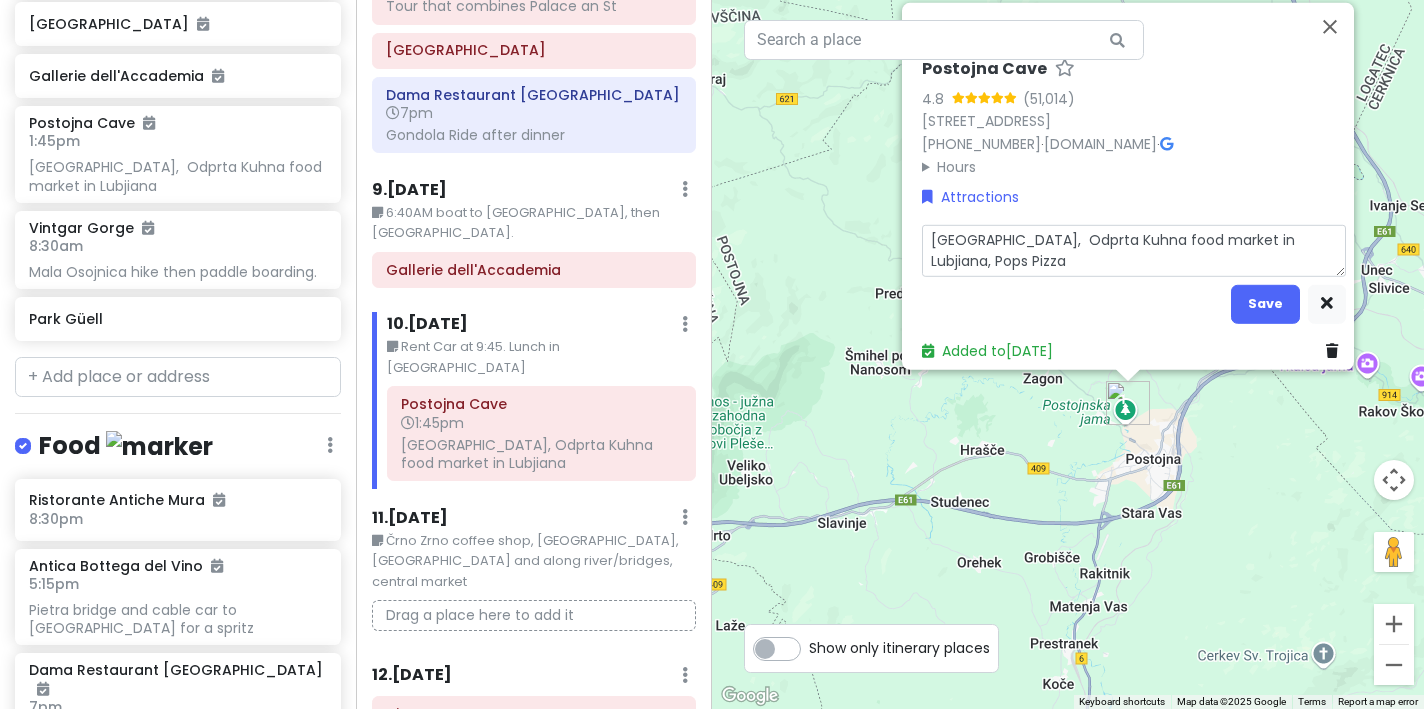 type on "x" 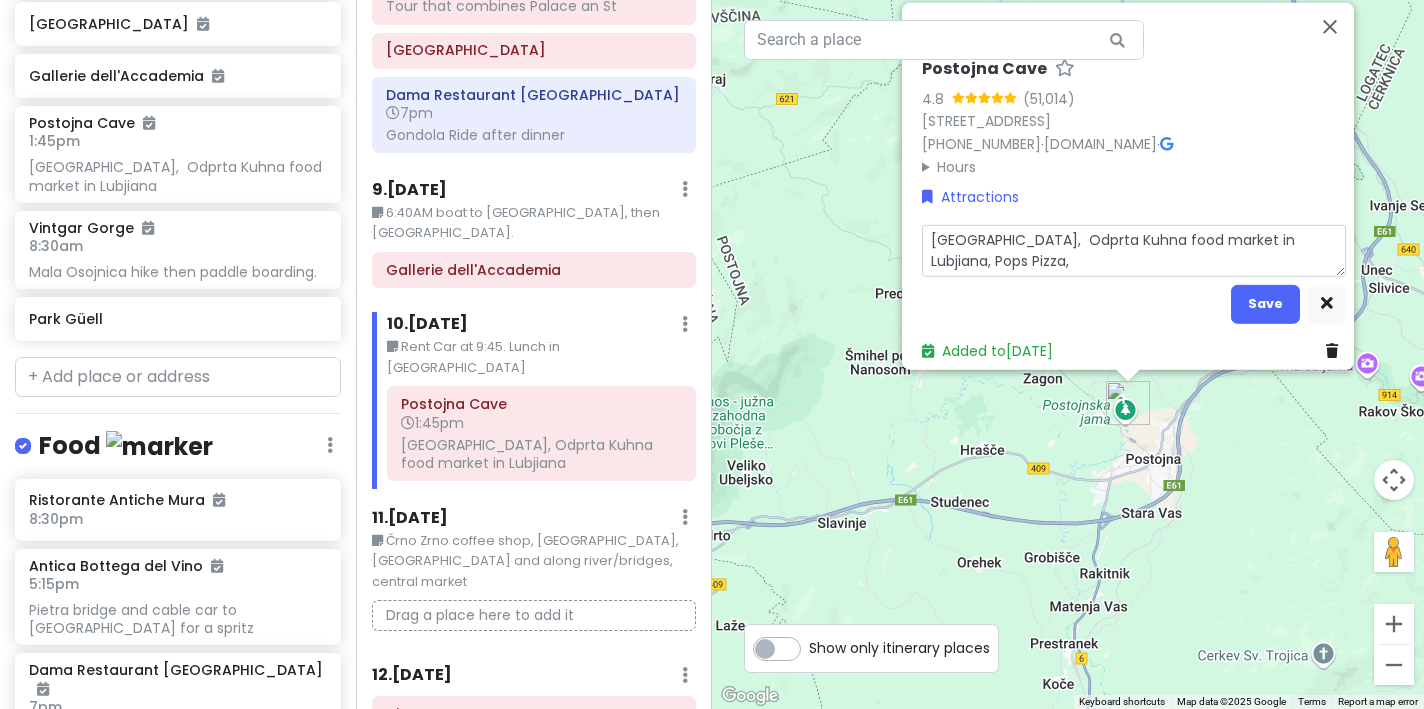 type on "x" 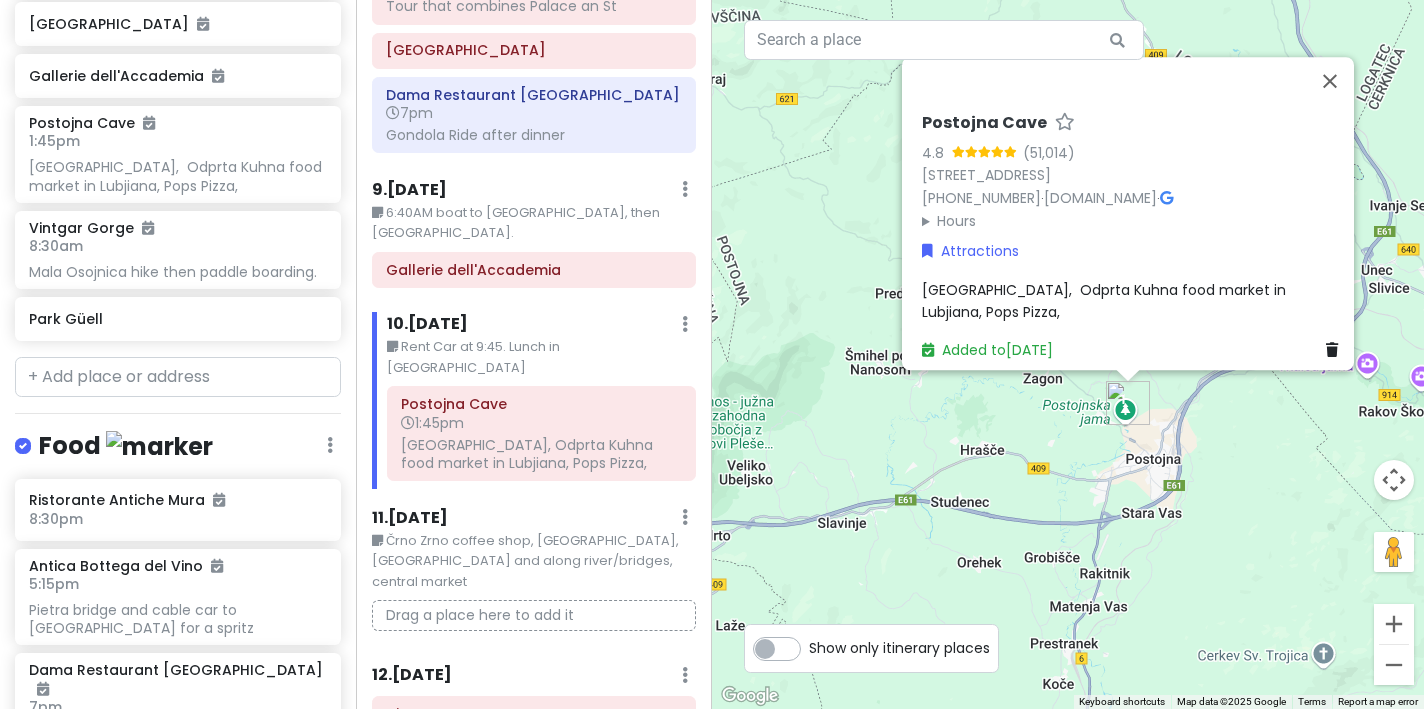 click on "[GEOGRAPHIC_DATA],  Odprta Kuhna food market in Lubjiana, Pops Pizza," at bounding box center (1134, 300) 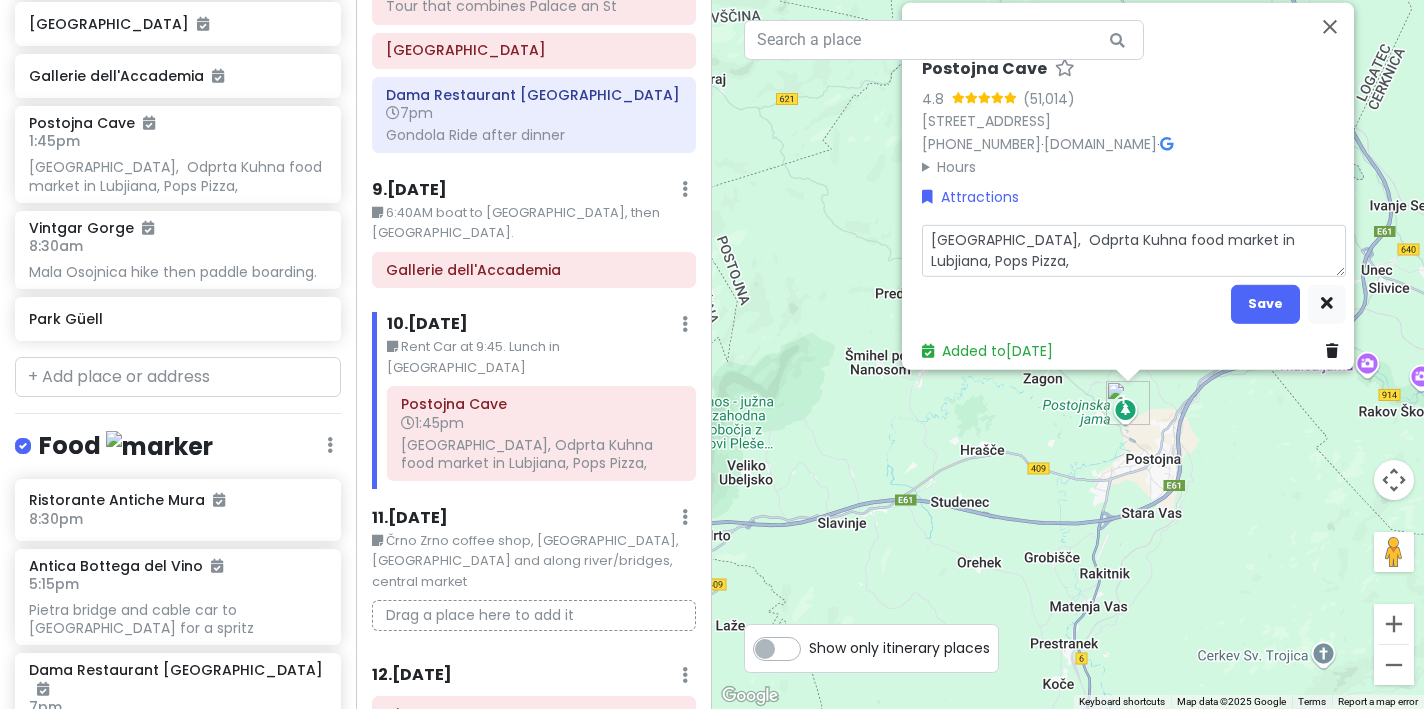 click on "[GEOGRAPHIC_DATA],  Odprta Kuhna food market in Lubjiana, Pops Pizza," at bounding box center [1134, 250] 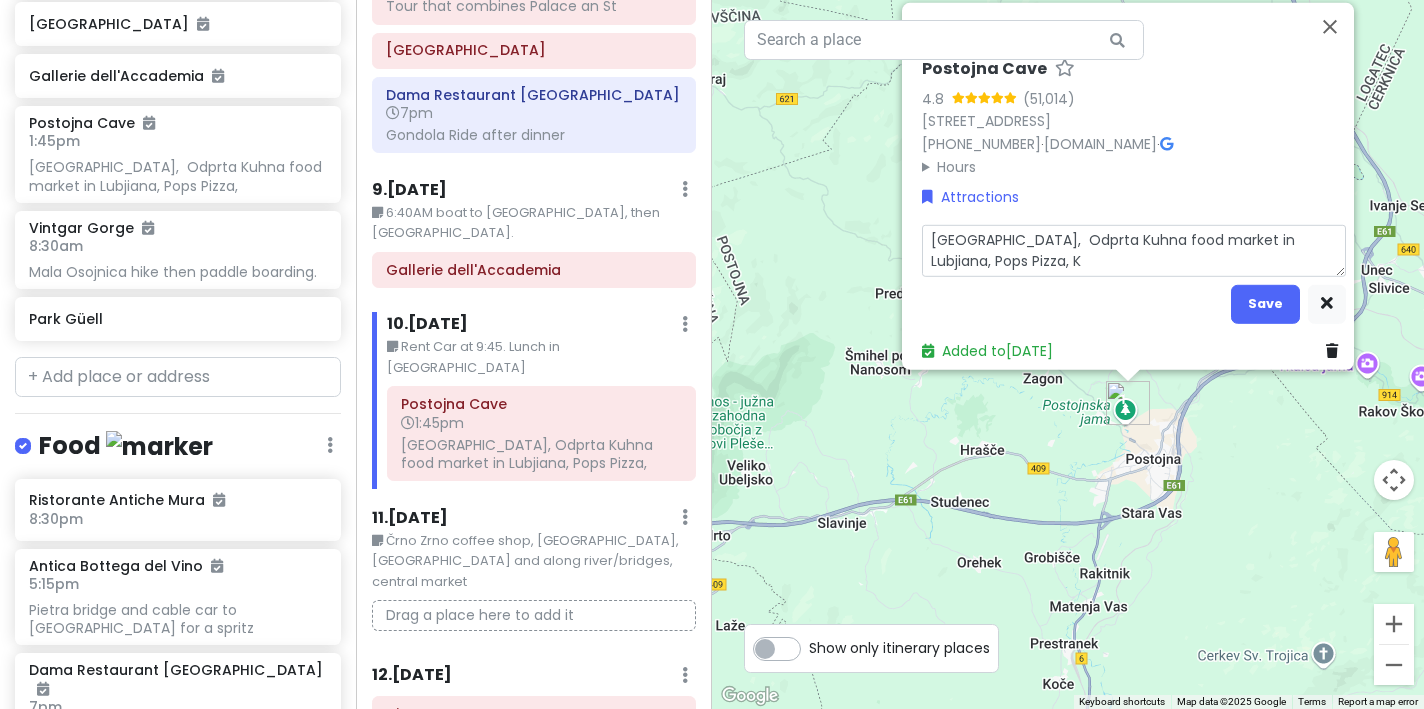 type on "x" 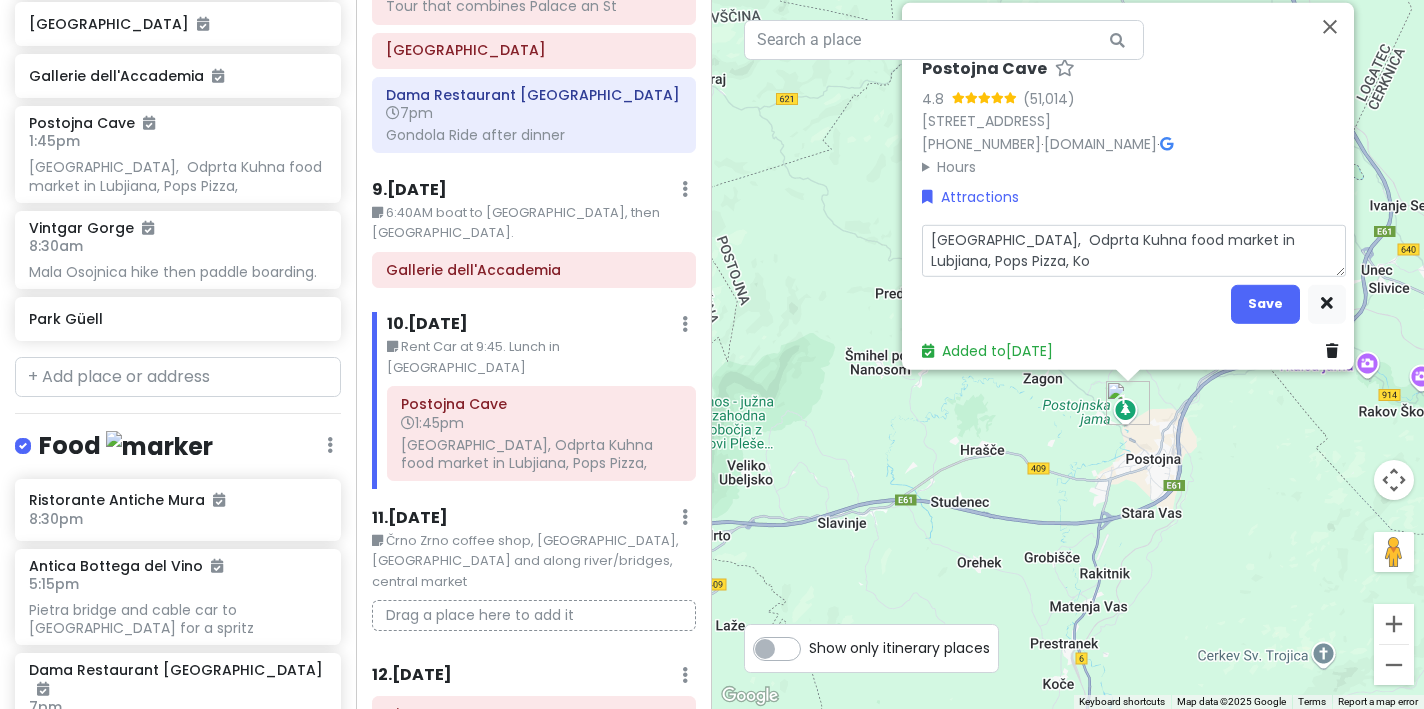 type on "x" 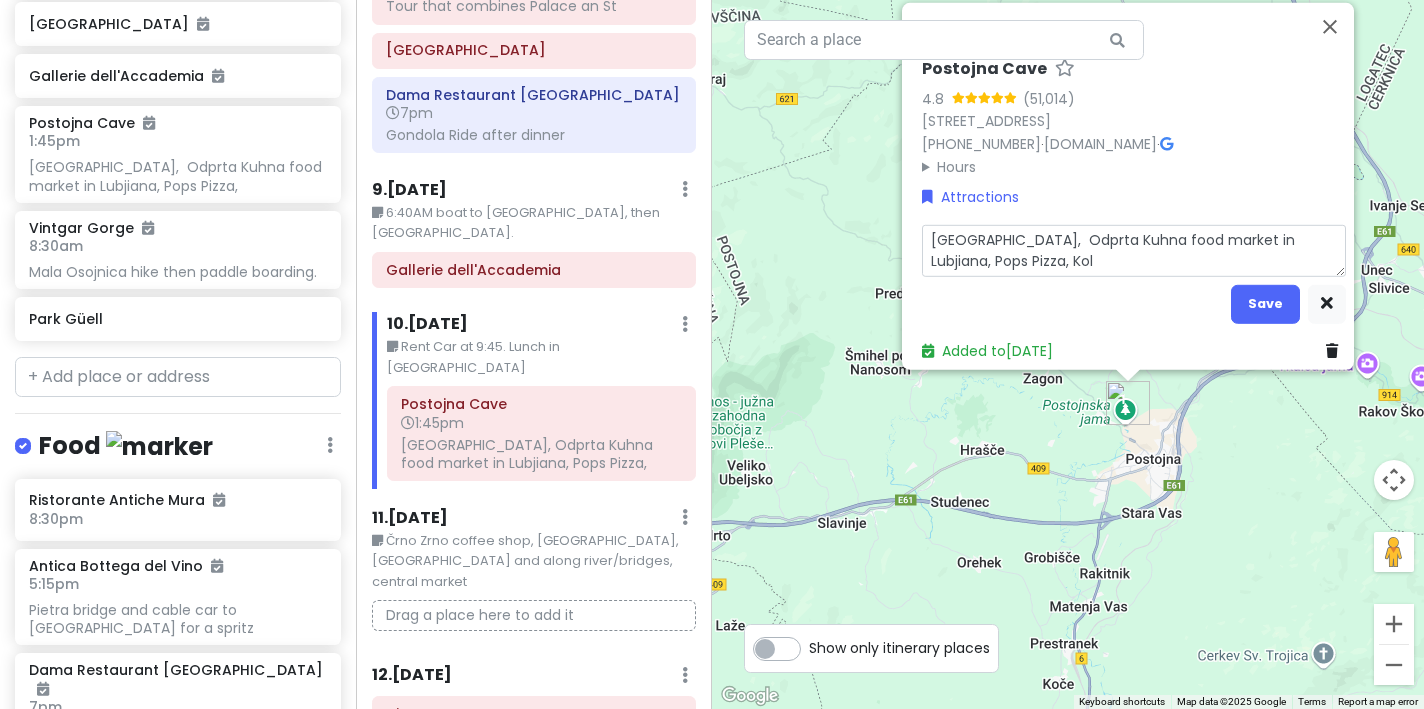 type on "x" 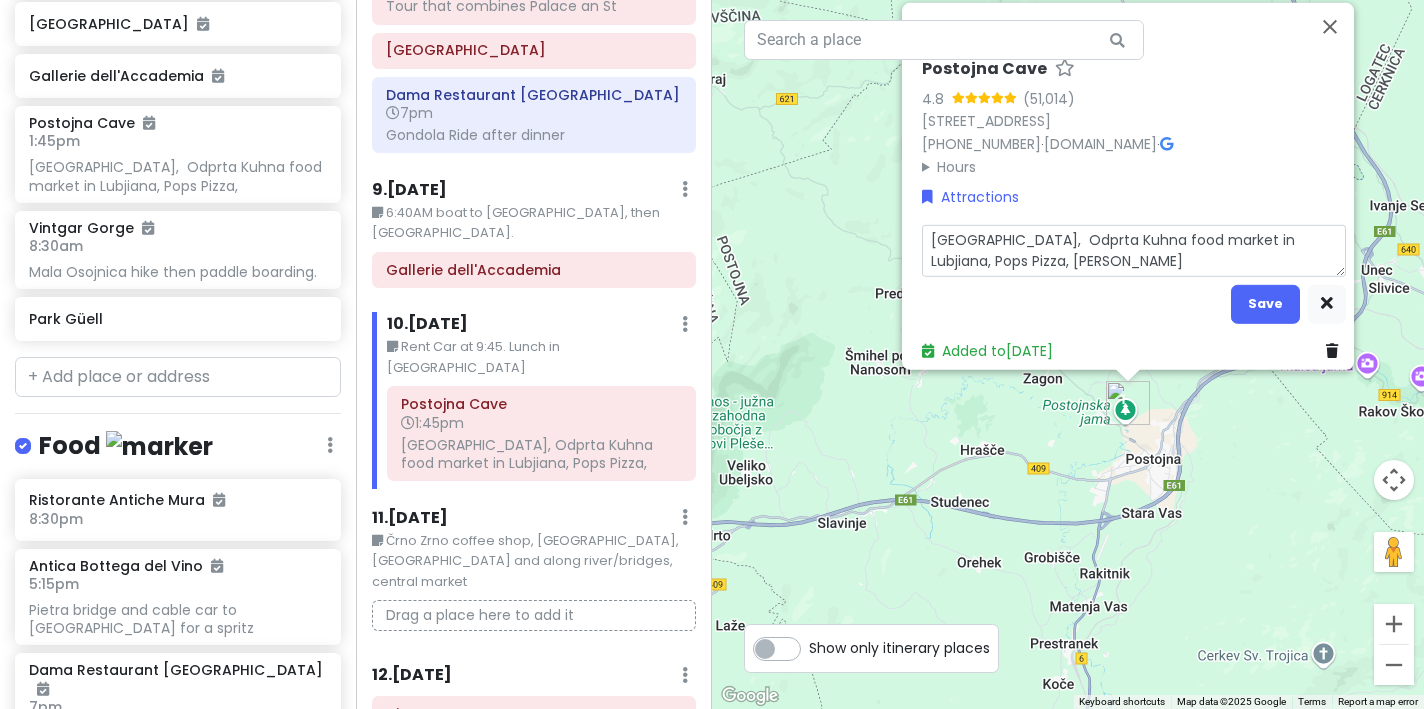 type on "x" 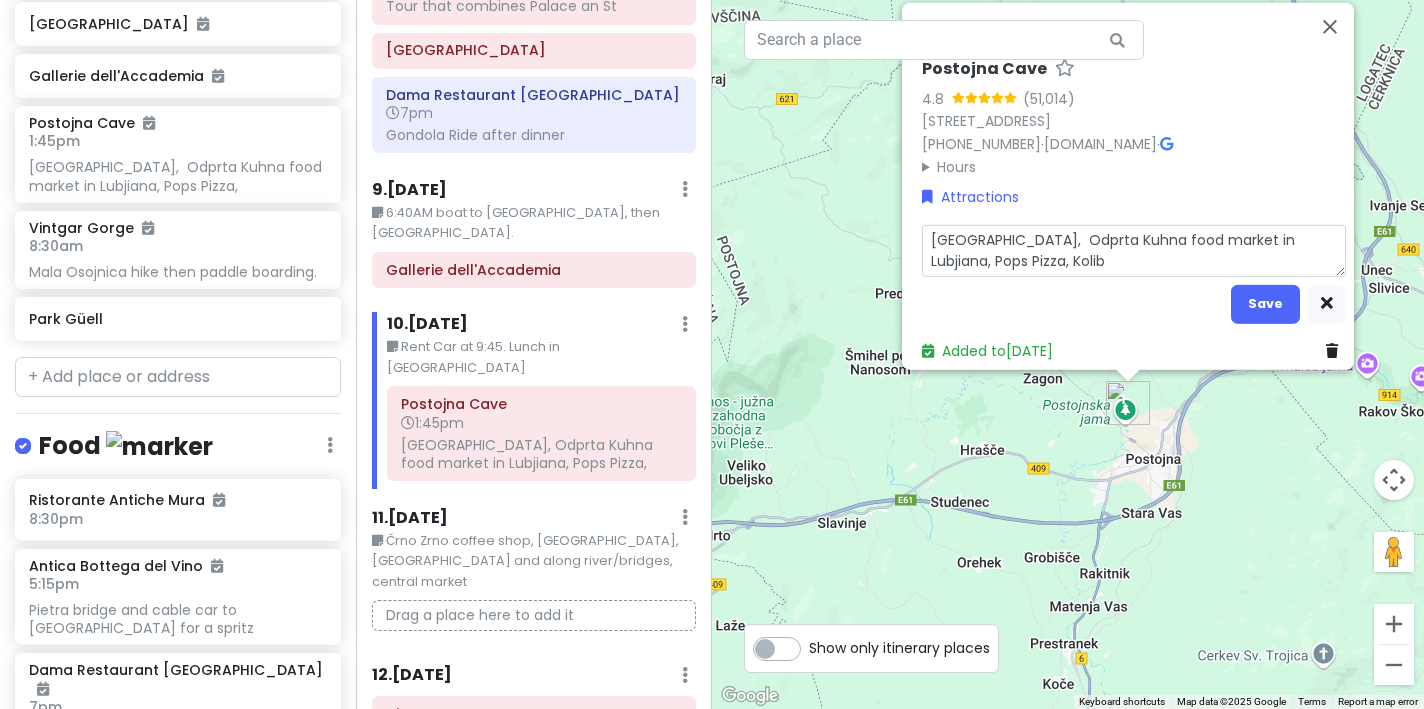 type on "x" 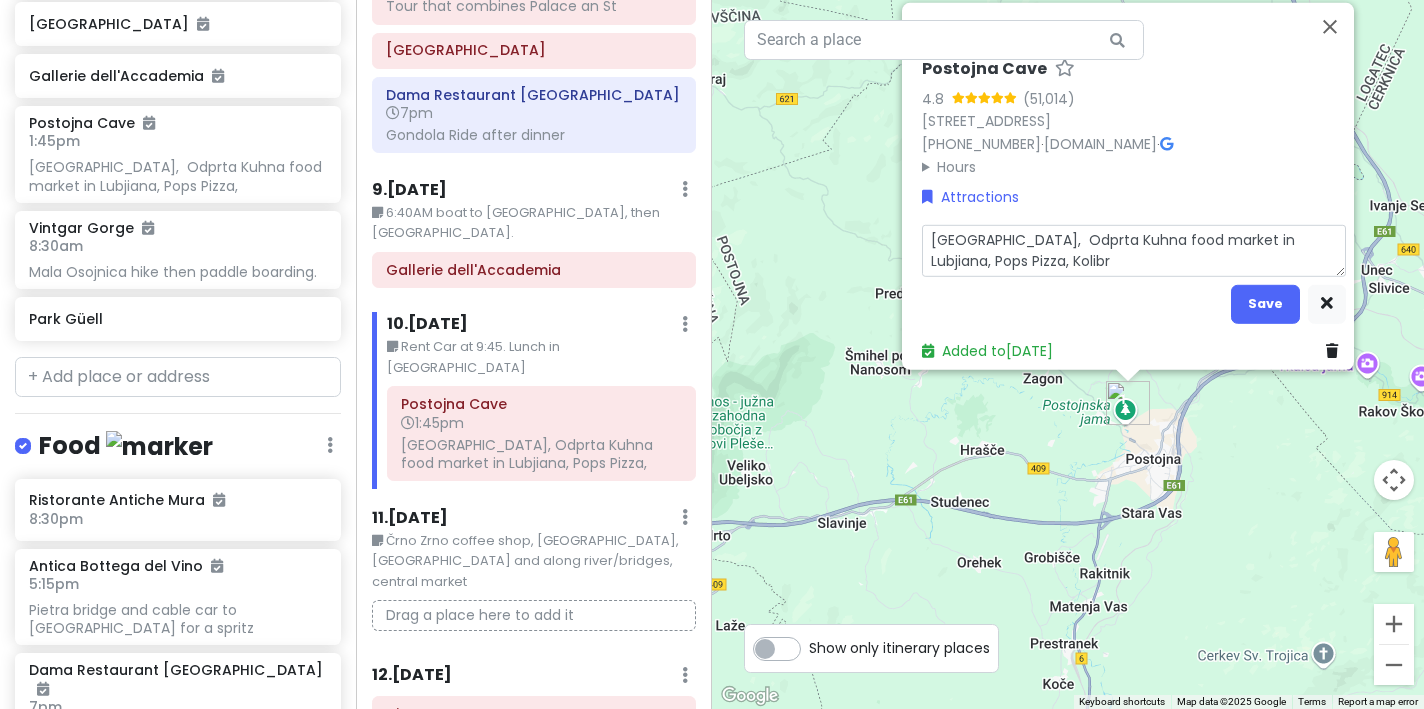 type on "x" 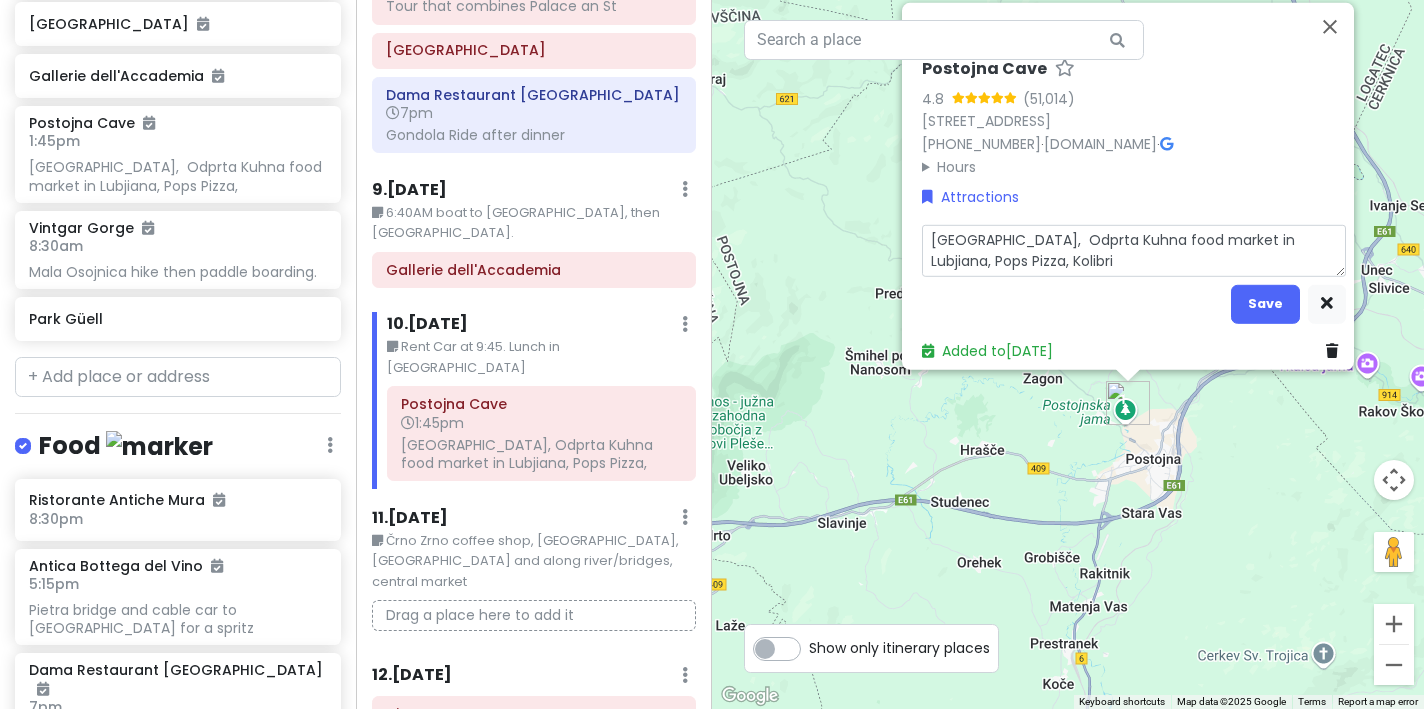 type on "x" 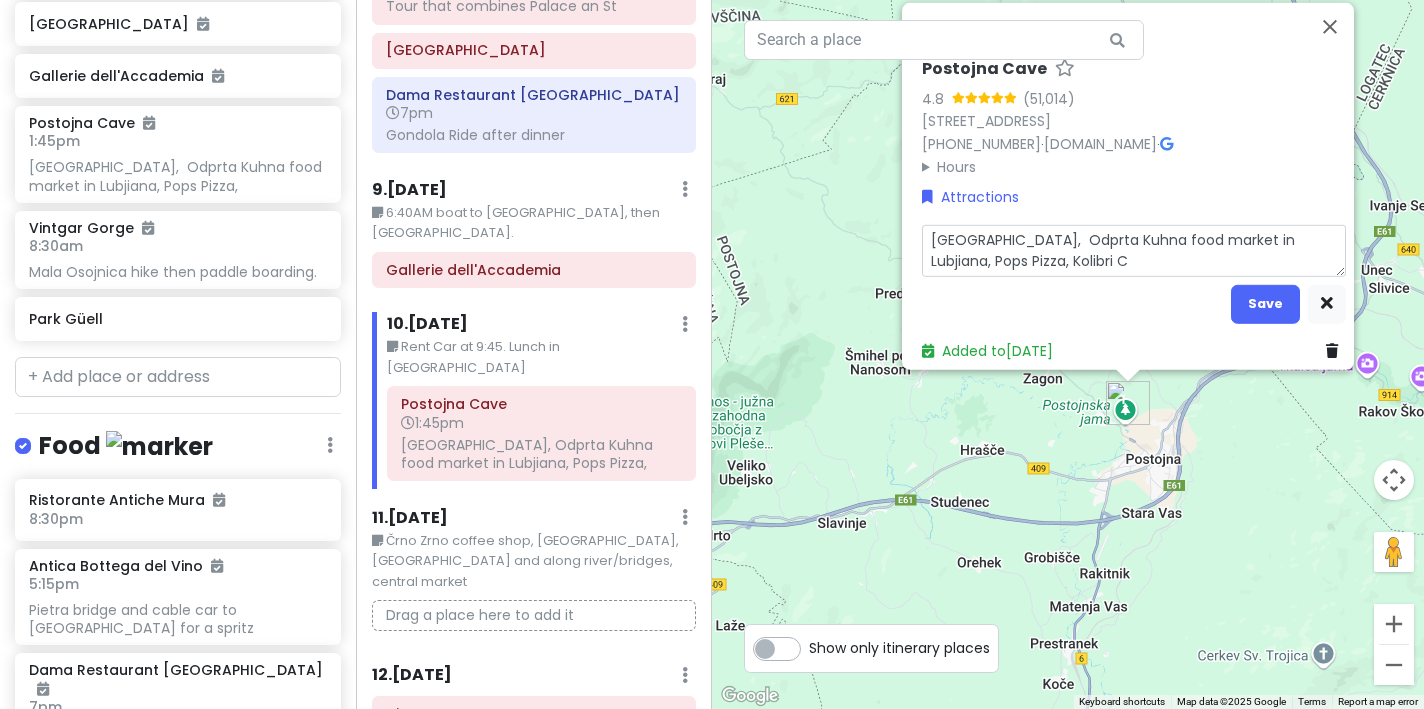 type on "x" 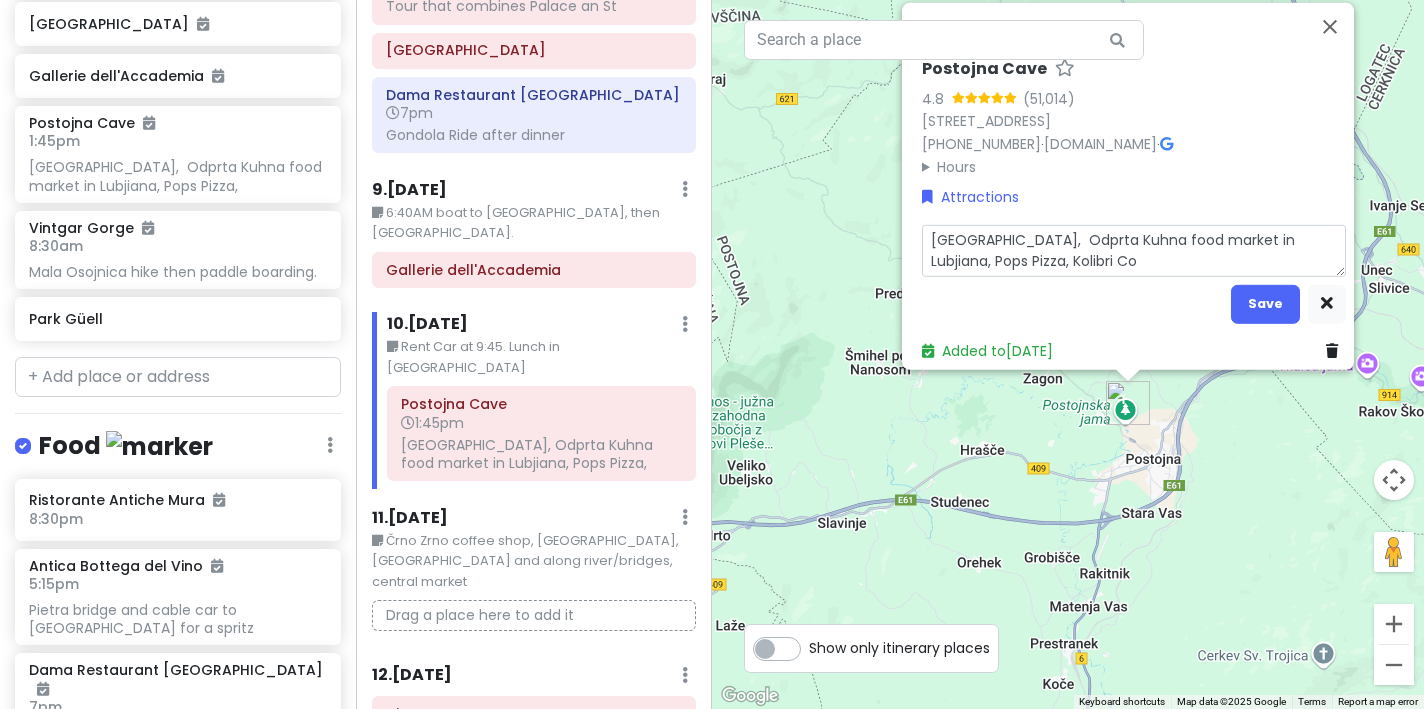 type on "x" 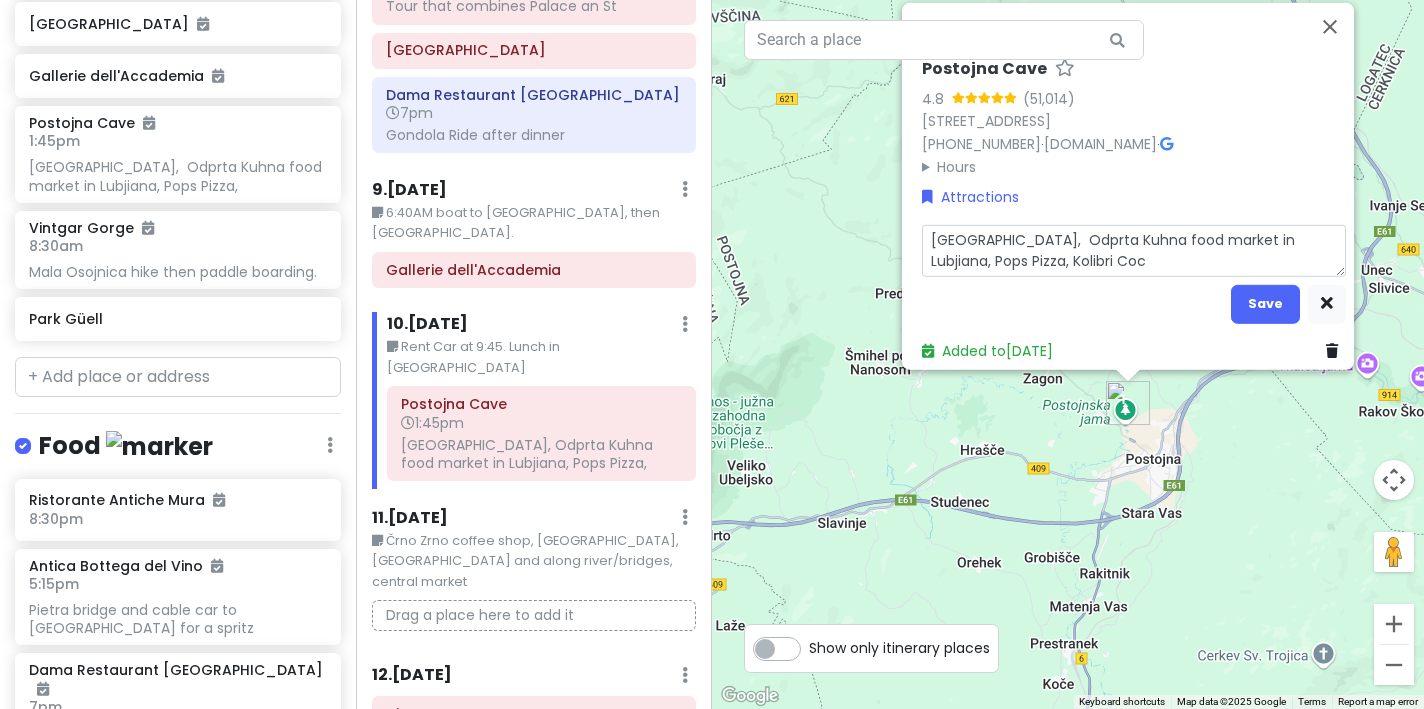 type on "x" 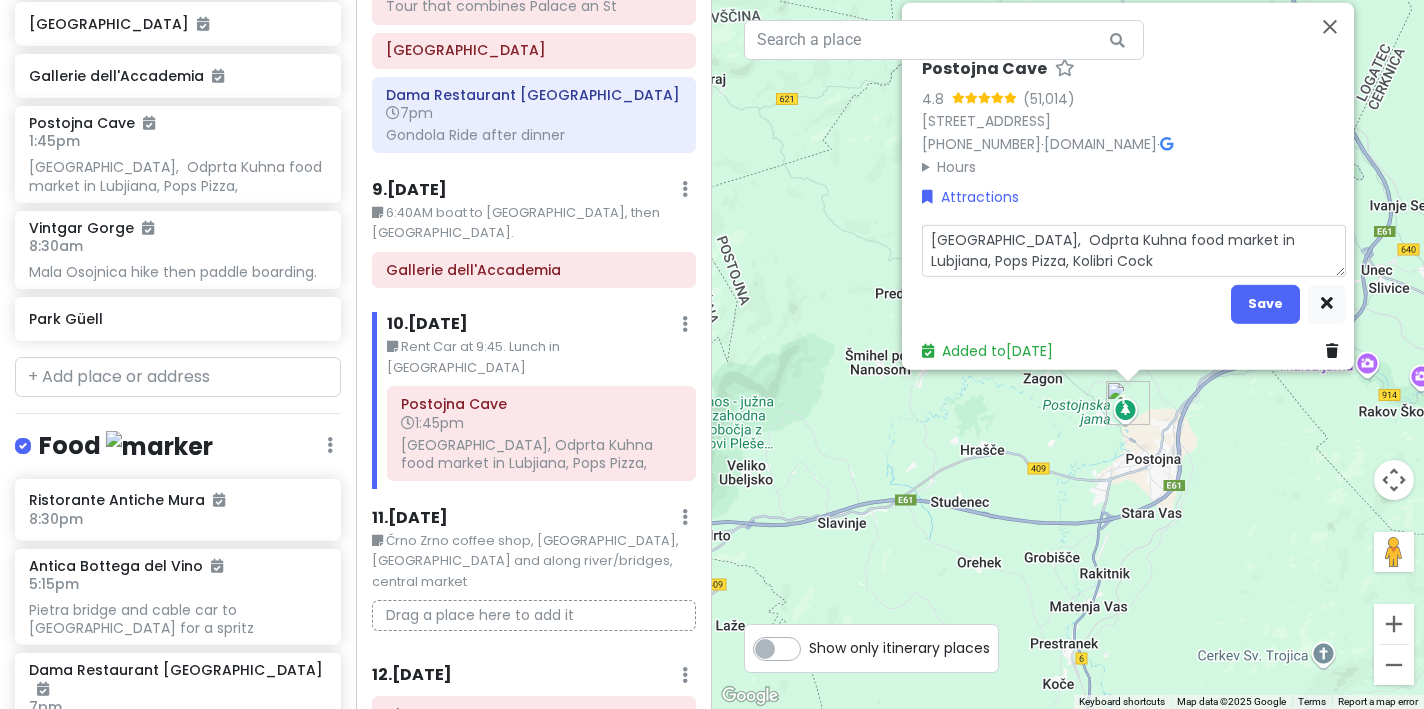 type on "x" 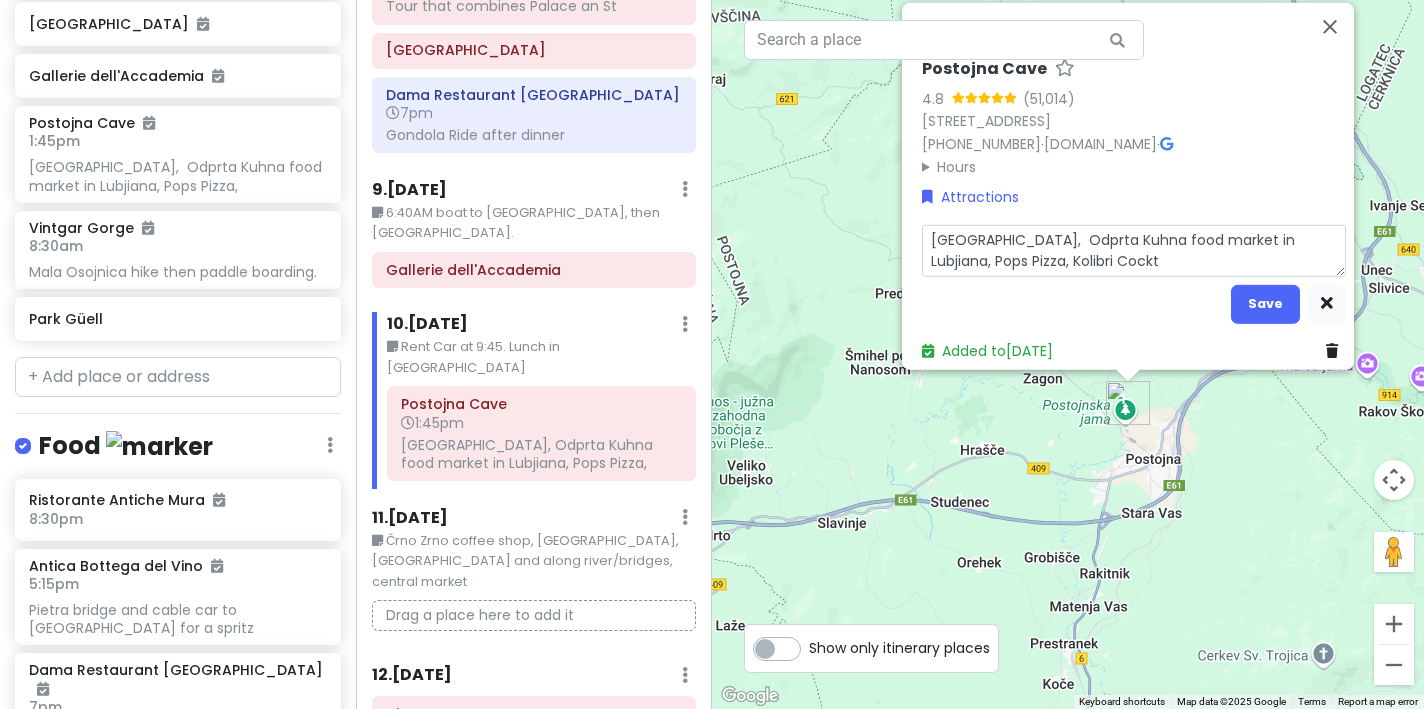 type on "x" 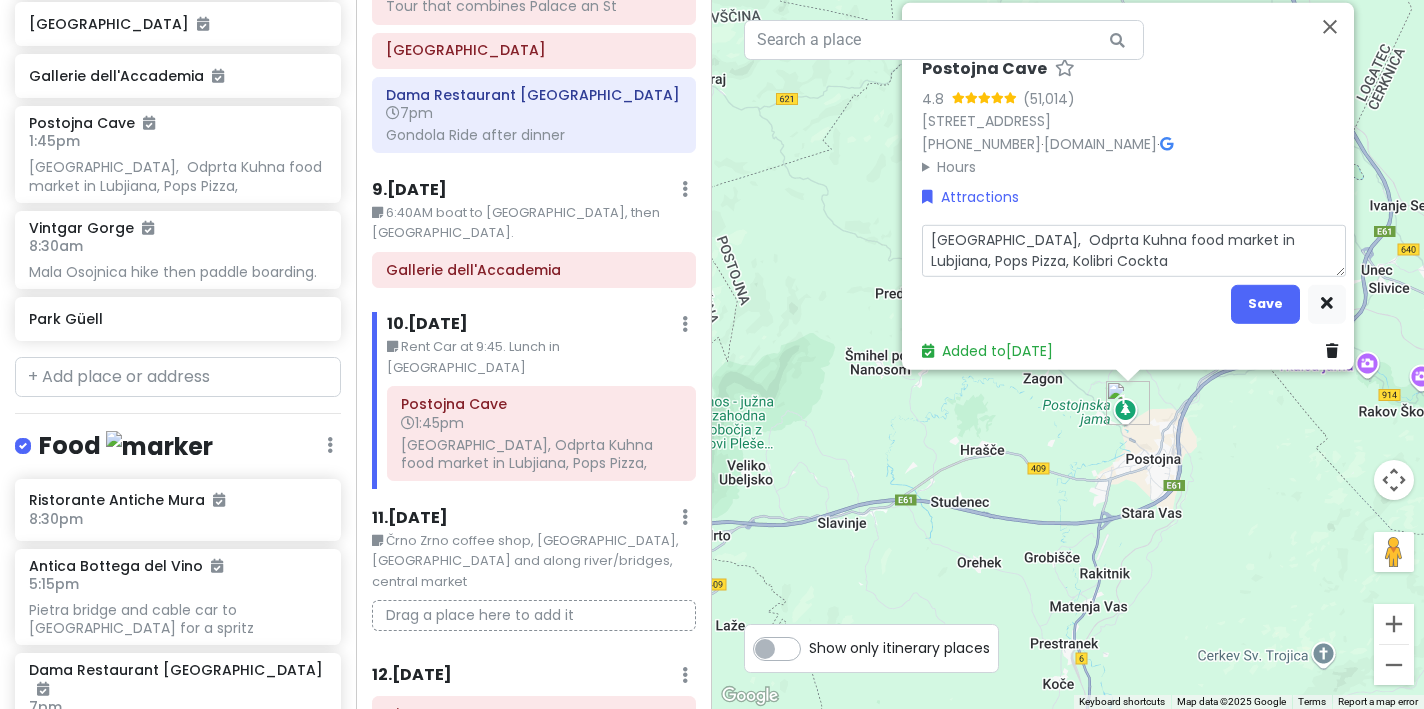 type on "[GEOGRAPHIC_DATA],  Odprta Kuhna food market in Lubjiana, Pops Pizza, Kolibri Cocktai" 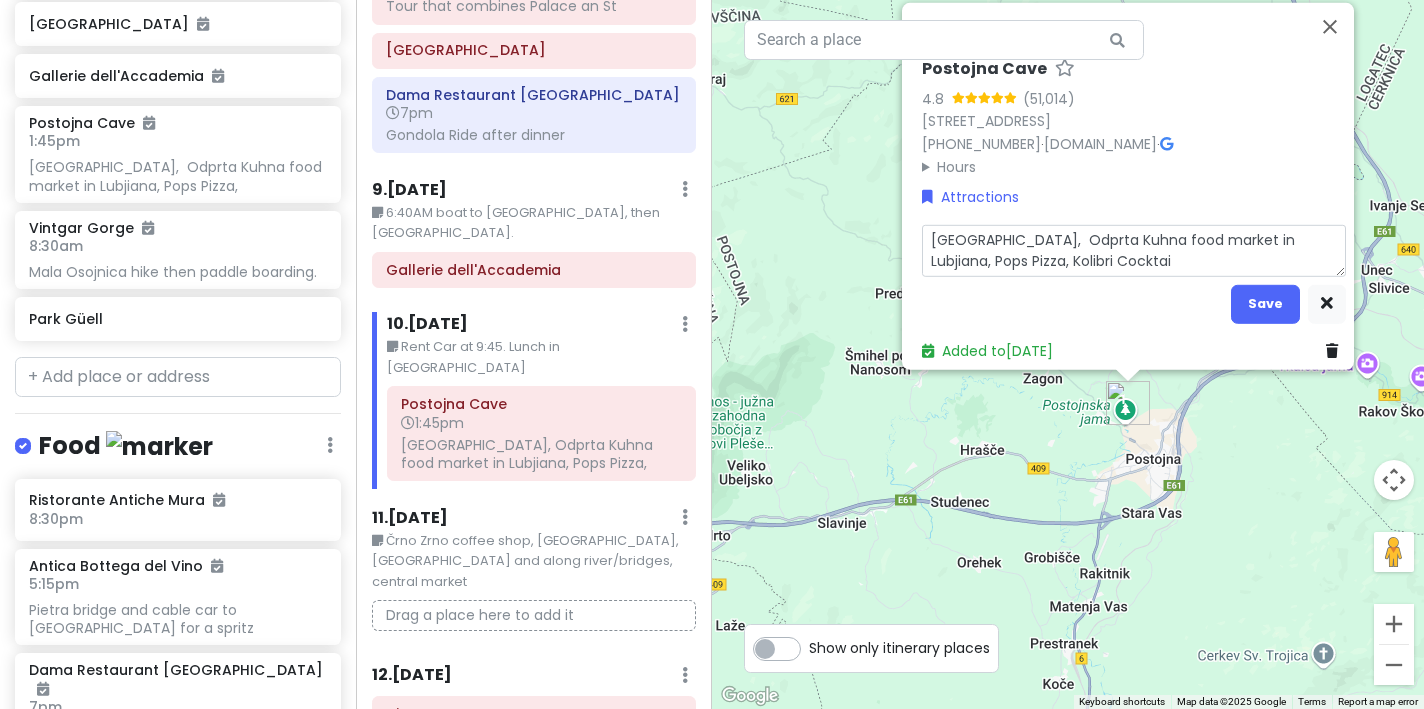 type on "x" 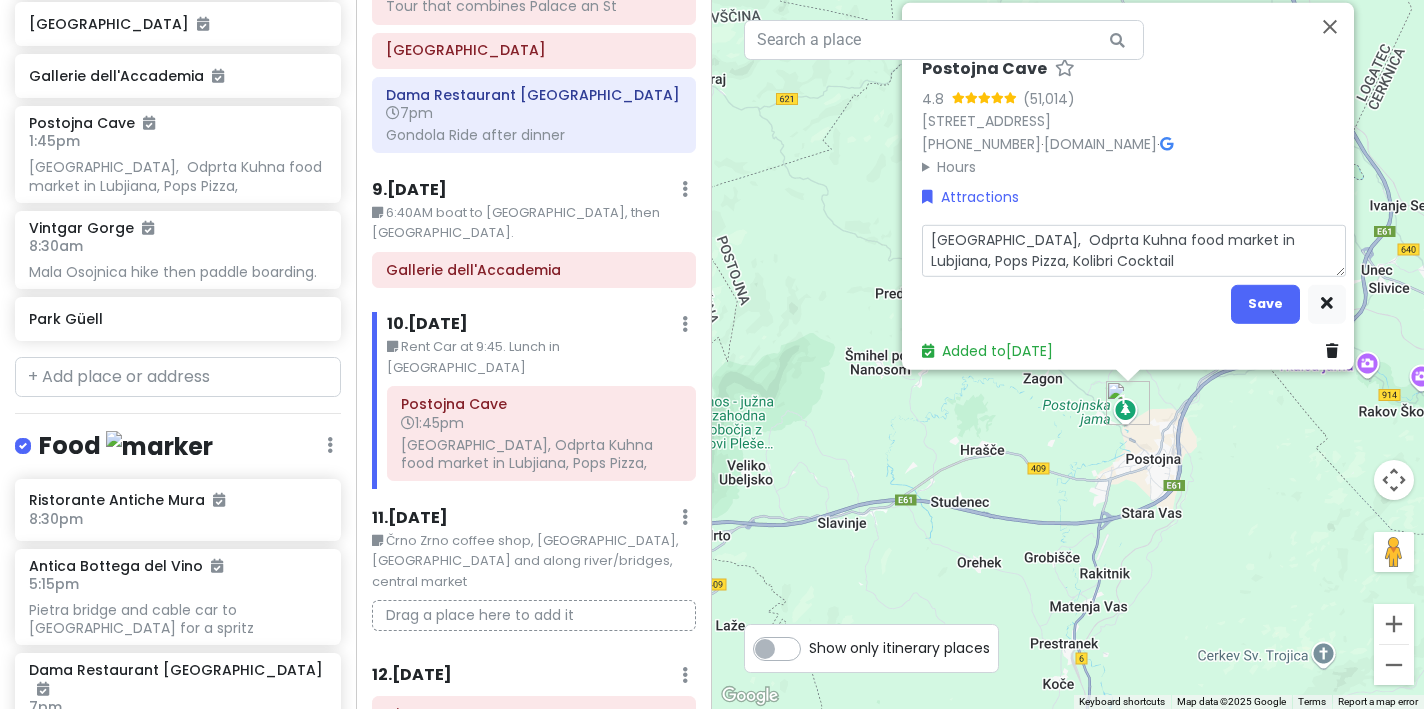 type on "x" 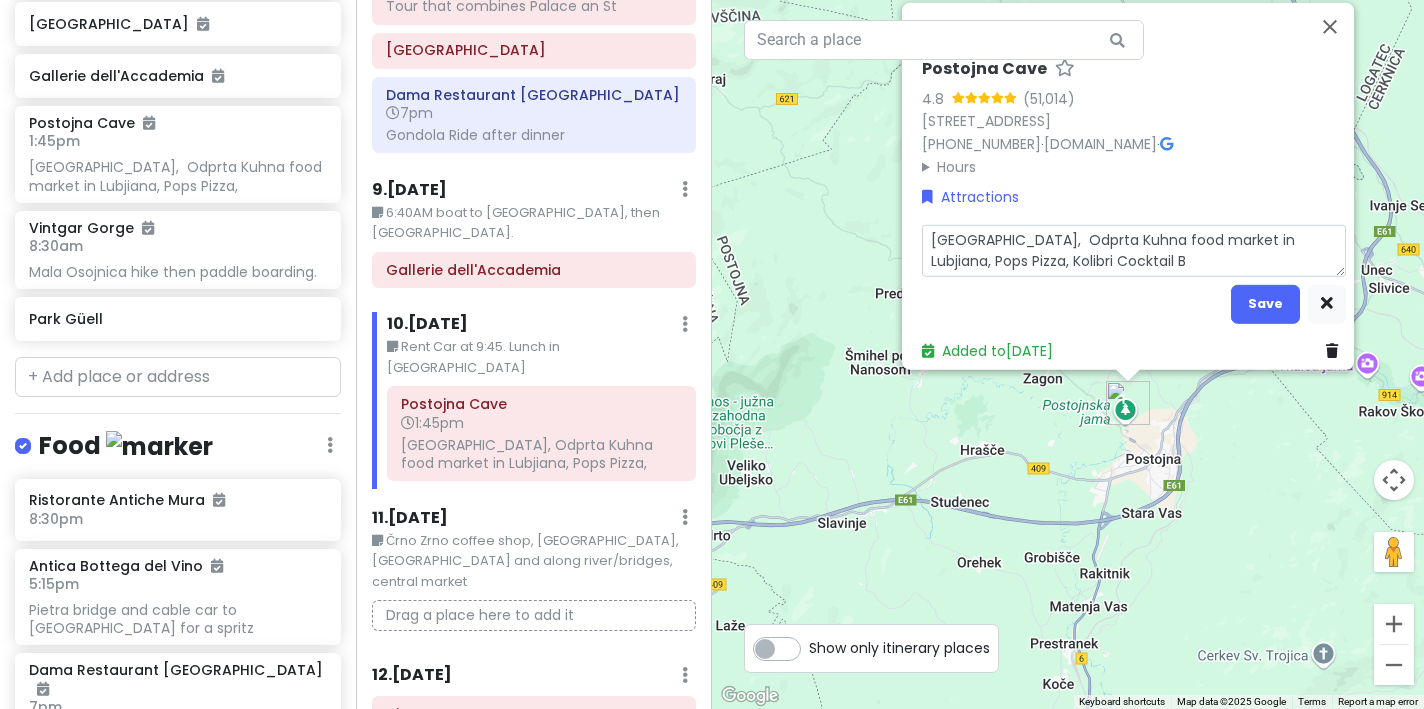 type on "x" 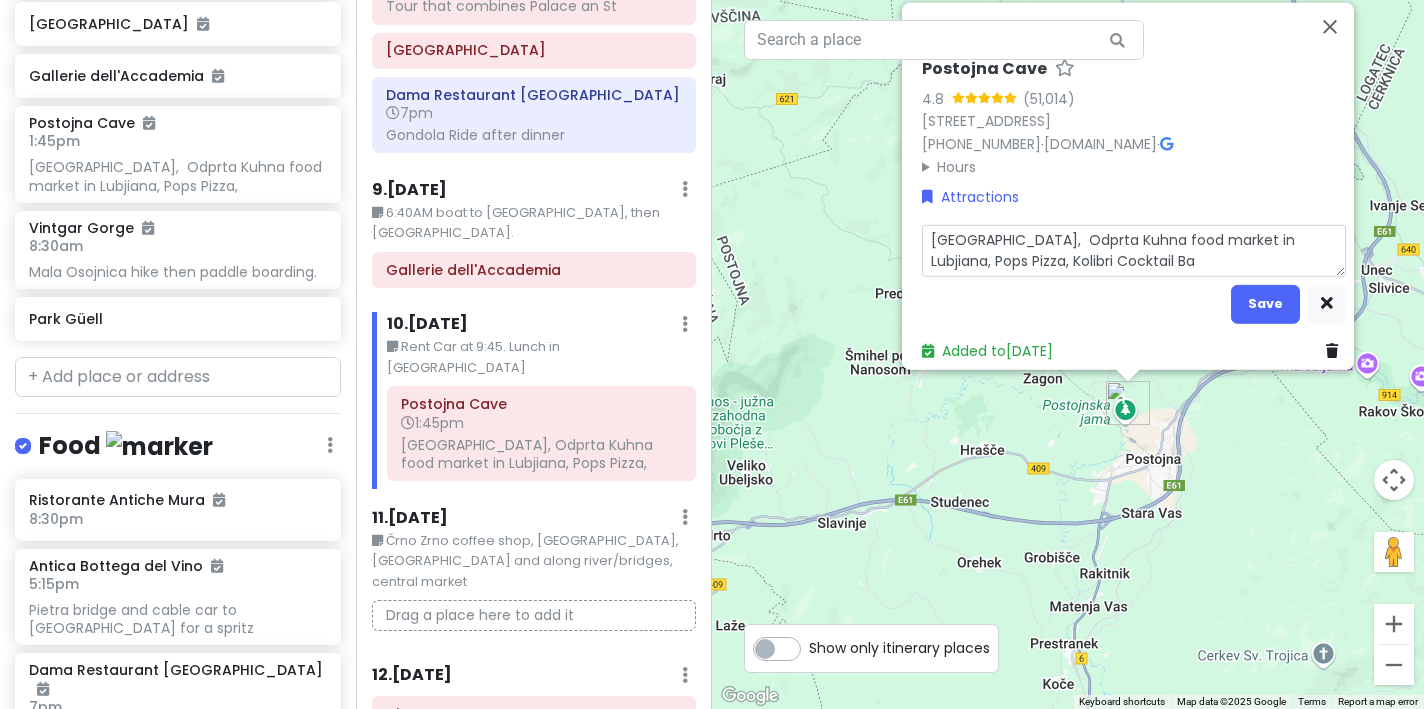 type on "x" 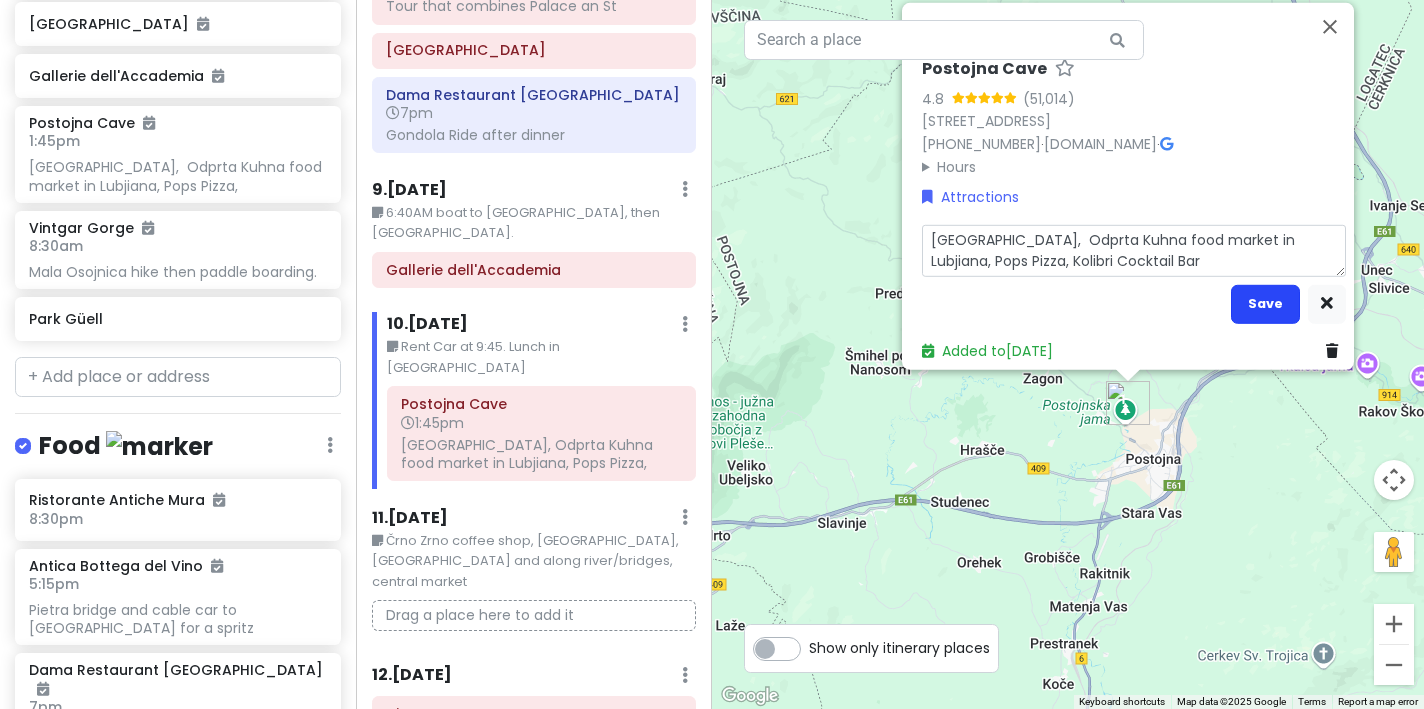 type on "[GEOGRAPHIC_DATA],  Odprta Kuhna food market in Lubjiana, Pops Pizza, Kolibri Cocktail Bar" 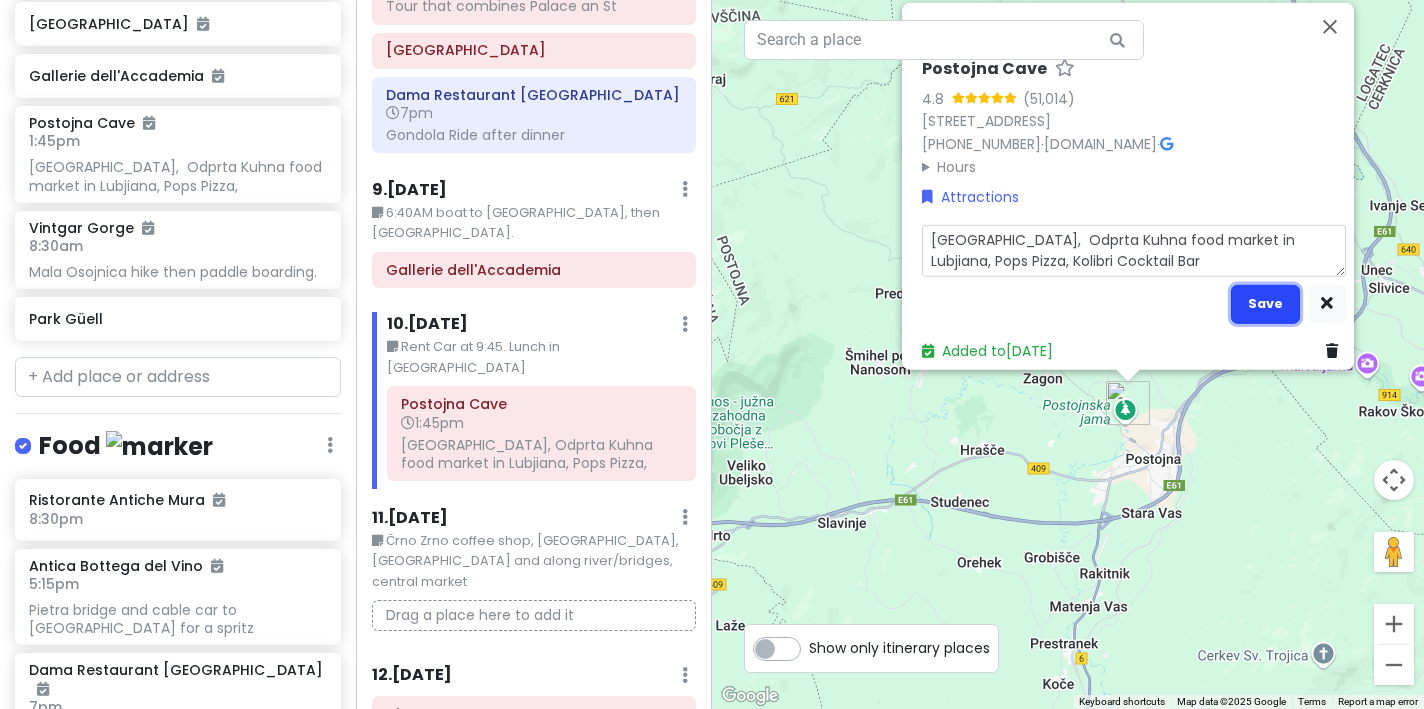 click on "Save" at bounding box center (1265, 303) 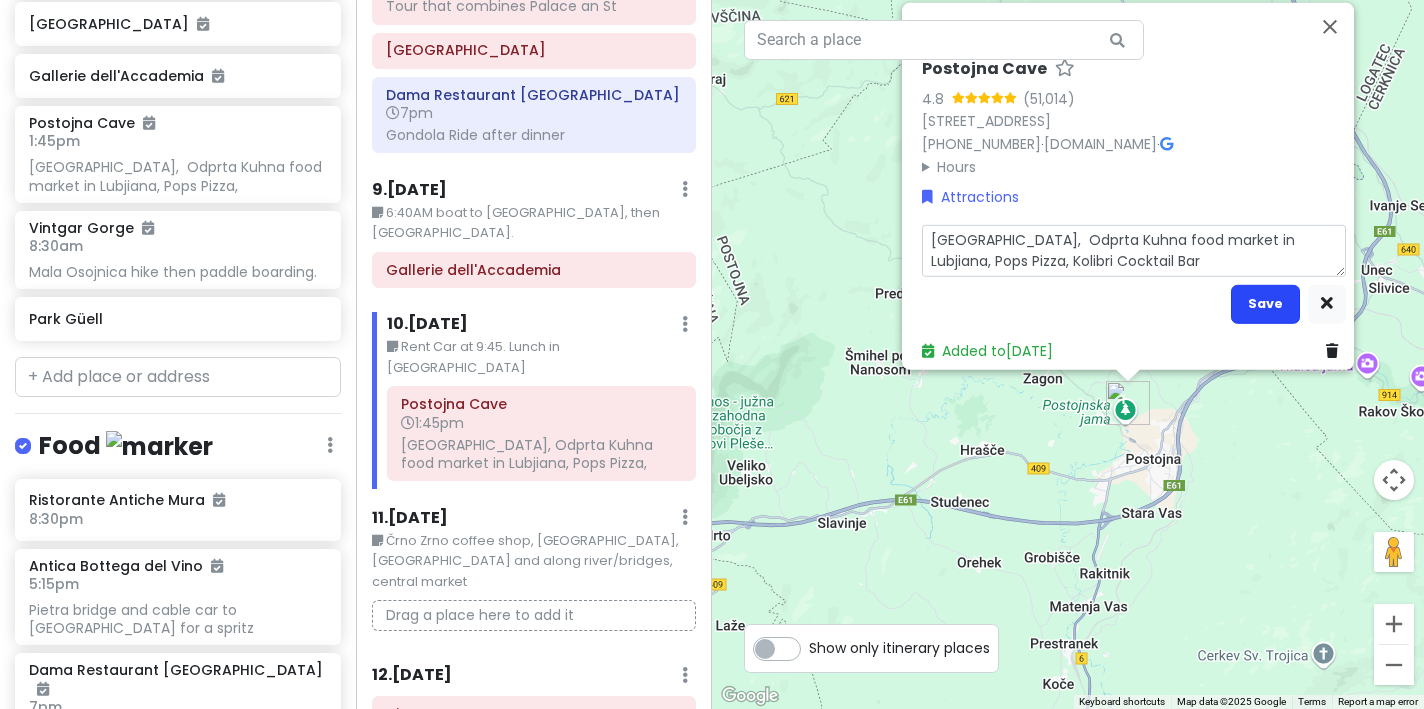 scroll, scrollTop: 1419, scrollLeft: 0, axis: vertical 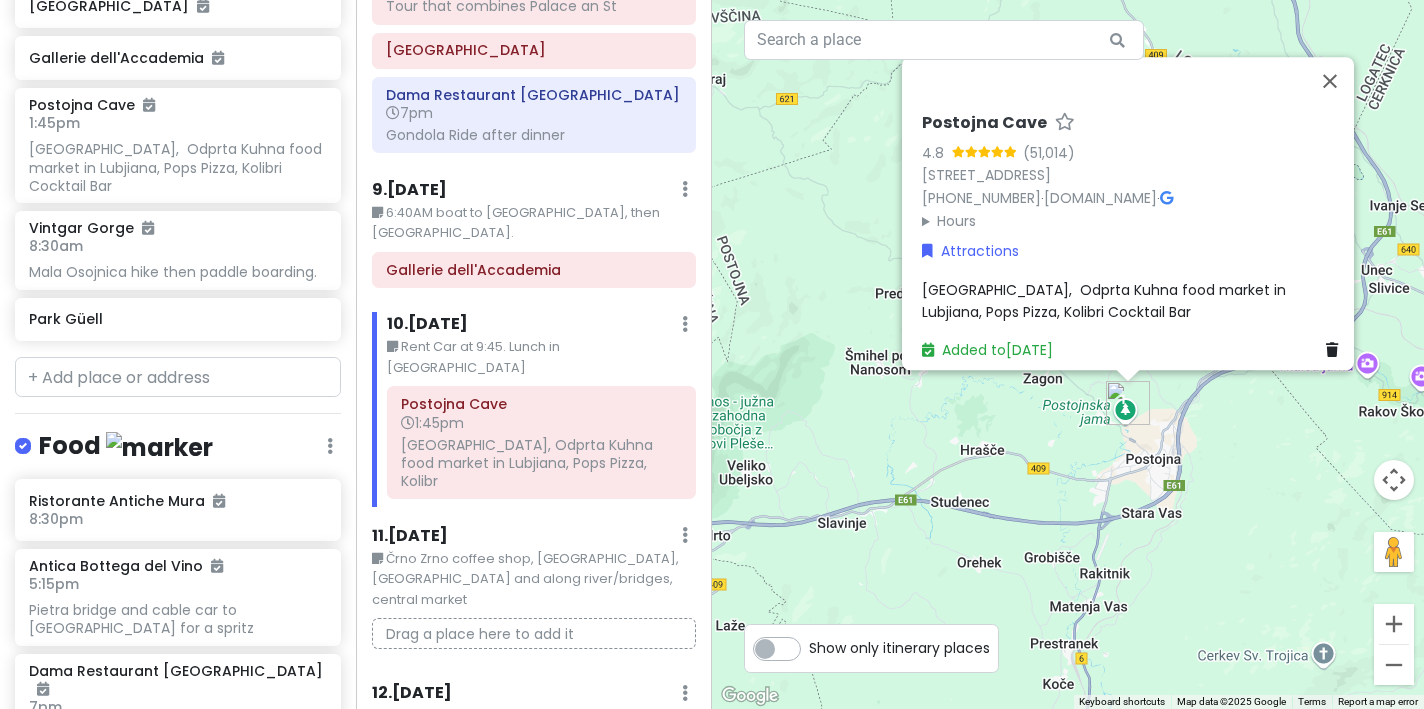click on "[GEOGRAPHIC_DATA],  Odprta Kuhna food market in Lubjiana, Pops Pizza, Kolibri Cocktail Bar" at bounding box center (1106, 300) 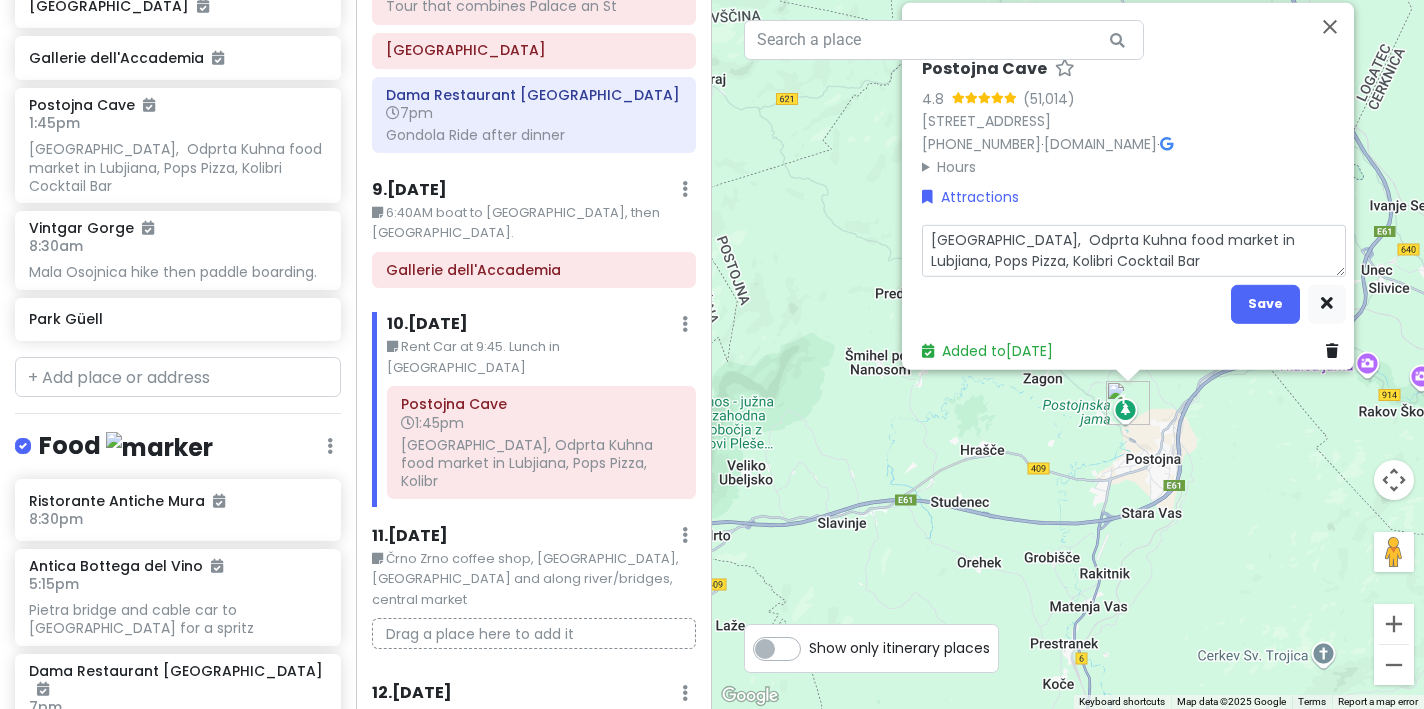drag, startPoint x: 1144, startPoint y: 244, endPoint x: 920, endPoint y: 243, distance: 224.00223 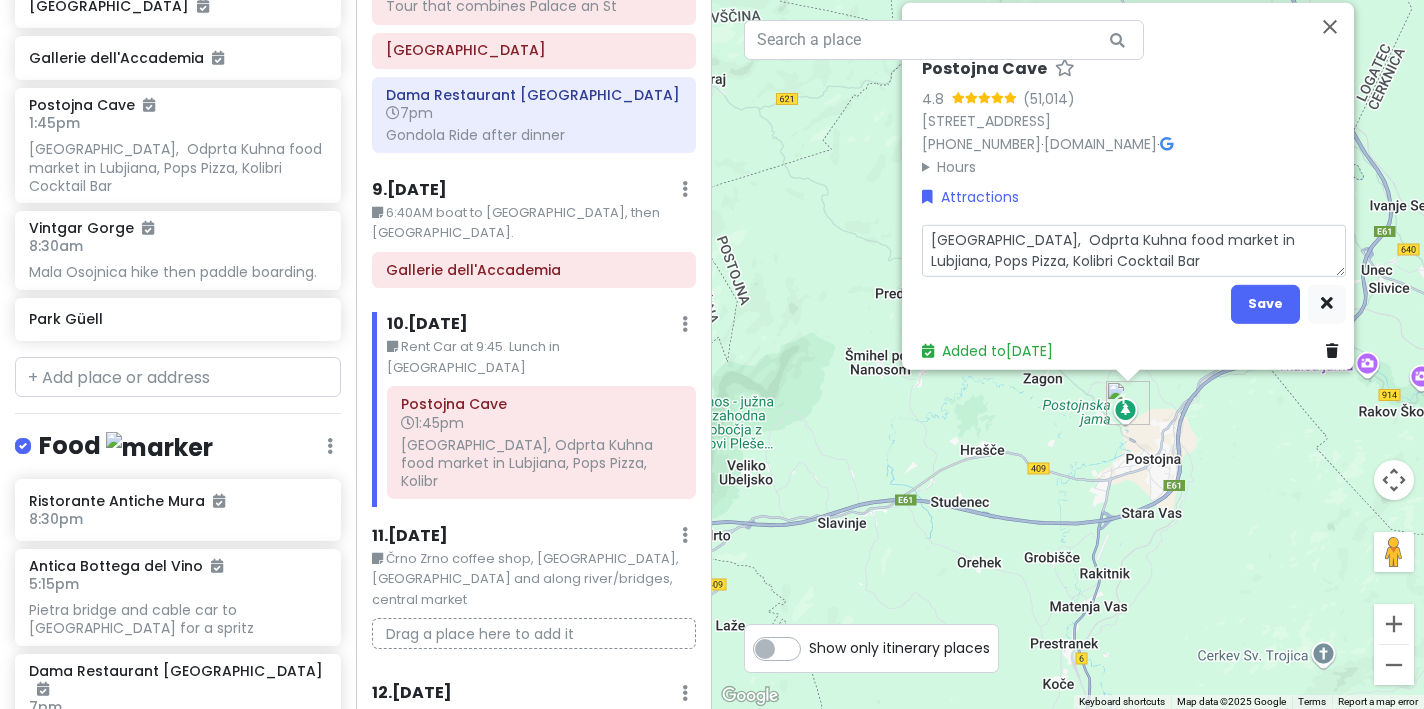 type on "x" 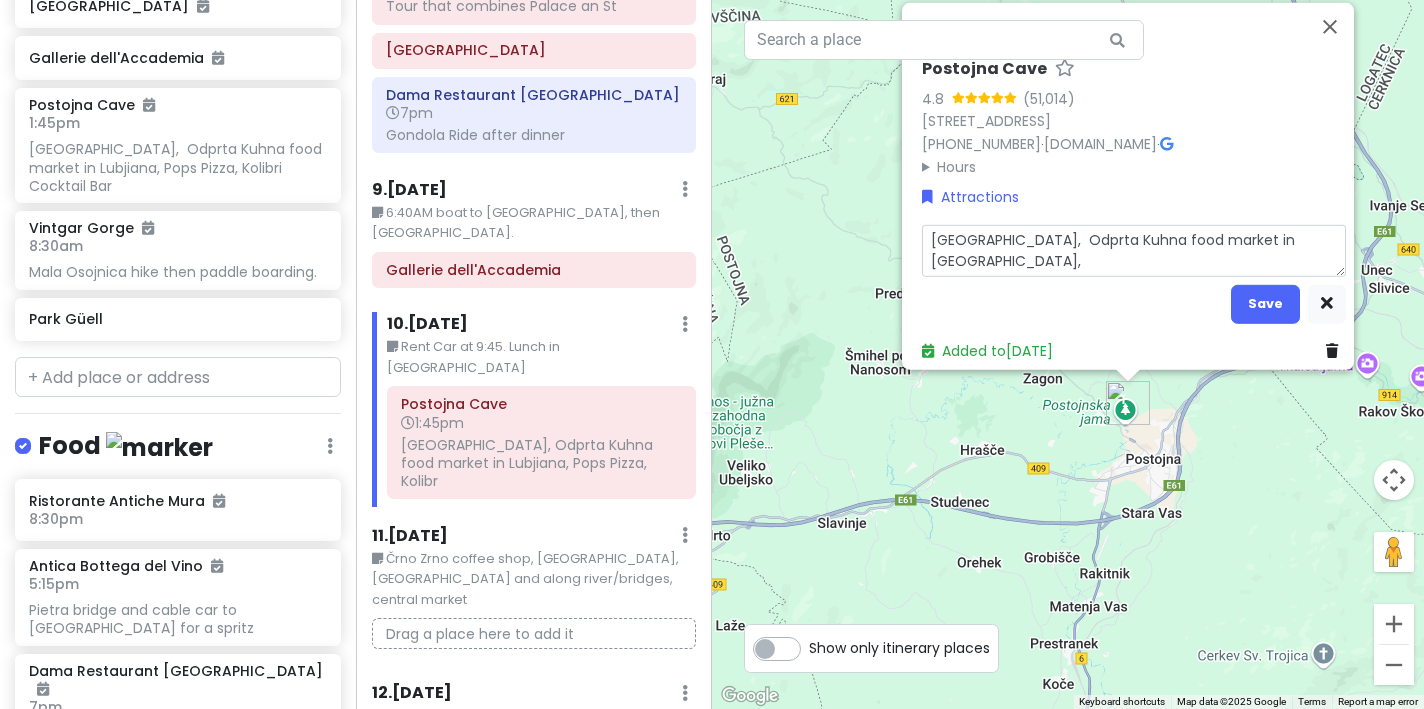 type on "x" 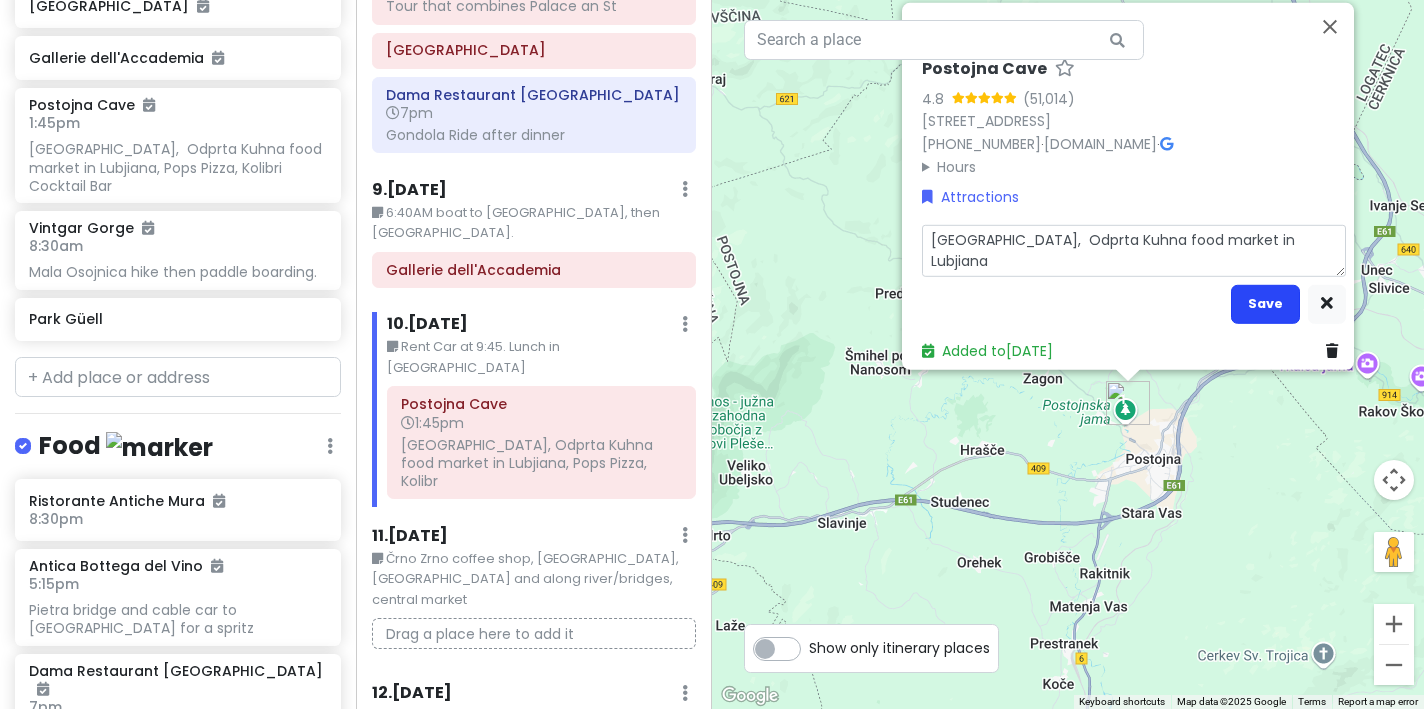 type on "[GEOGRAPHIC_DATA],  Odprta Kuhna food market in Lubjiana" 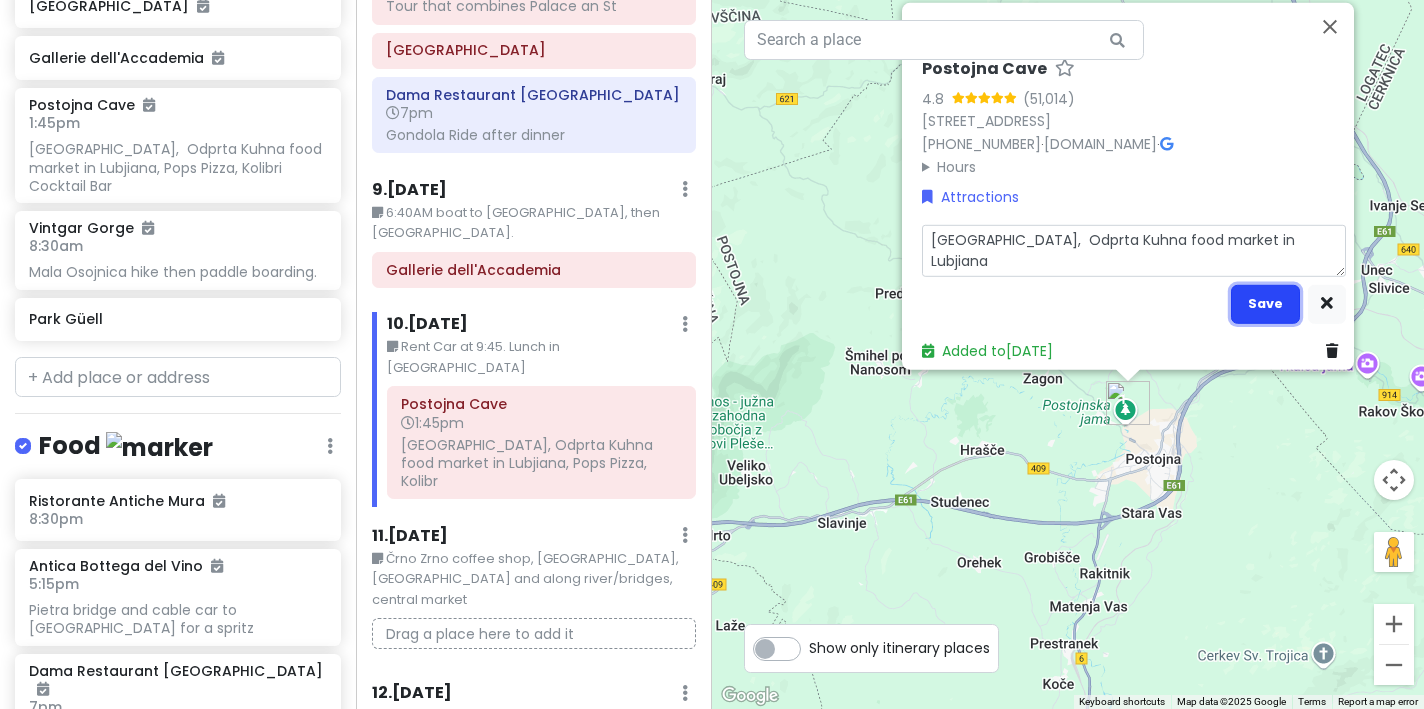 click on "Save" at bounding box center (1265, 303) 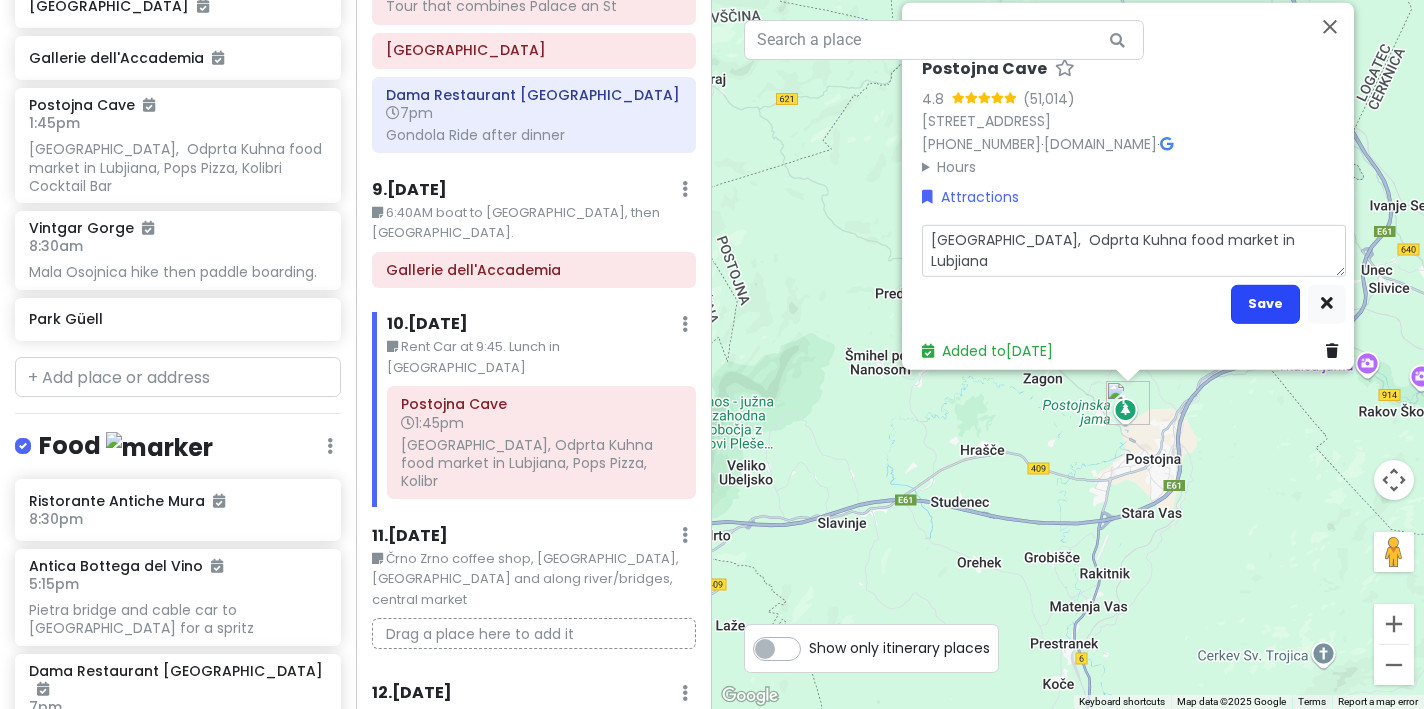 scroll, scrollTop: 1401, scrollLeft: 0, axis: vertical 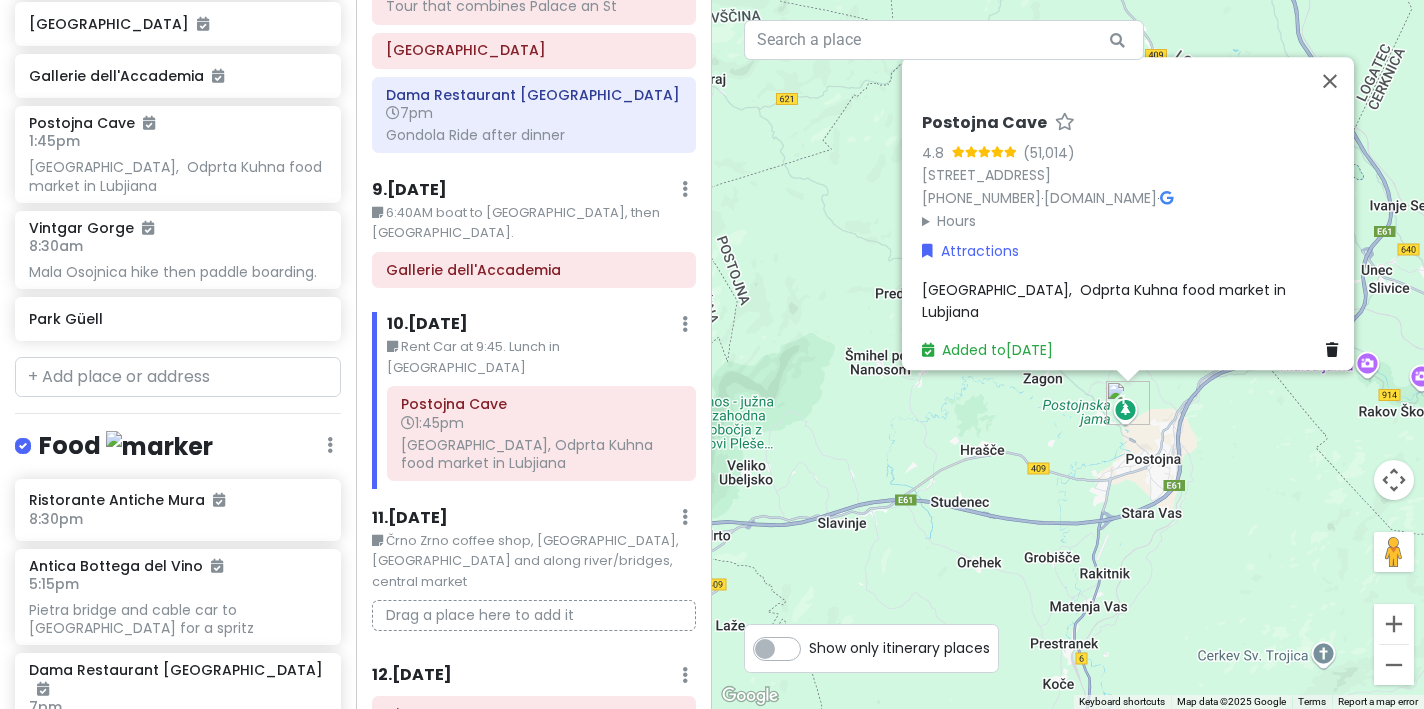 click on "Črno Zrno coffee shop, [GEOGRAPHIC_DATA], [GEOGRAPHIC_DATA] and along river/bridges, central market" at bounding box center [534, 561] 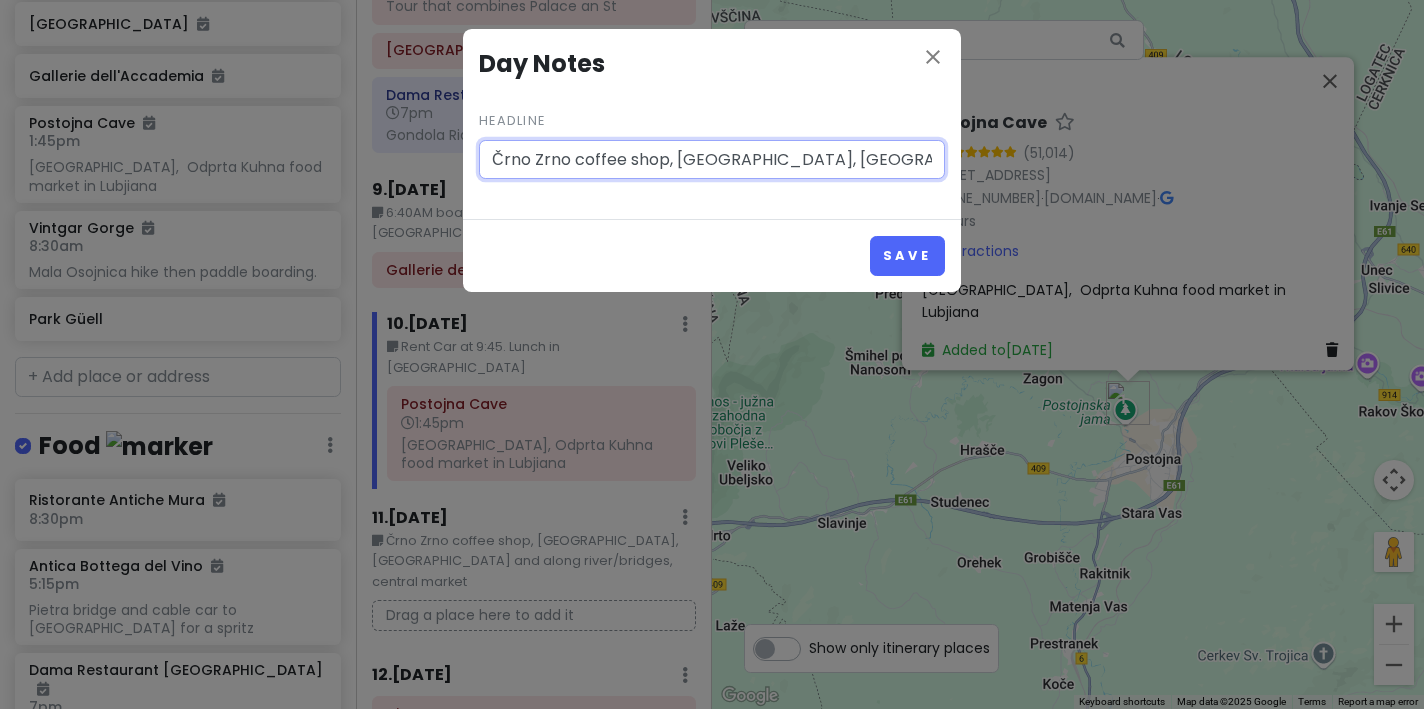 scroll, scrollTop: 0, scrollLeft: 308, axis: horizontal 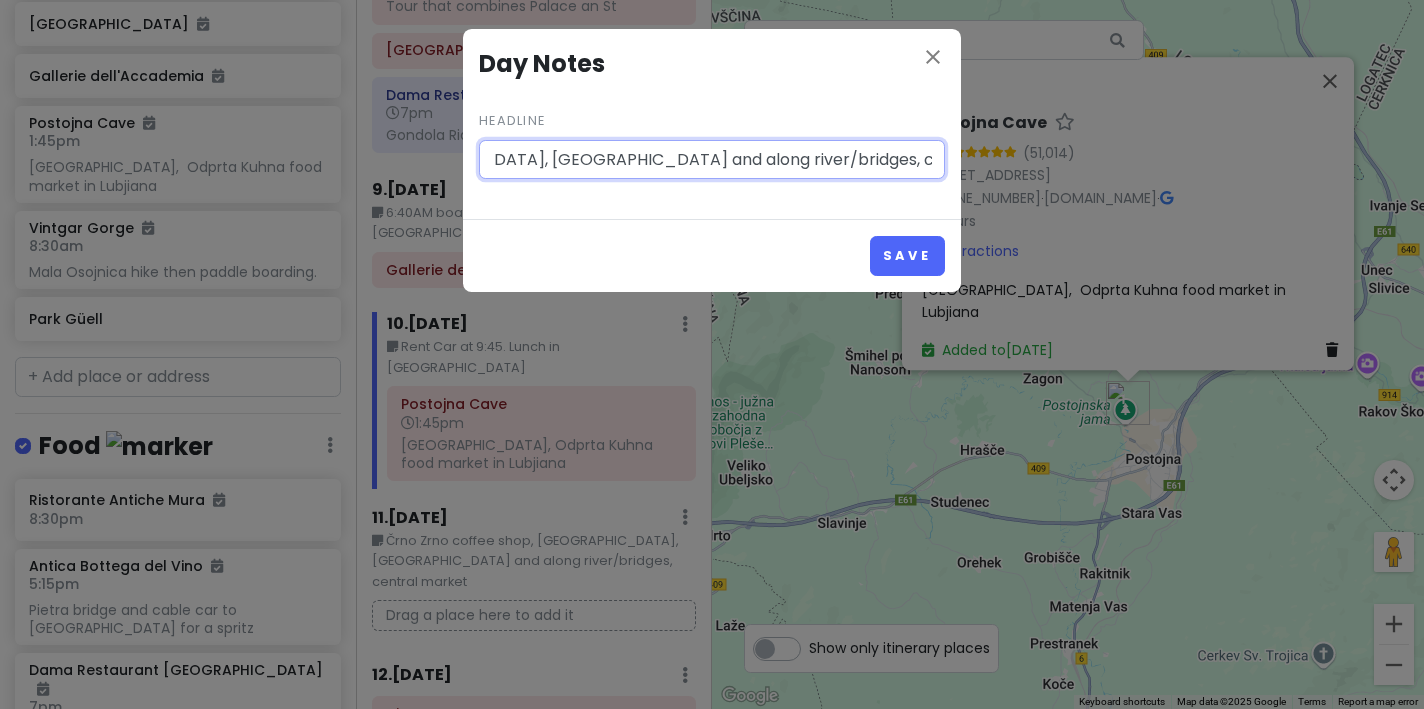 drag, startPoint x: 894, startPoint y: 157, endPoint x: 992, endPoint y: 163, distance: 98.1835 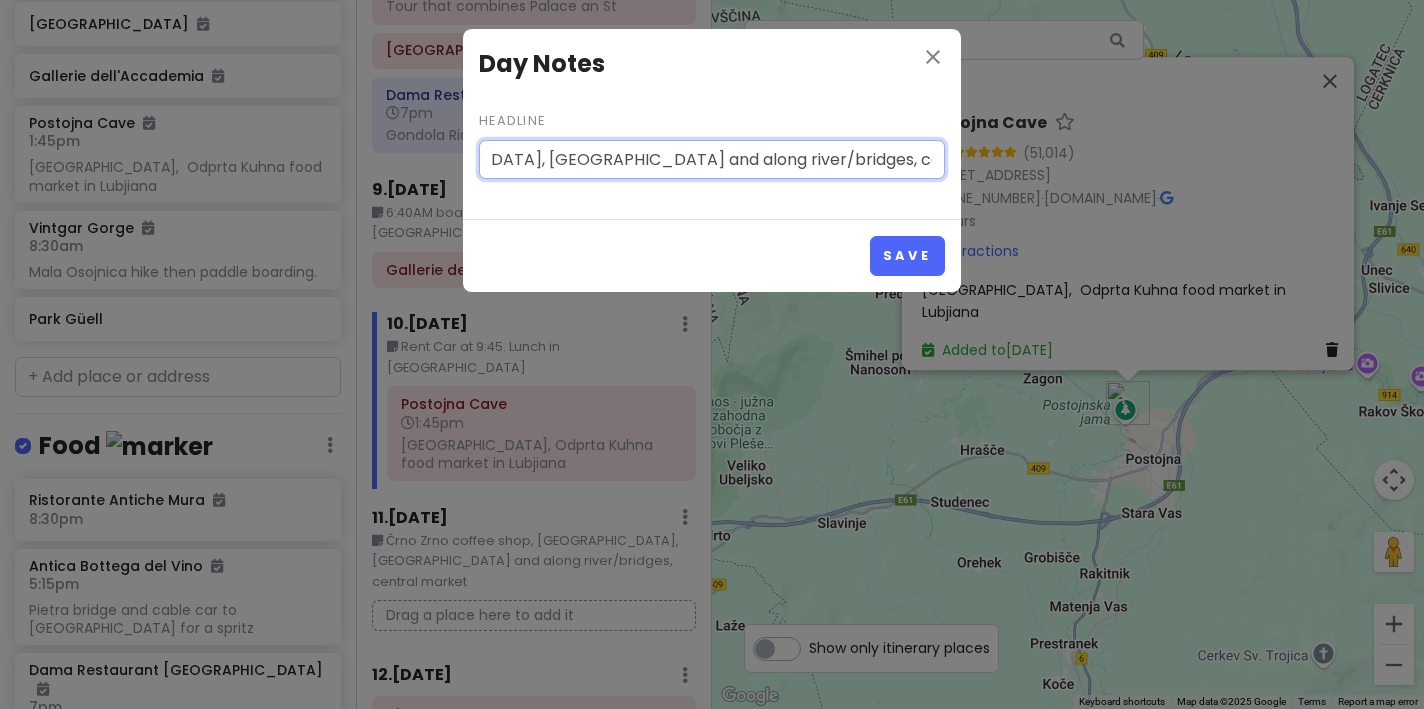 paste on "Pops Pizza, Kolibri Cocktail Bar" 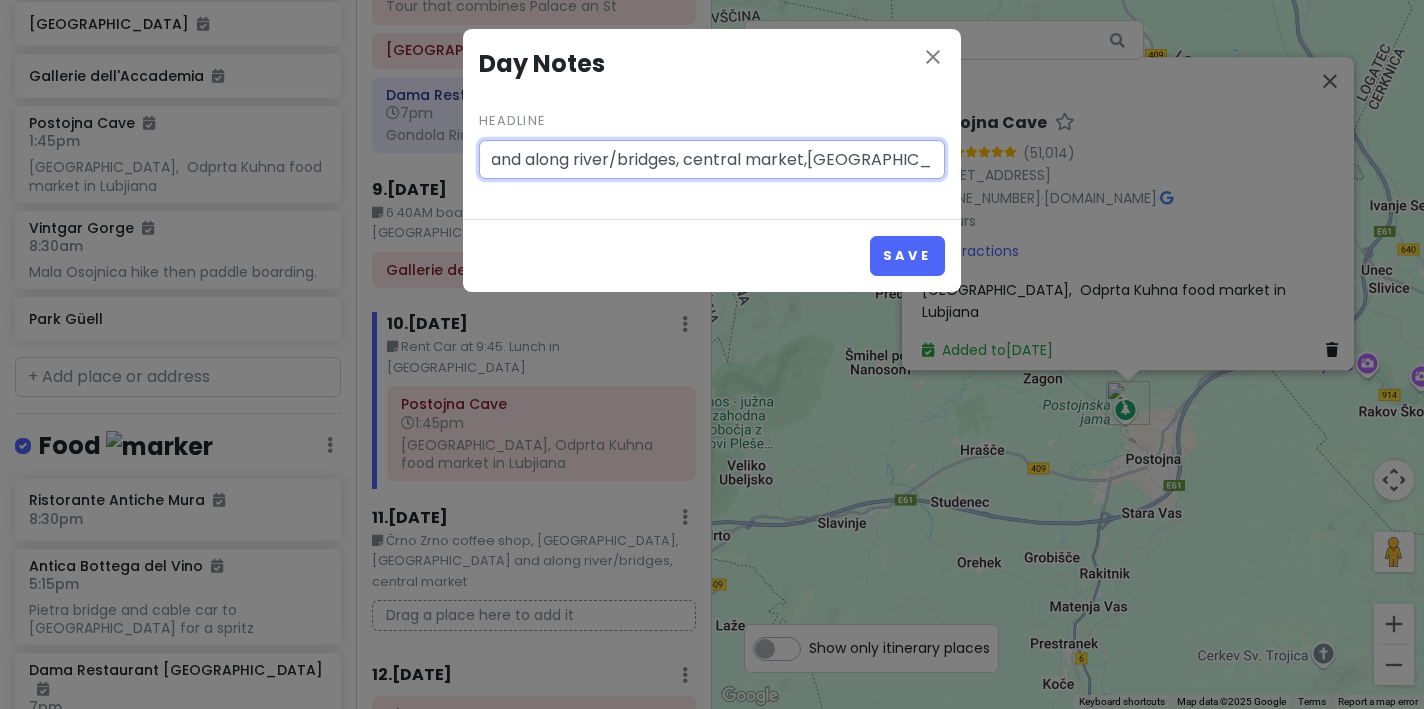 click on "Črno Zrno coffee shop, [GEOGRAPHIC_DATA], [GEOGRAPHIC_DATA] and along river/bridges, central market,[GEOGRAPHIC_DATA], Kolibri Cocktail Bar" at bounding box center [712, 160] 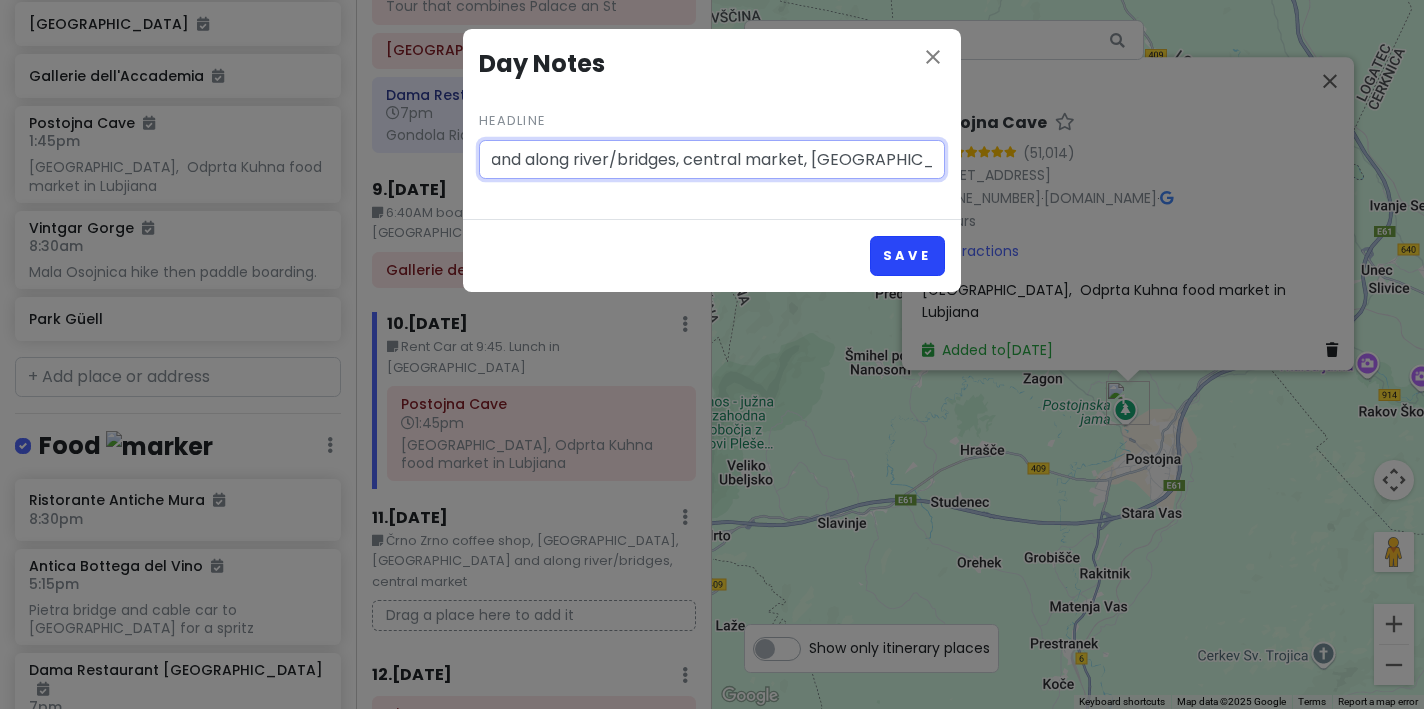 type on "Črno Zrno coffee shop, [GEOGRAPHIC_DATA], [GEOGRAPHIC_DATA] and along river/bridges, central market, [GEOGRAPHIC_DATA], Kolibri Cocktail Bar" 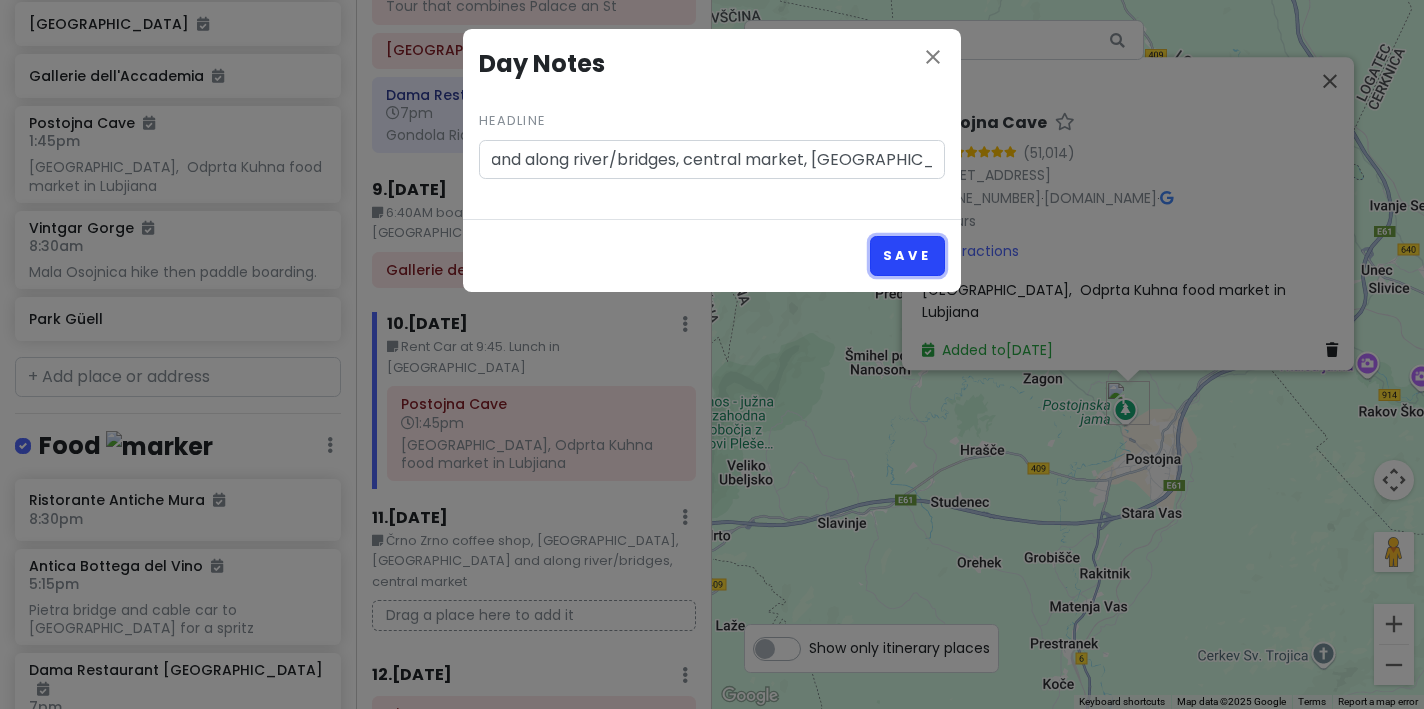 scroll, scrollTop: 0, scrollLeft: 0, axis: both 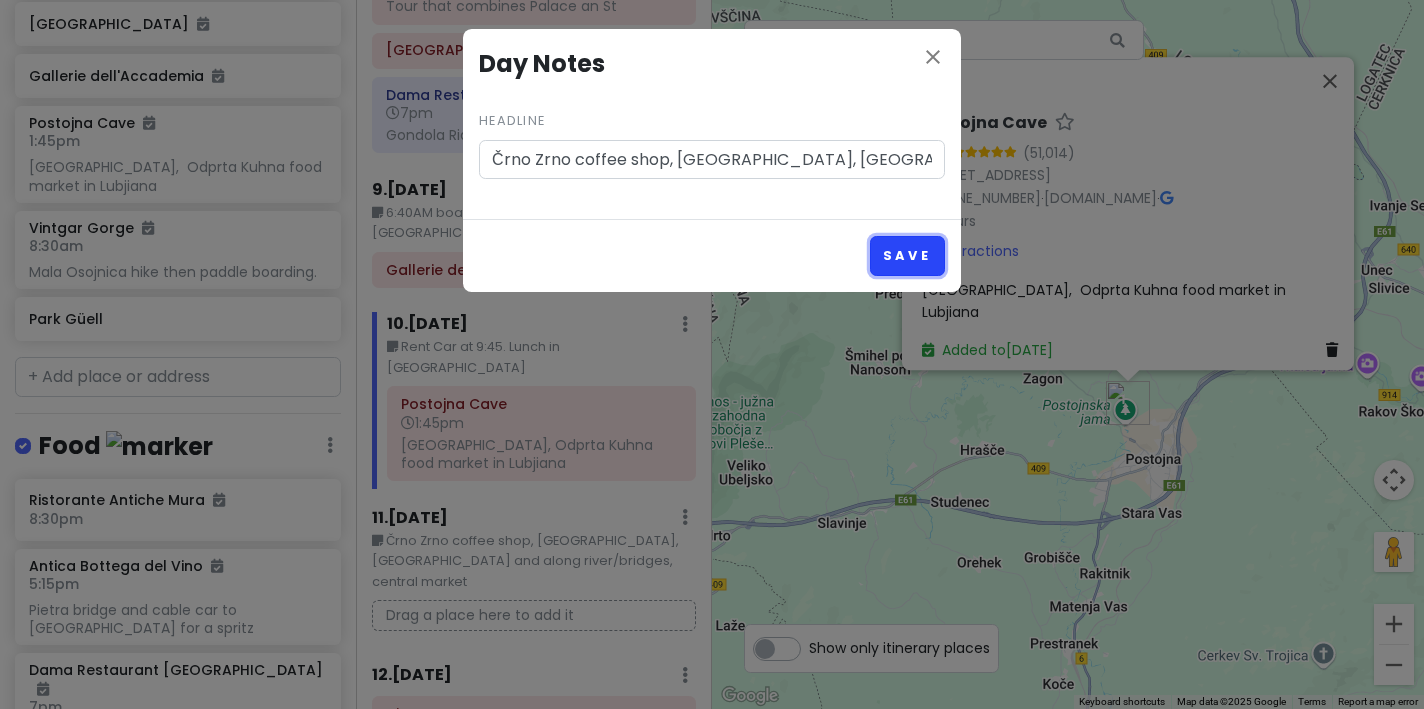 click on "Save" at bounding box center [907, 255] 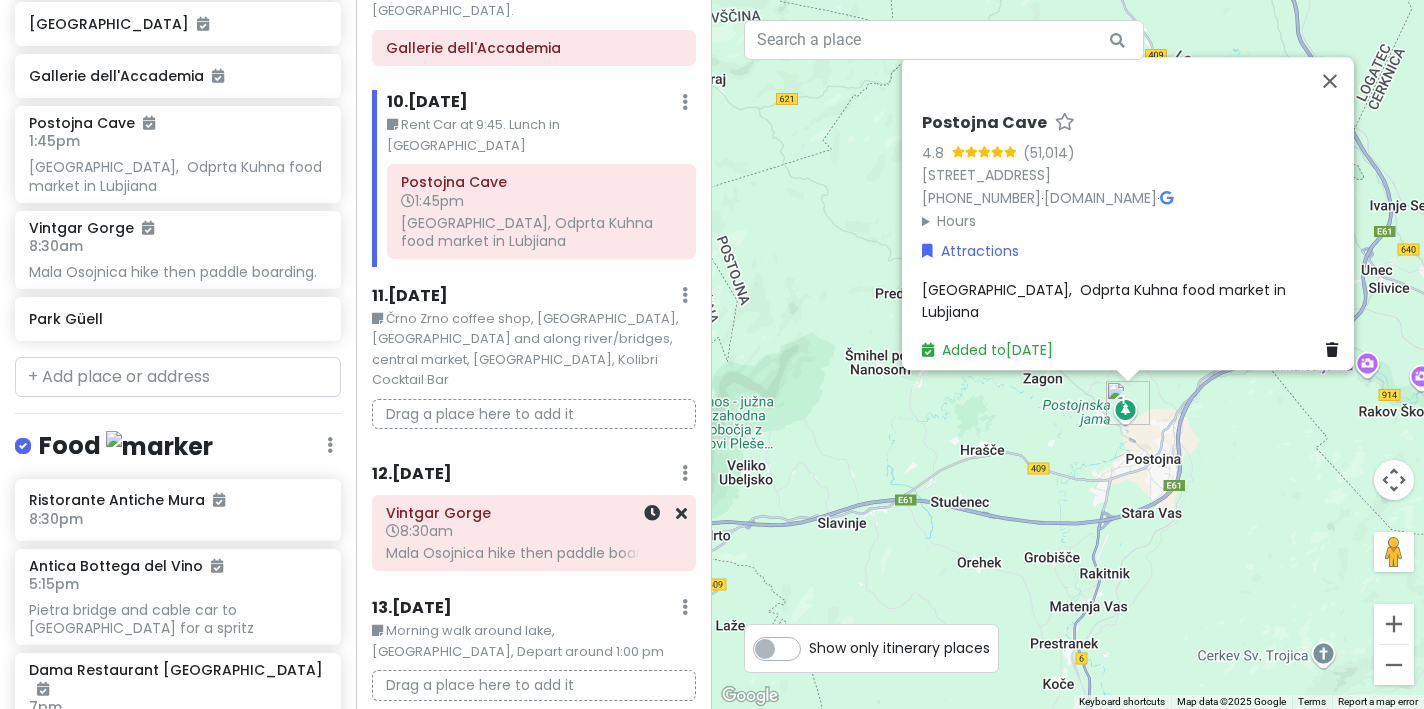 scroll, scrollTop: 1776, scrollLeft: 0, axis: vertical 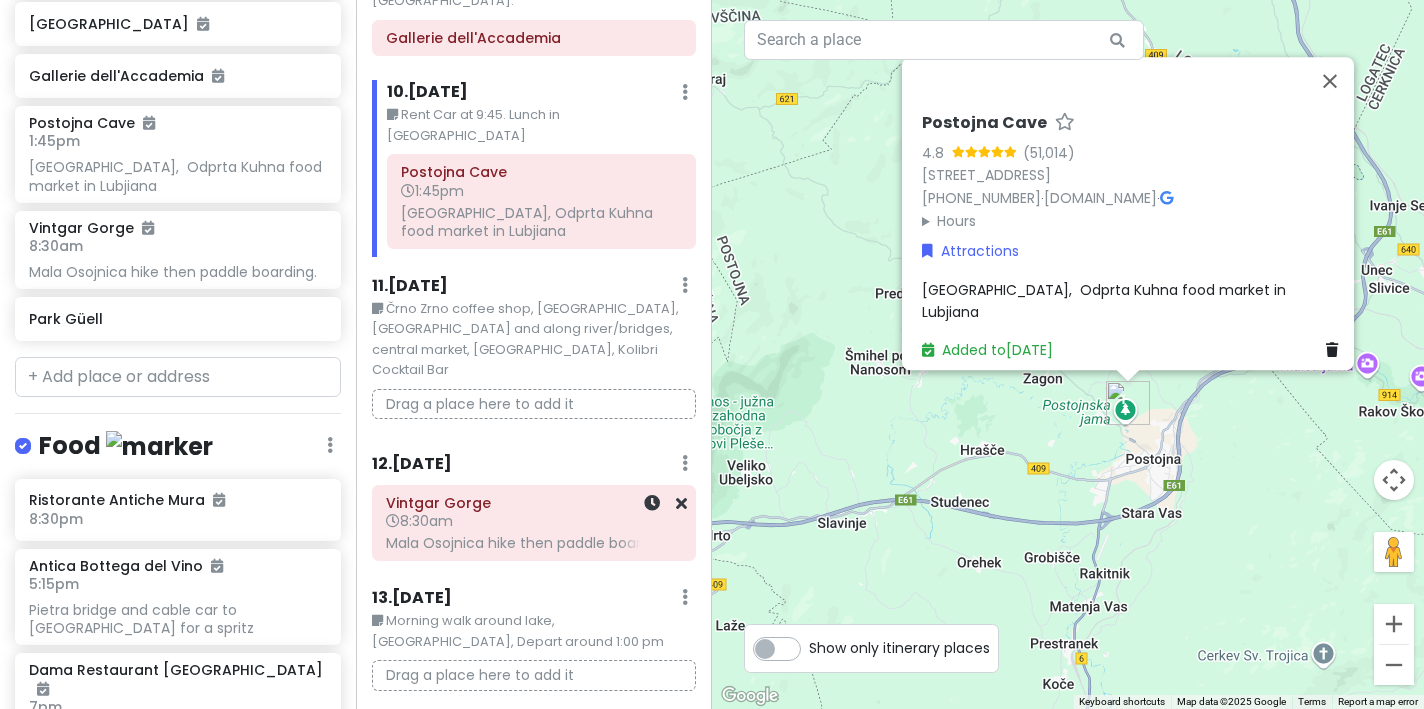 click on "Mala Osojnica hike then paddle boarding." at bounding box center [534, -1477] 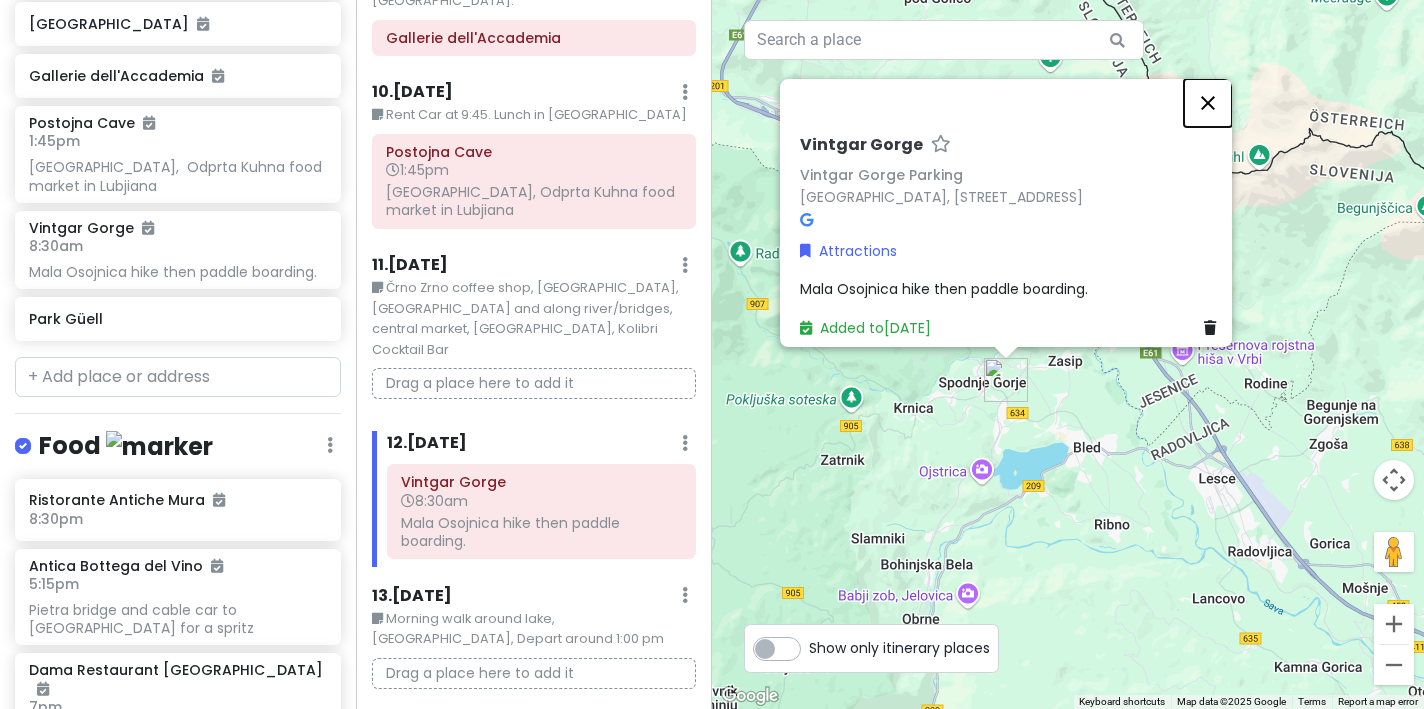 click at bounding box center (1208, 103) 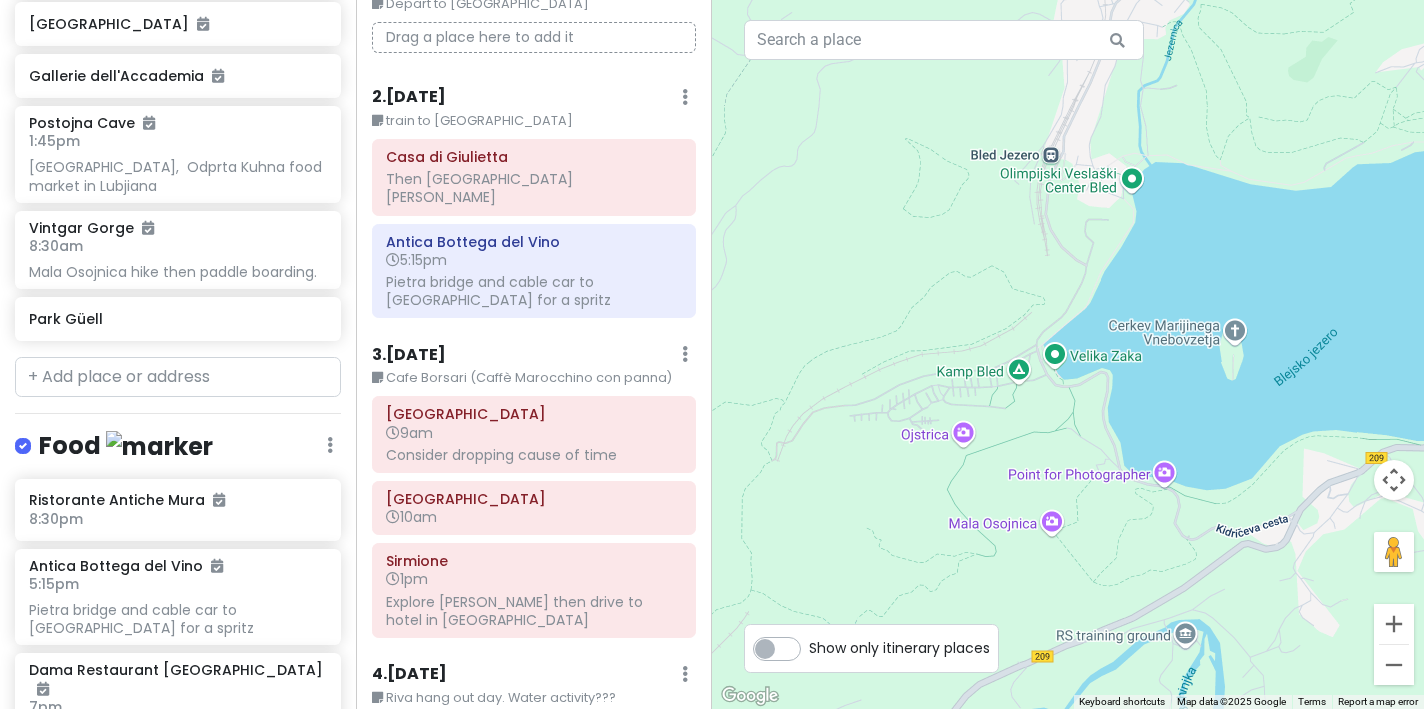 scroll, scrollTop: 0, scrollLeft: 0, axis: both 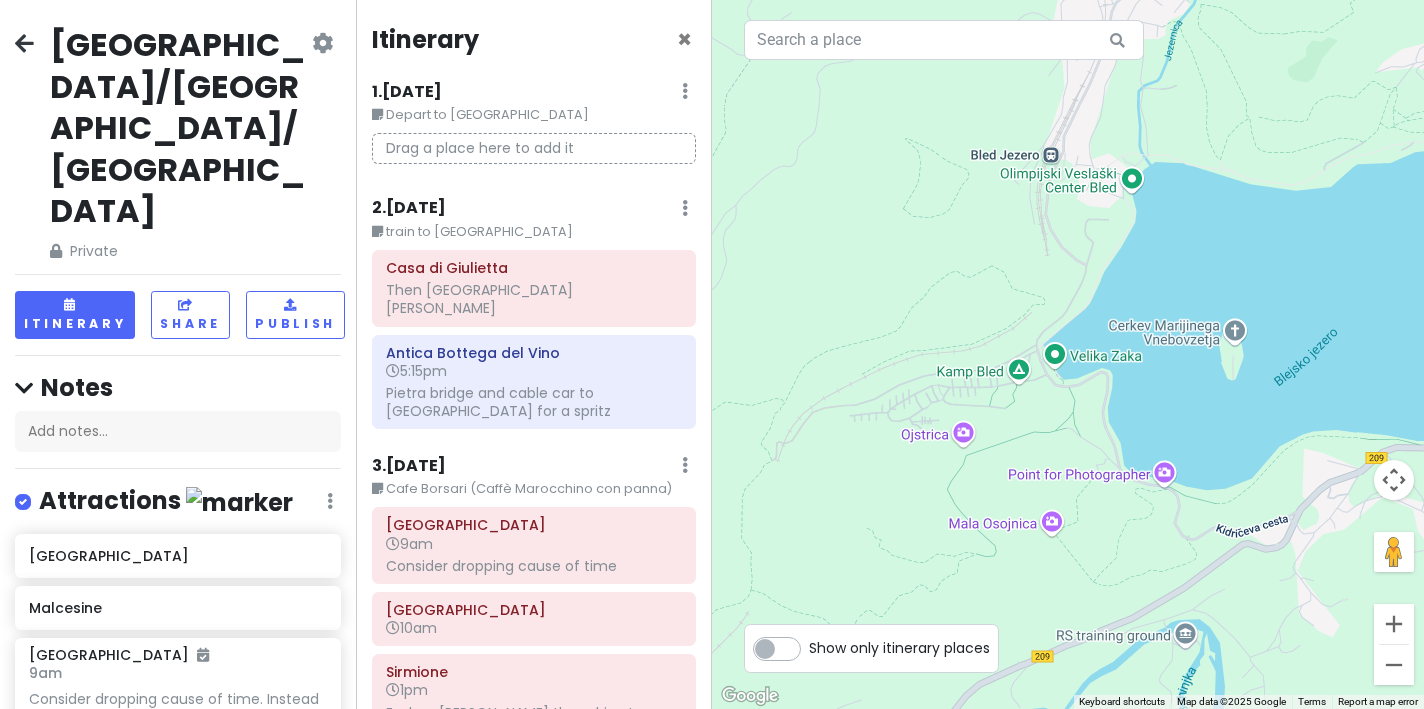click at bounding box center [322, 43] 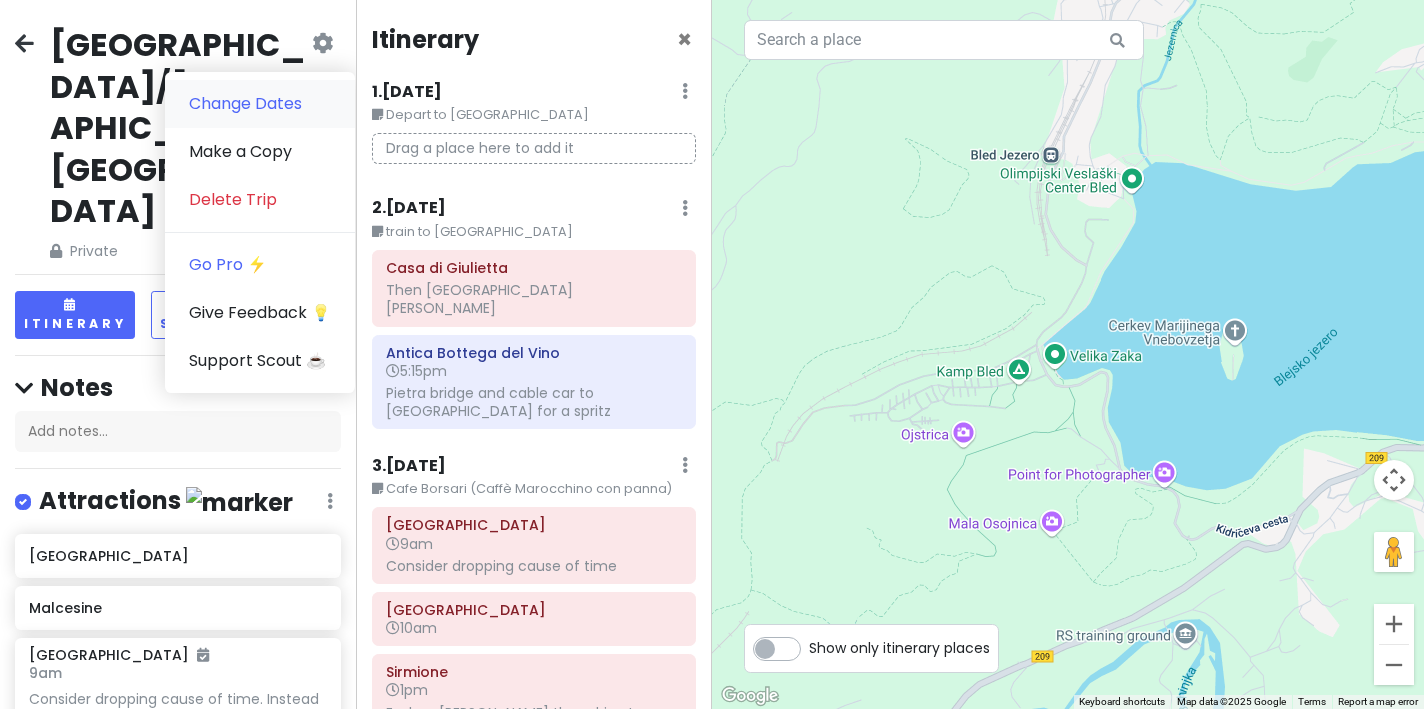 click on "Change Dates" at bounding box center [260, 104] 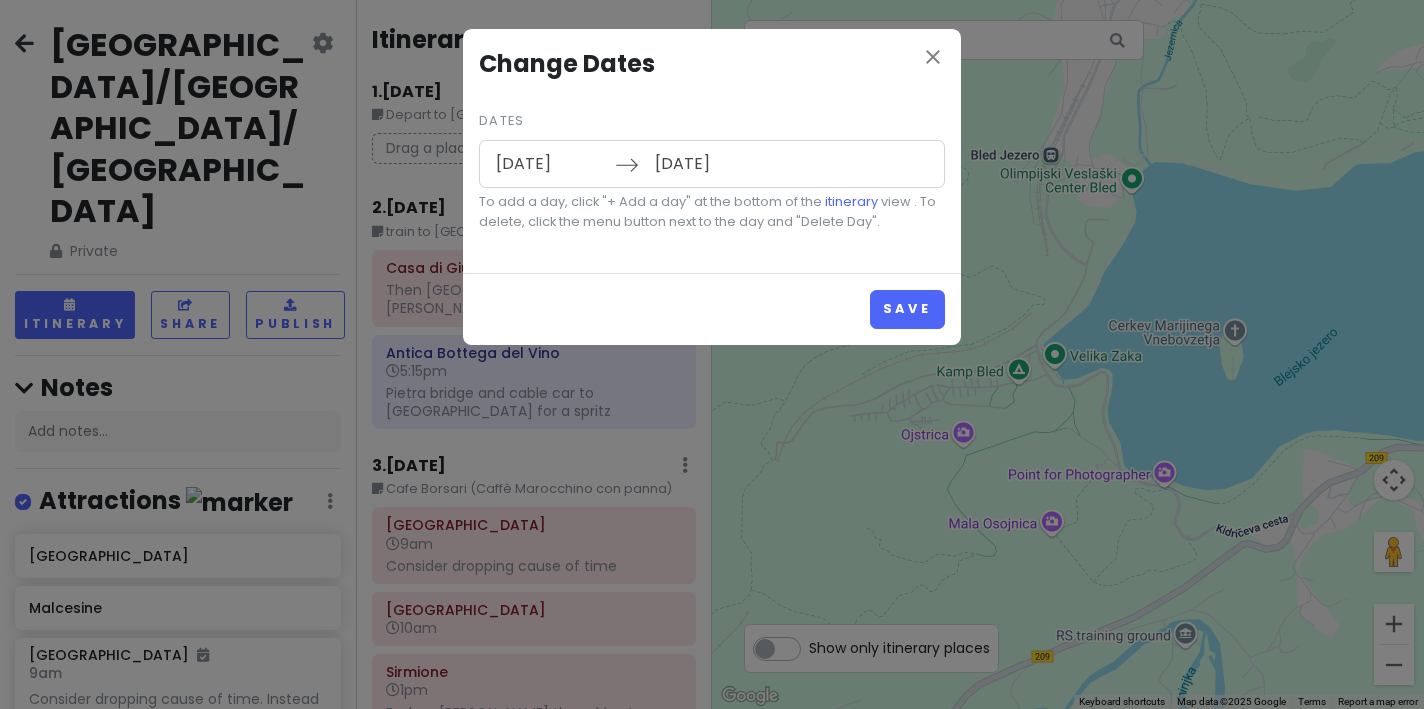 type on "[DATE]" 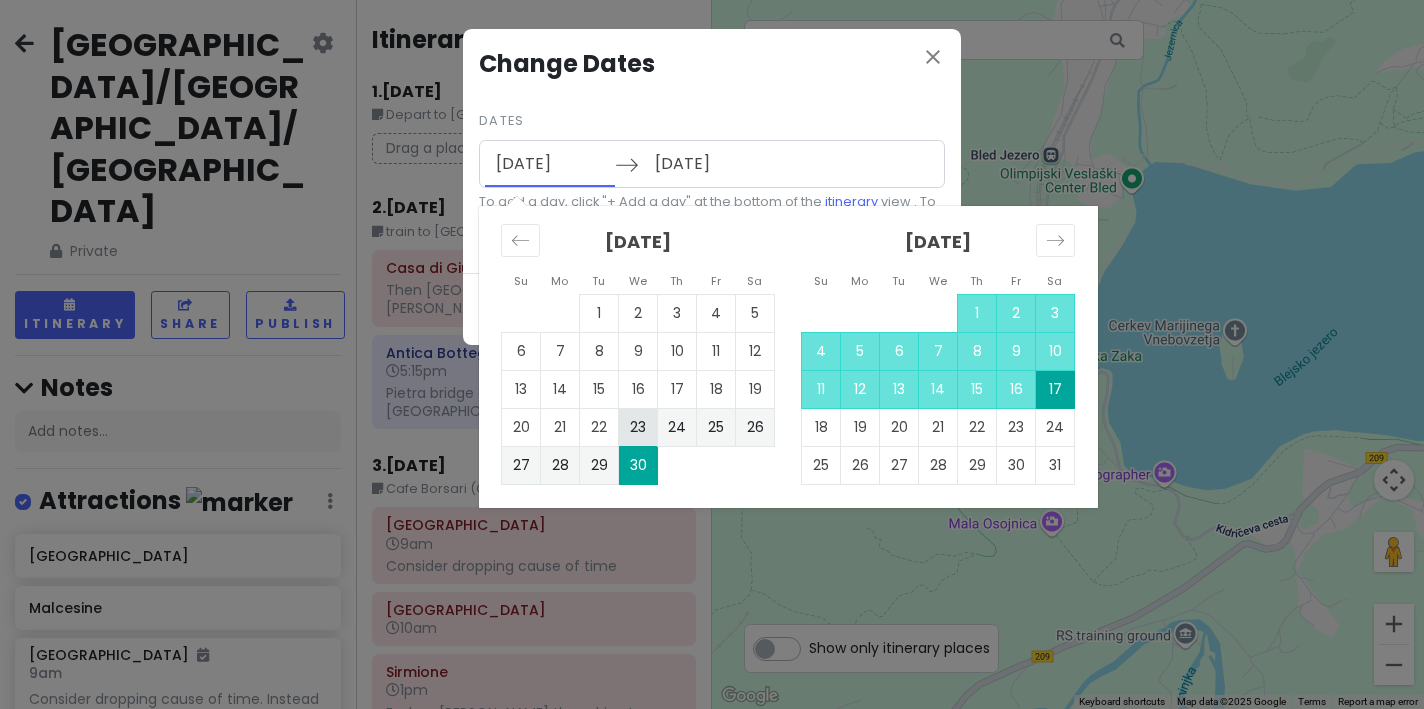 click on "23" at bounding box center [638, 427] 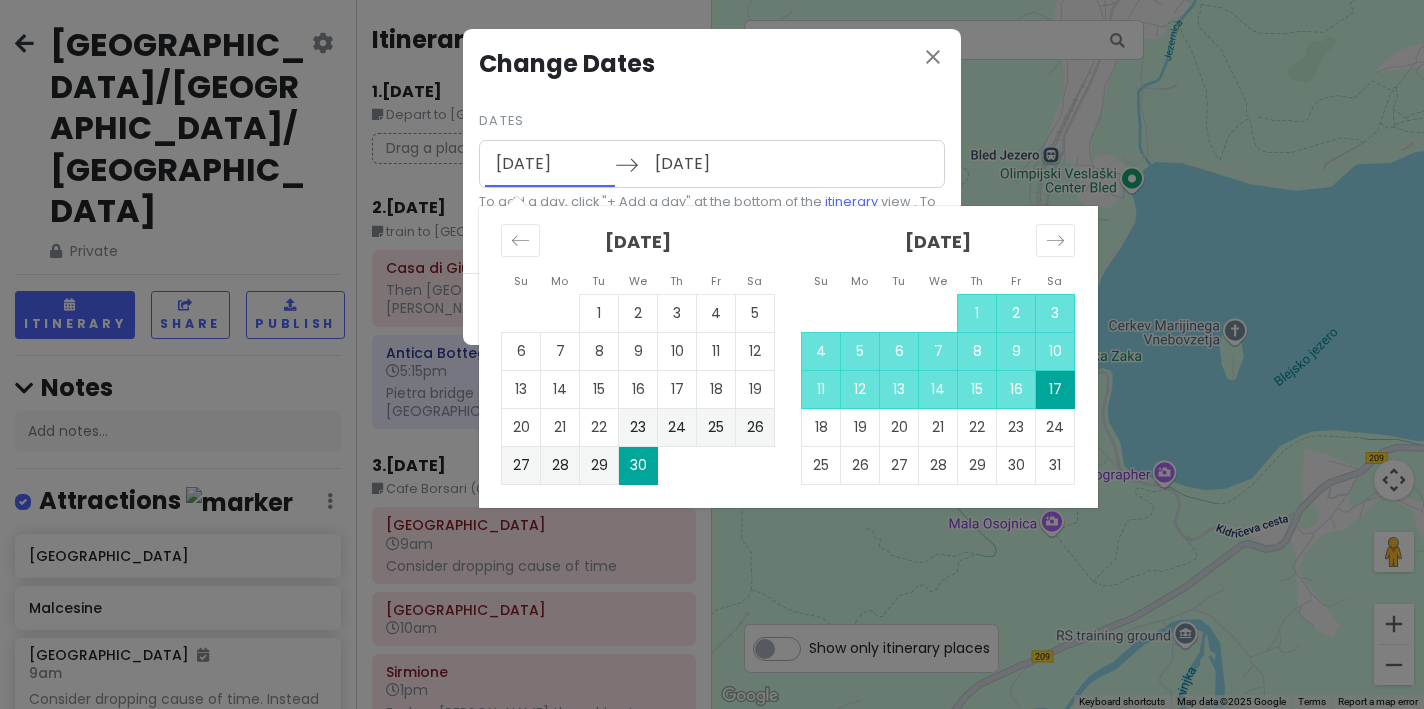 type on "[DATE]" 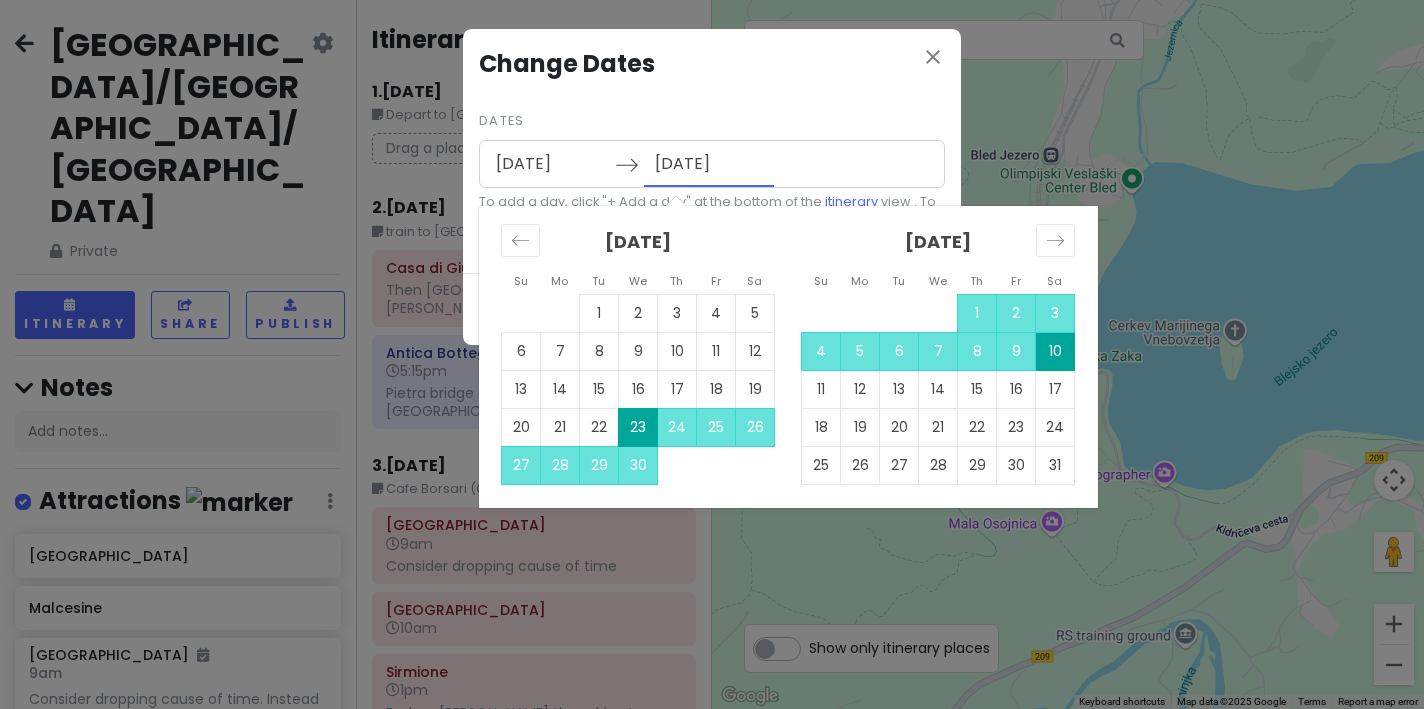 click on "[DATE]" at bounding box center [709, 164] 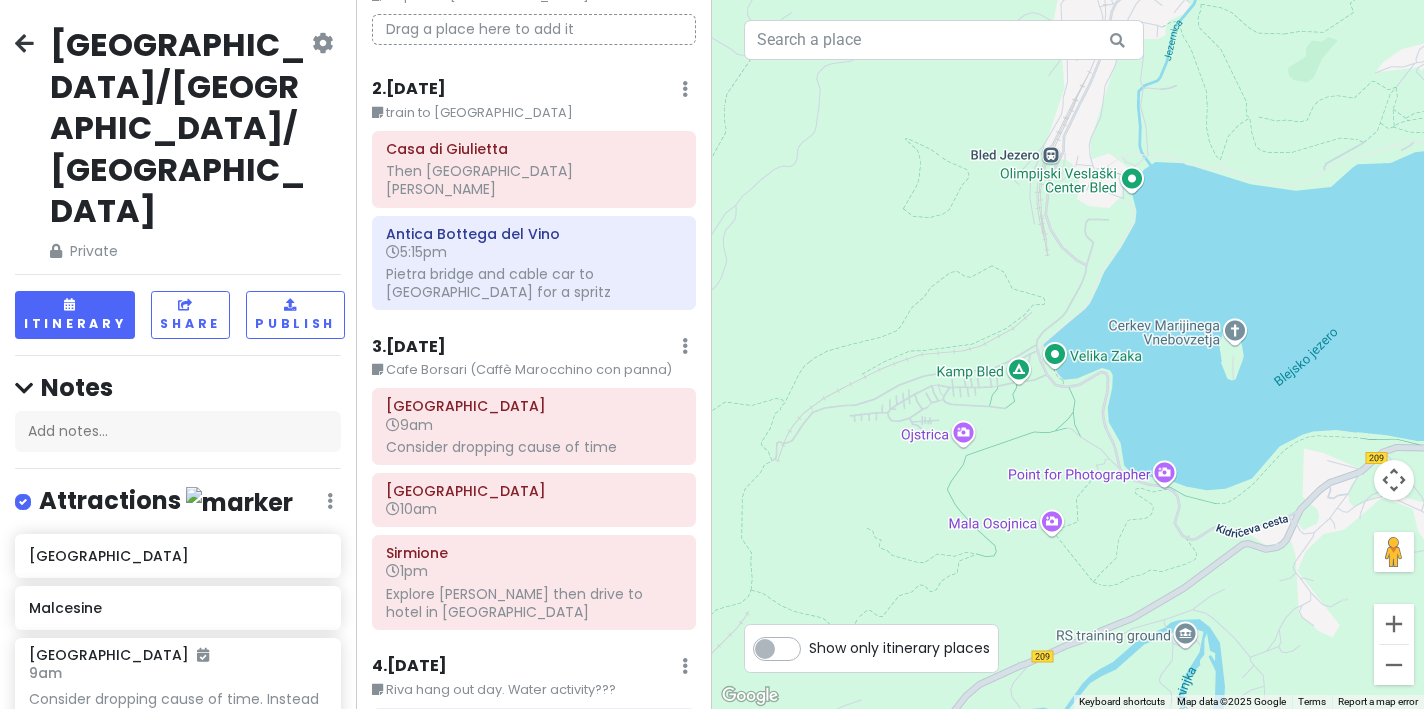 scroll, scrollTop: 0, scrollLeft: 0, axis: both 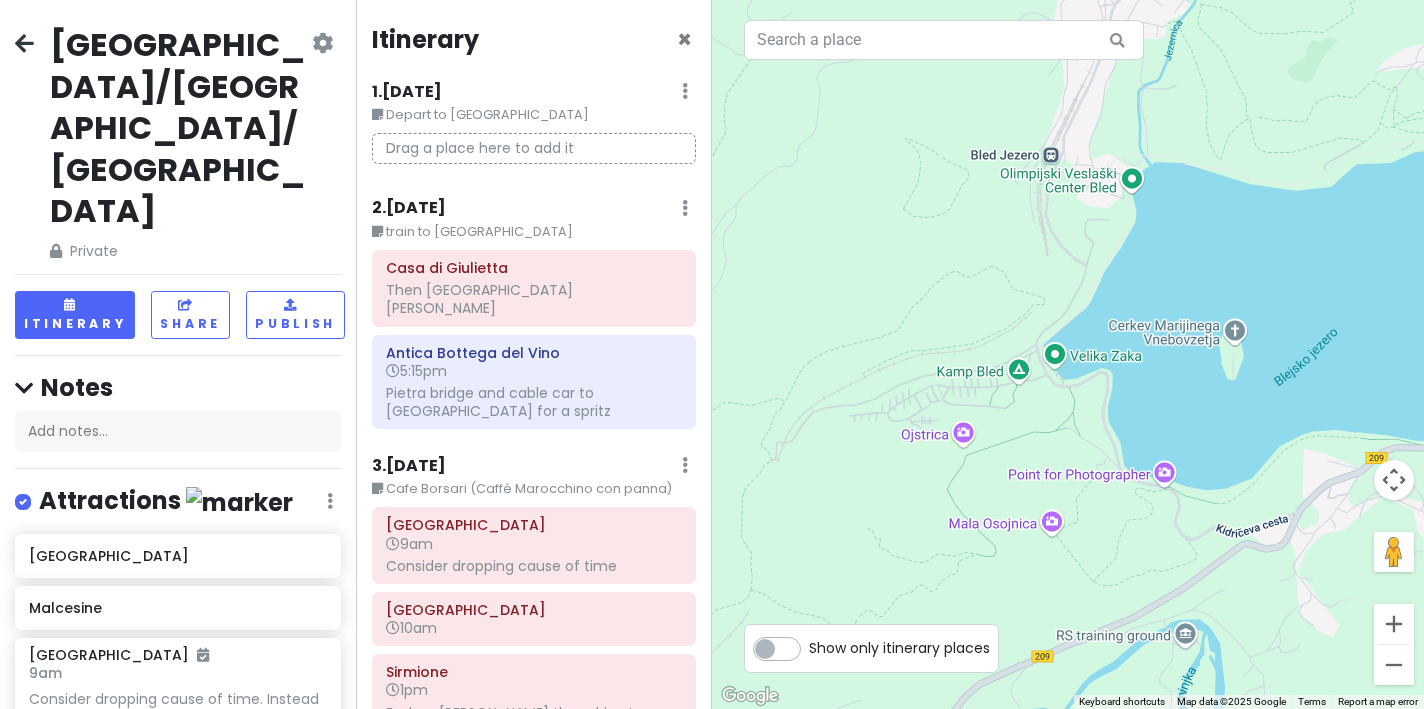 click at bounding box center (322, 43) 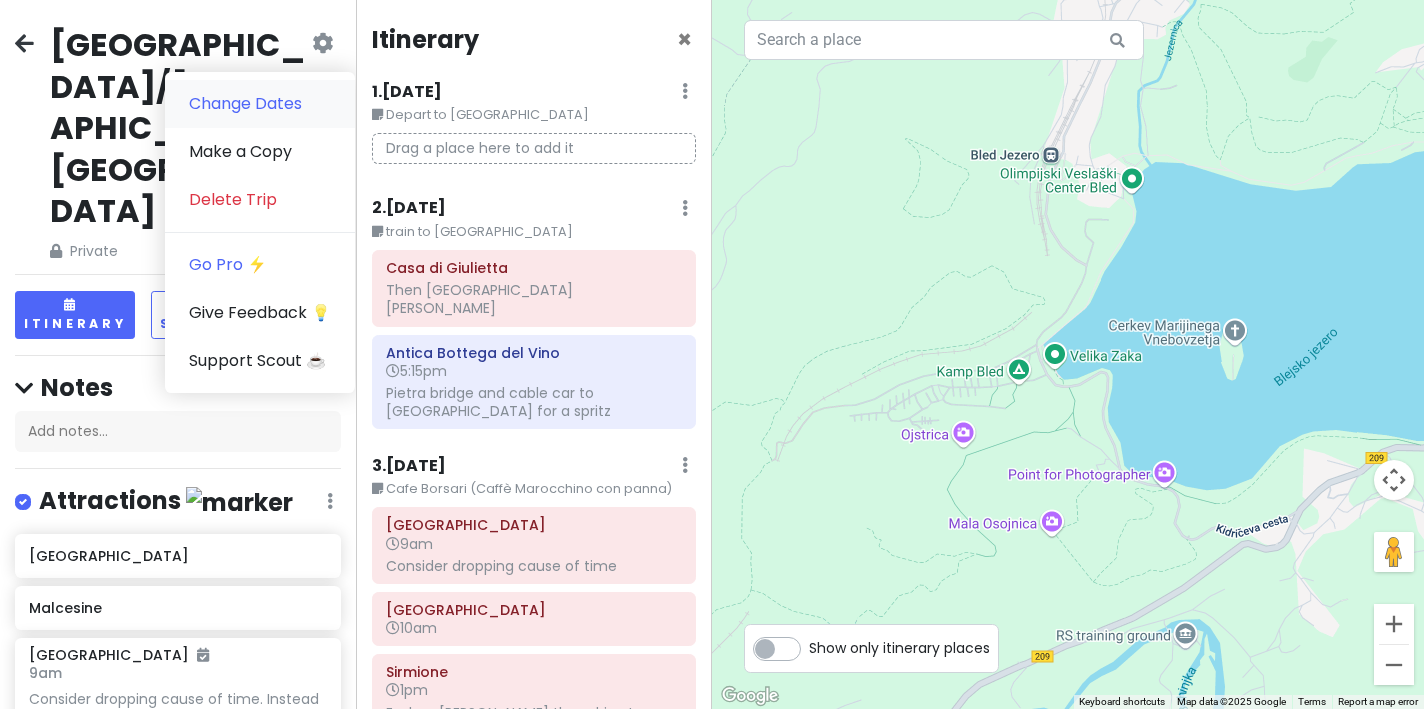 click on "Change Dates" at bounding box center [260, 104] 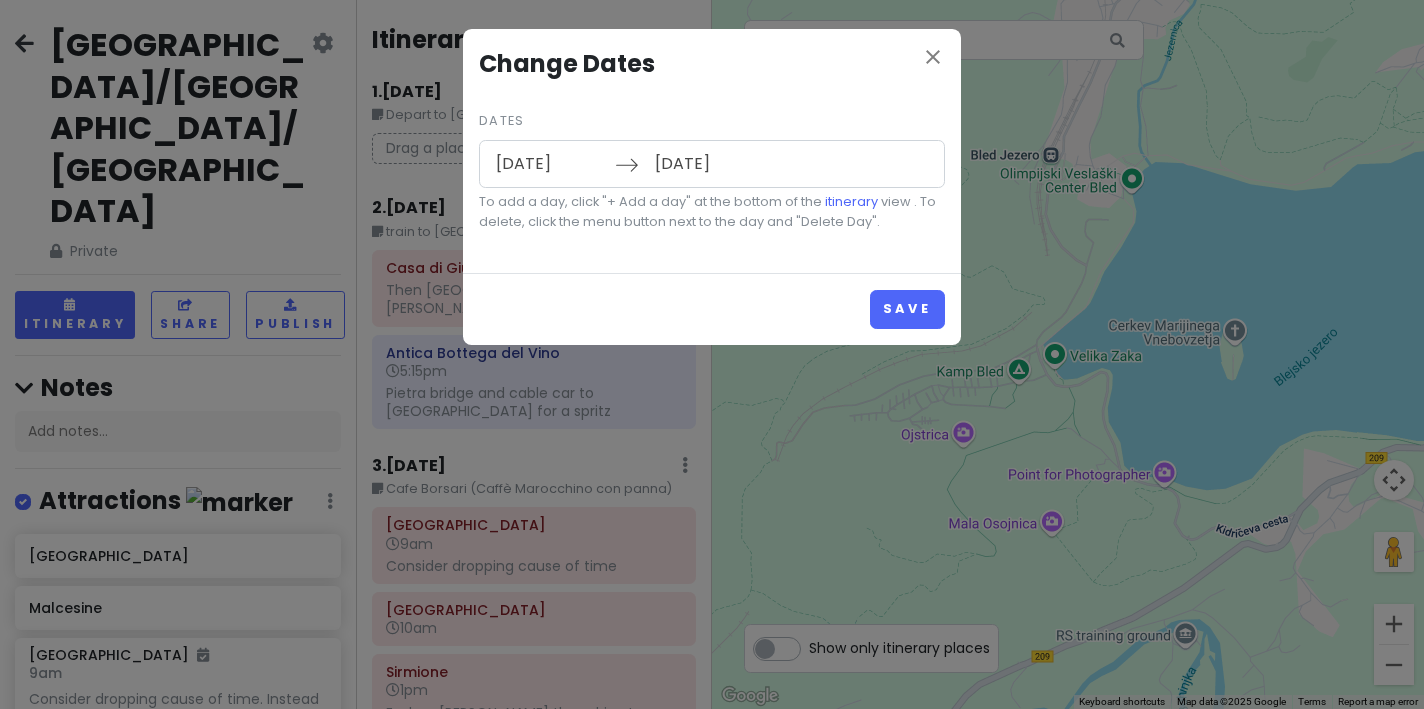click on "[DATE]" at bounding box center [550, 164] 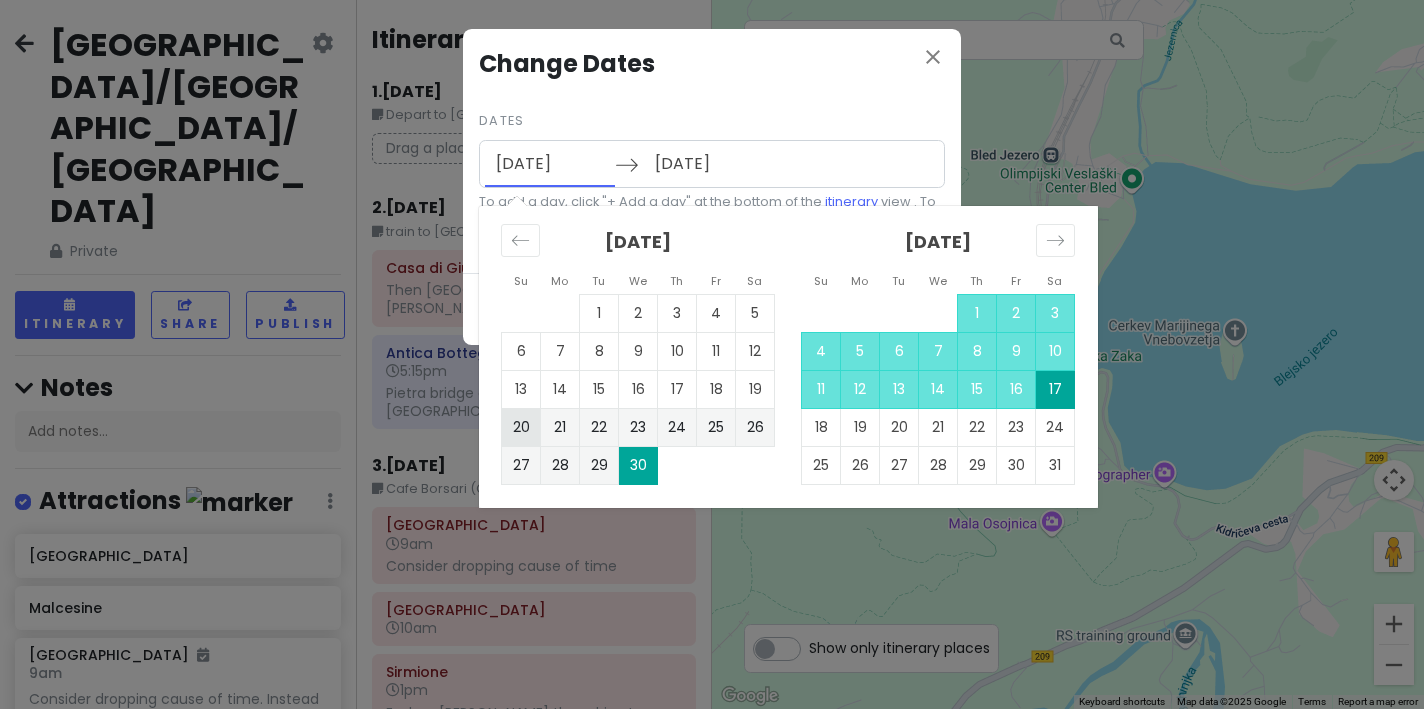 click on "20" at bounding box center [521, 427] 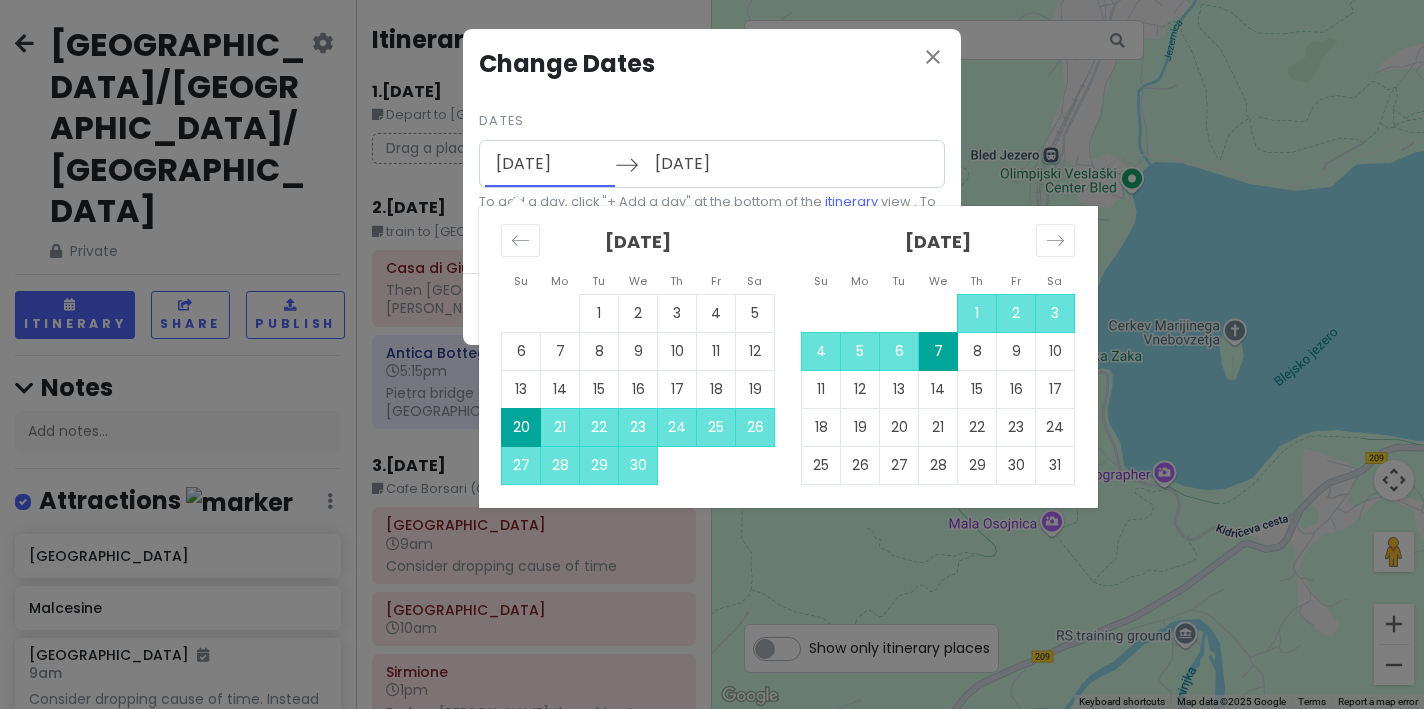 click on "[DATE]" at bounding box center [550, 164] 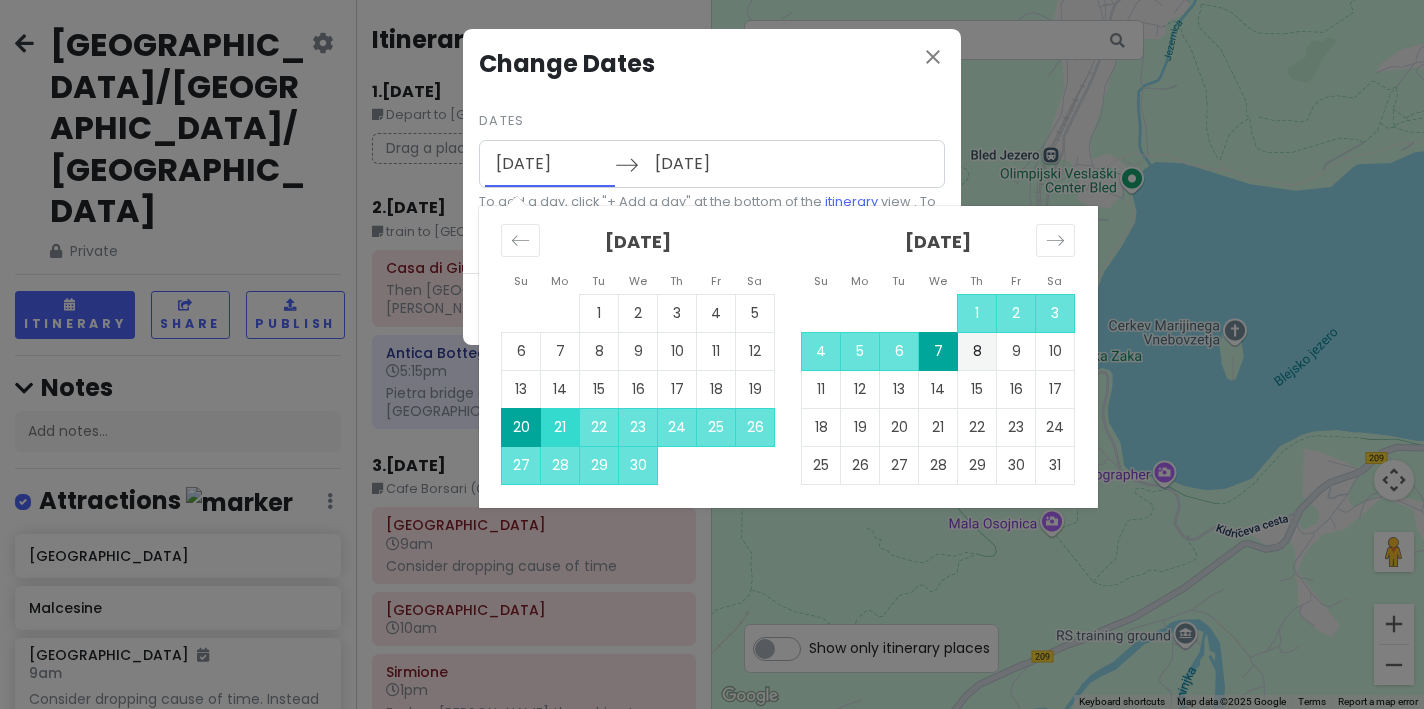 click on "21" at bounding box center (560, 427) 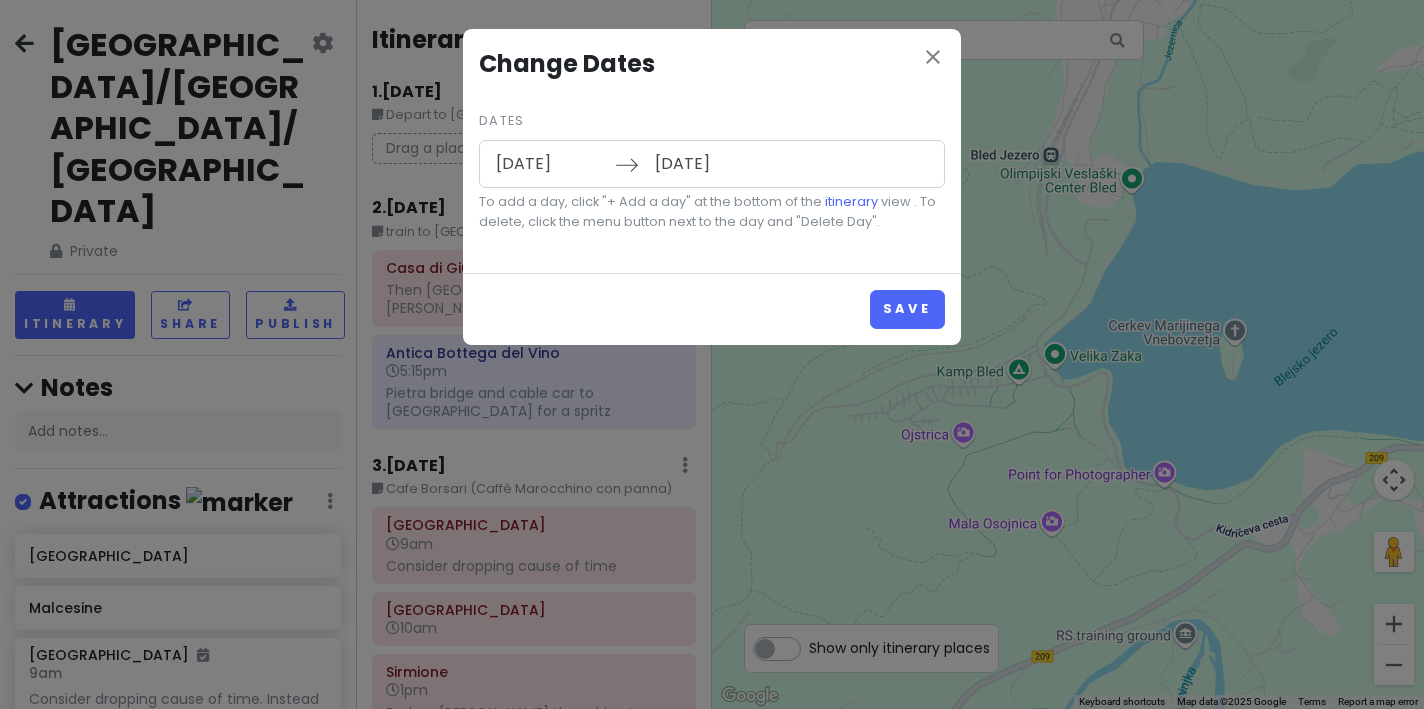 click on "[DATE]" at bounding box center [709, 164] 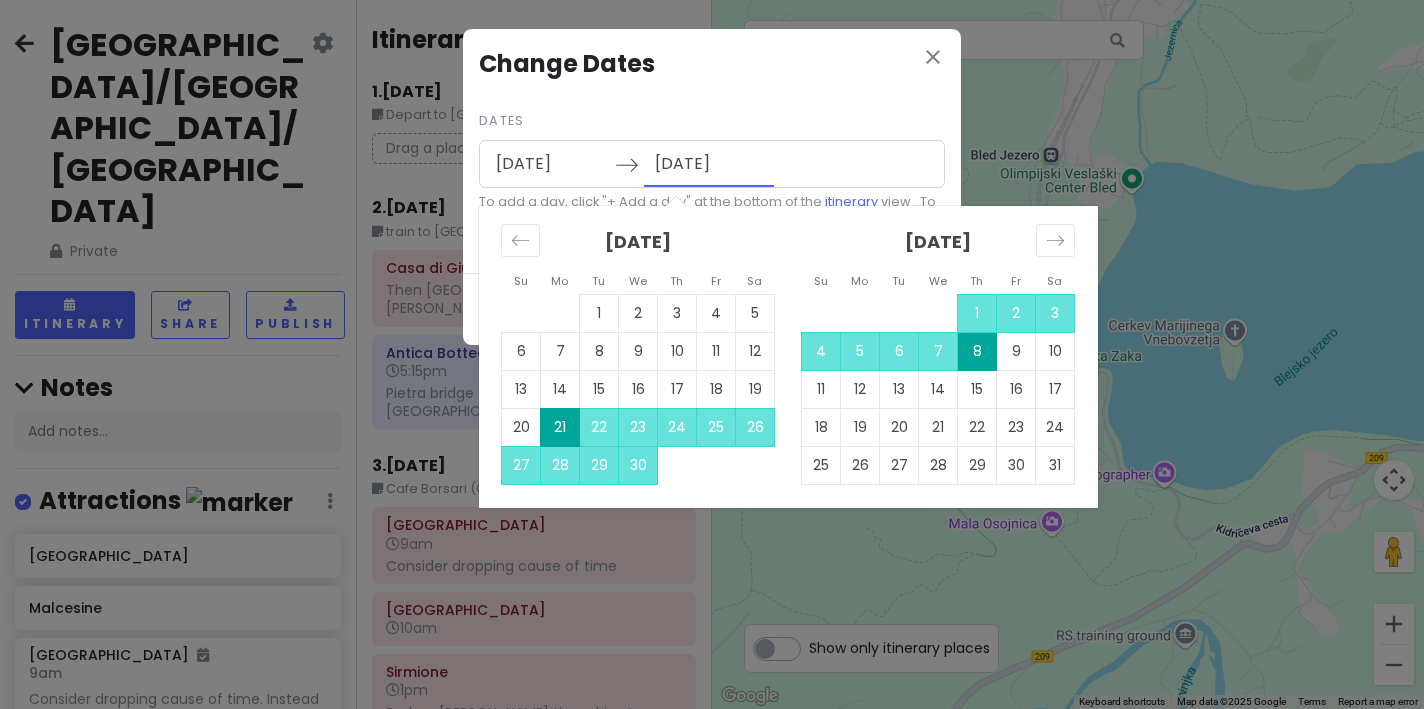 click on "[DATE]" at bounding box center (550, 164) 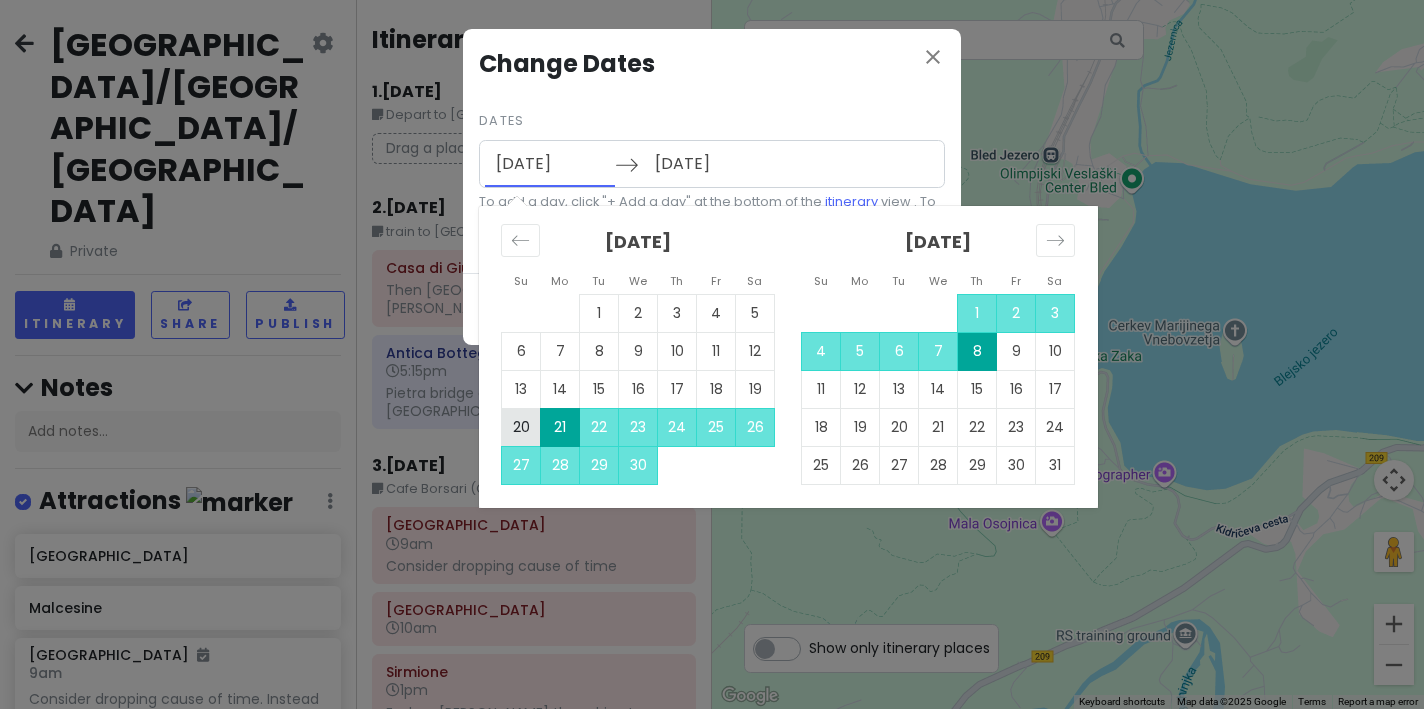 click on "20" at bounding box center (521, 427) 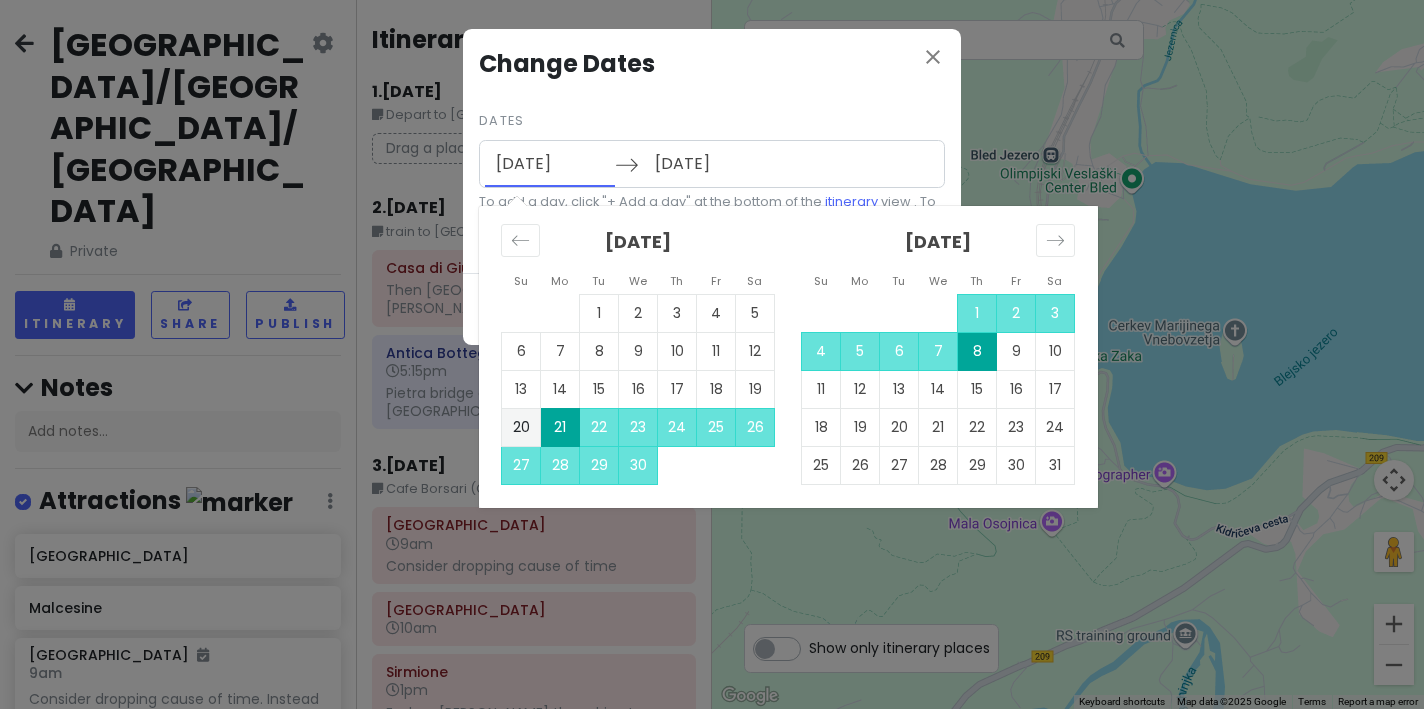 type on "[DATE]" 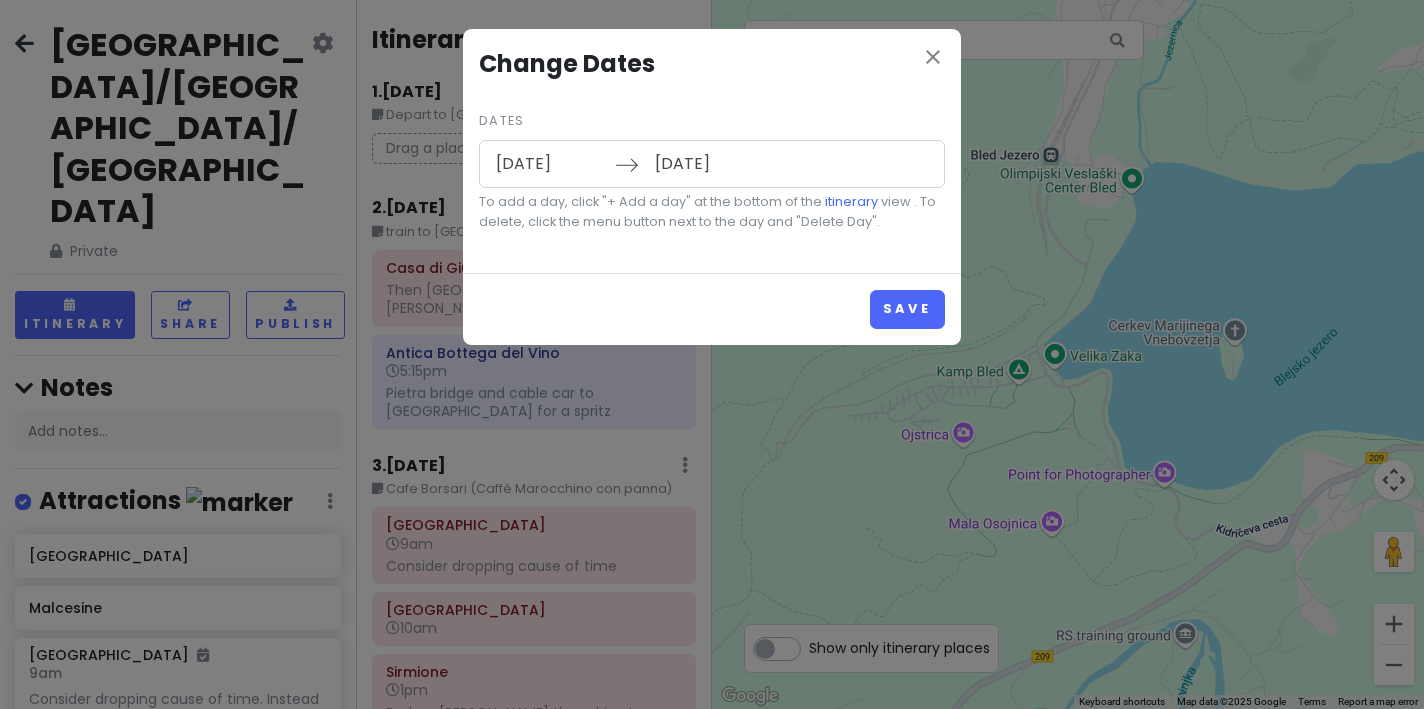 click on "[DATE]" at bounding box center [550, 164] 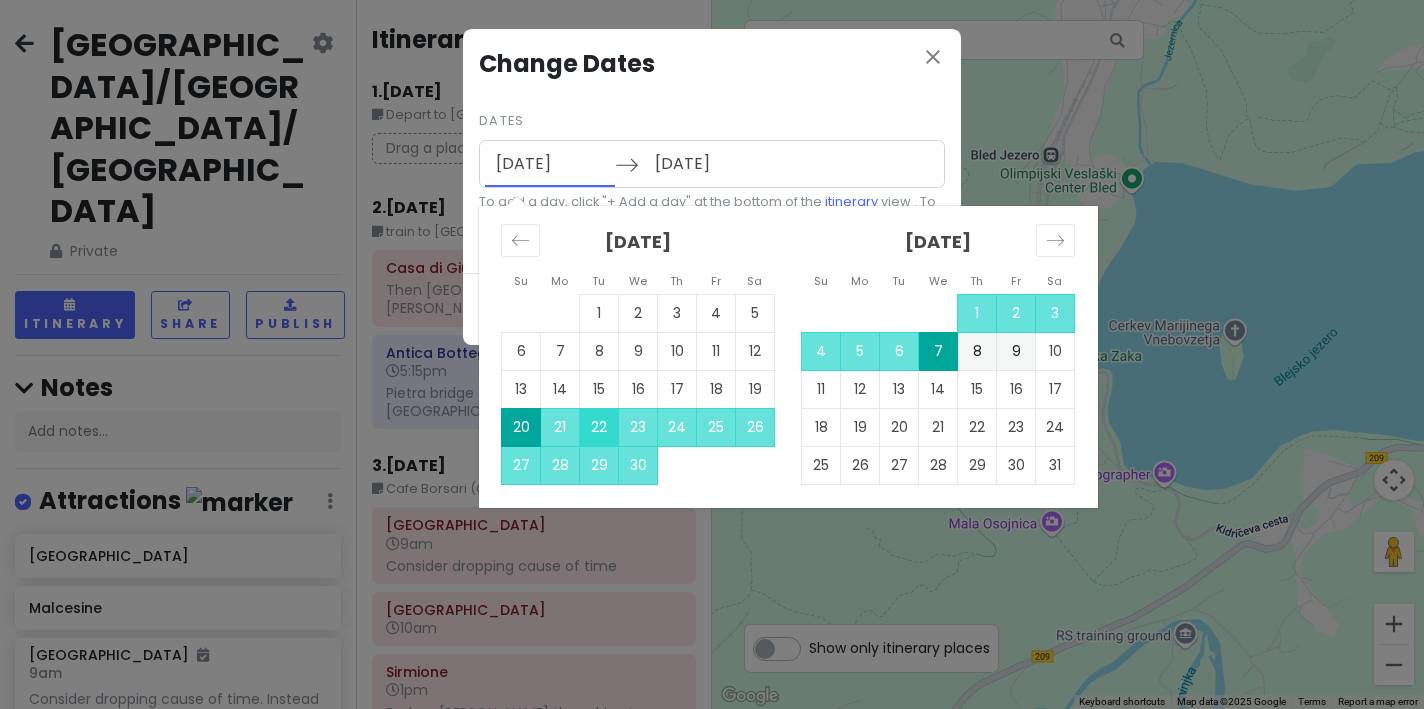 click on "22" at bounding box center (599, 427) 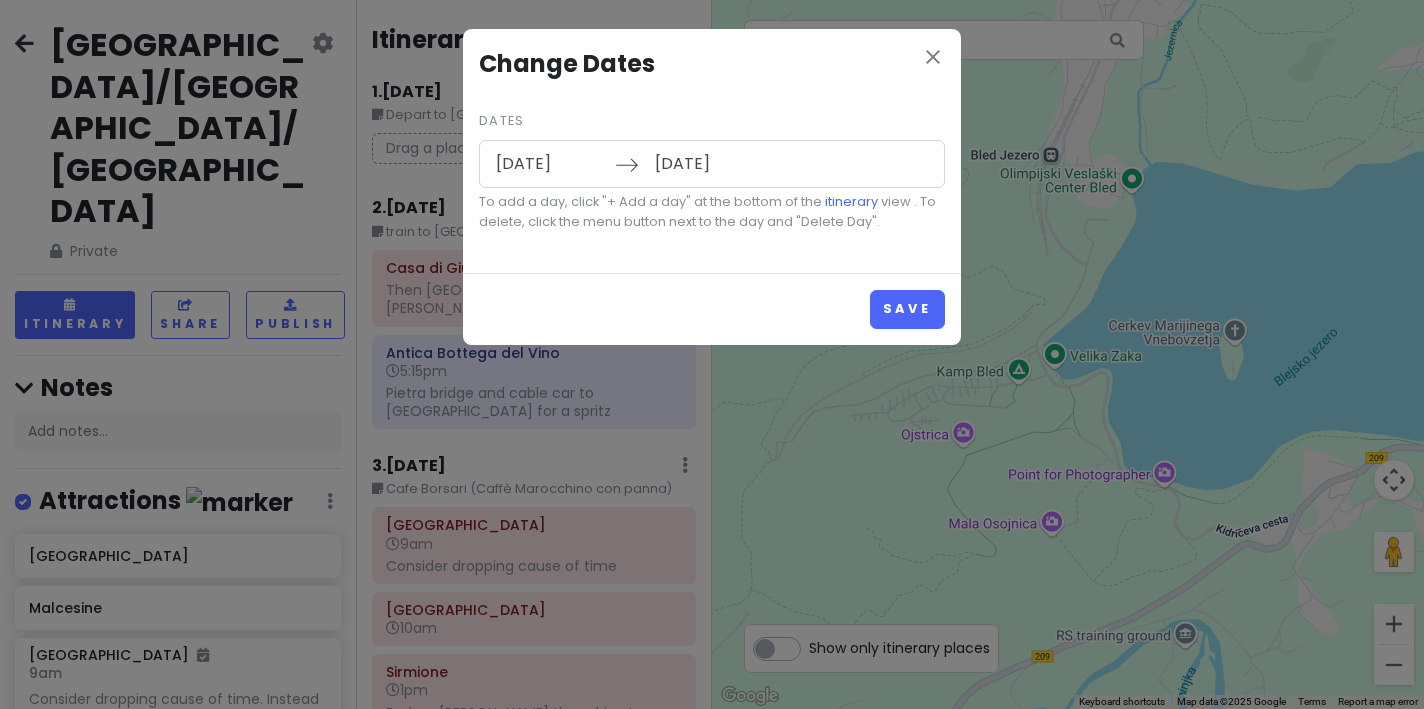click on "[DATE]" at bounding box center (709, 164) 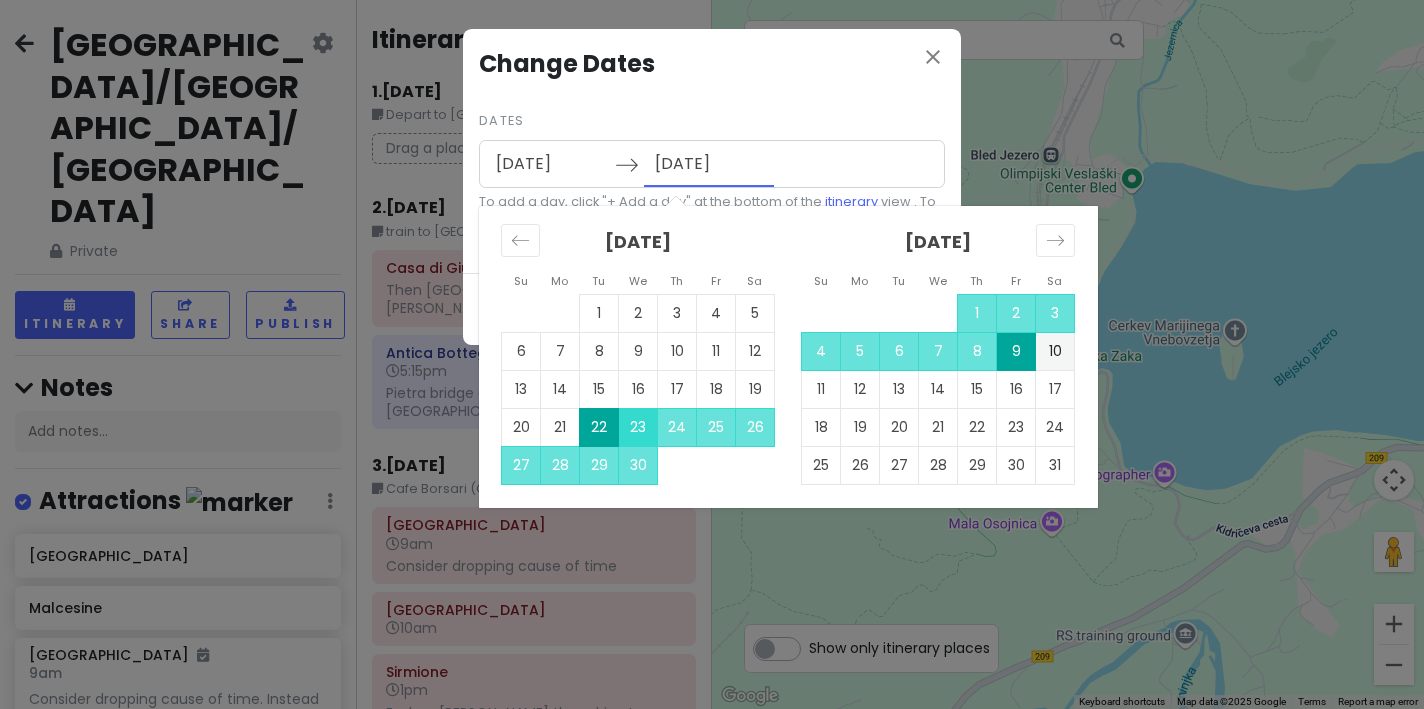 click on "23" at bounding box center [638, 427] 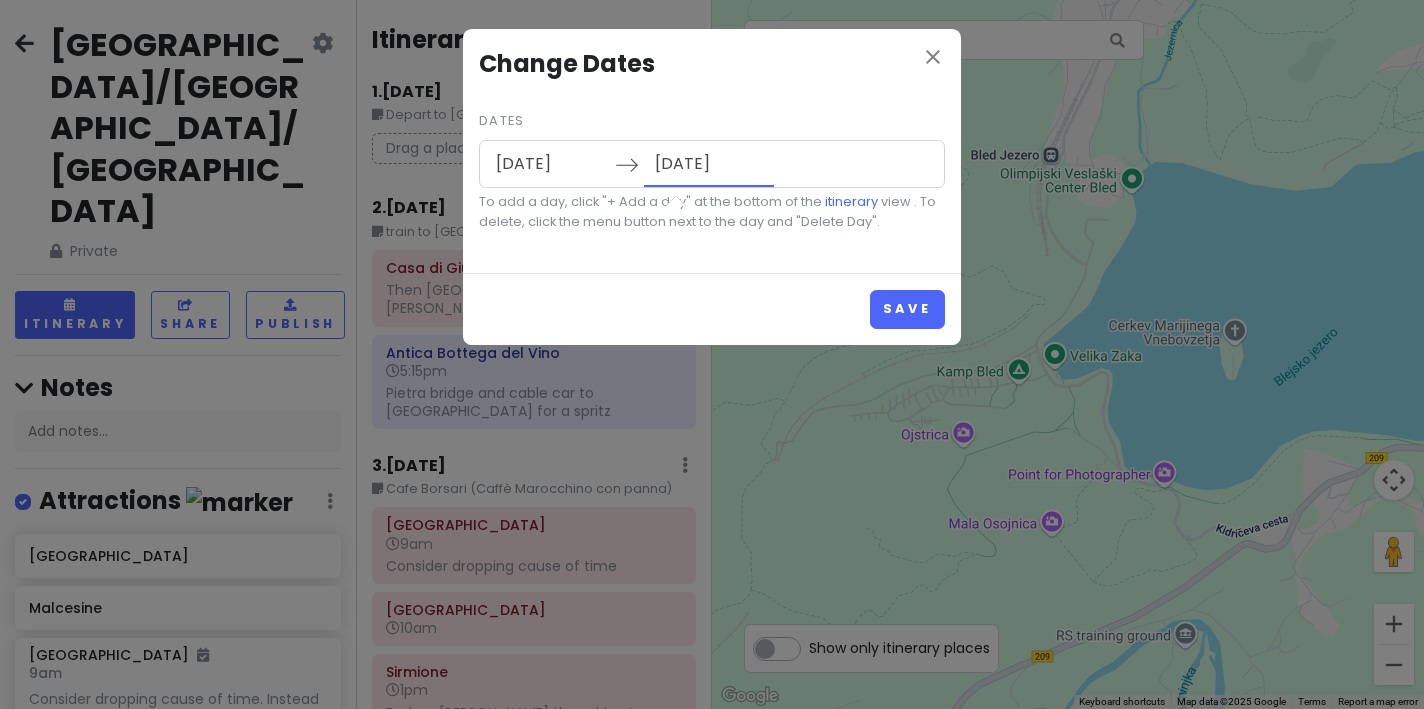 click on "[DATE]" at bounding box center [709, 164] 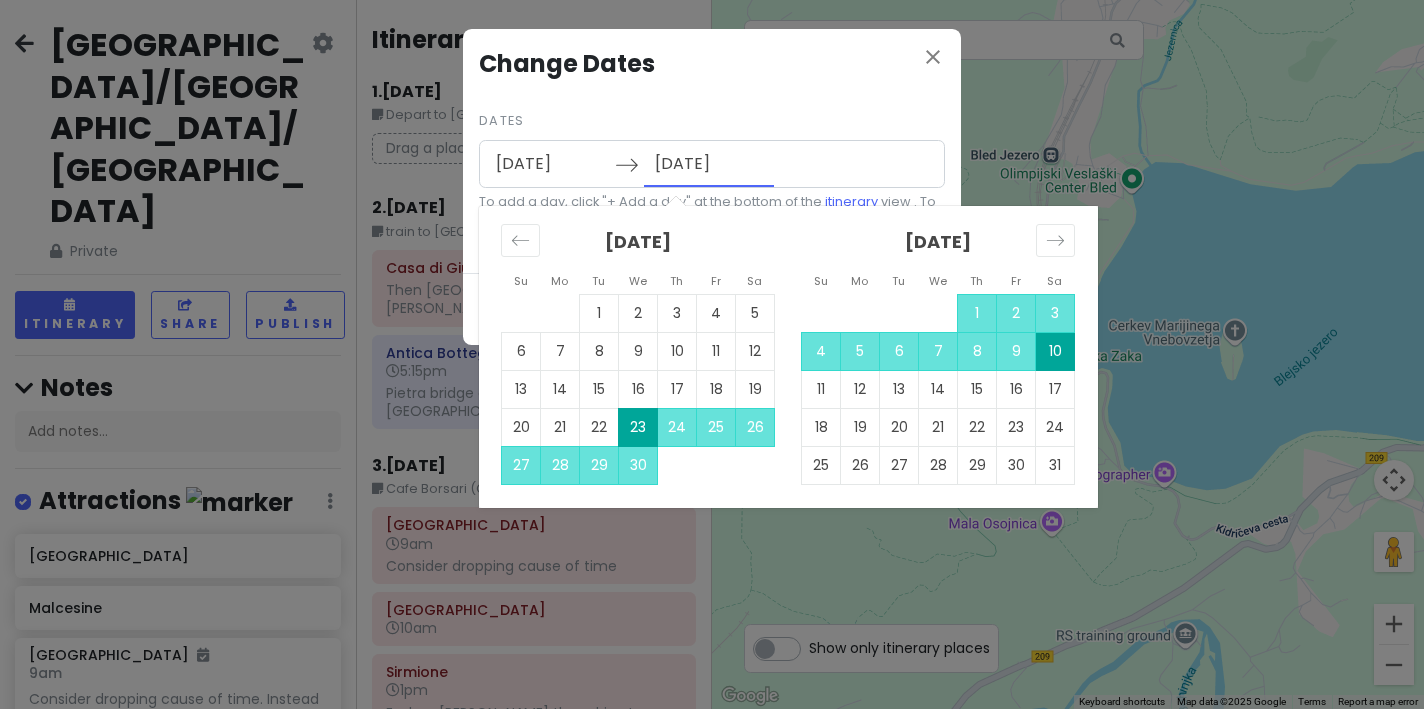 click on "close Change Dates Dates [DATE] Navigate forward to interact with the calendar and select a date. Press the question mark key to get the keyboard shortcuts for changing dates. Su Mo Tu We Th Fr Sa Su Mo Tu We Th Fr Sa [DATE] 1 2 3 4 5 6 7 8 9 10 11 12 13 14 15 16 17 18 19 20 21 22 23 24 25 26 27 28 29 30 31 [DATE] 1 2 3 4 5 6 7 8 9 10 11 12 13 14 15 16 17 18 19 20 21 22 23 24 25 26 27 28 29 [DATE] 1 2 3 4 5 6 7 8 9 10 11 12 13 14 15 16 17 18 19 20 21 22 23 24 25 26 27 28 29 30 31 [DATE] 1 2 3 4 5 6 7 8 9 10 11 12 13 14 15 16 17 18 19 20 21 22 23 24 25 26 27 28 29 30 [DATE] Navigate backward to interact with the calendar and select a date. Press the question mark key to get the keyboard shortcuts for changing dates. To add a day, click "+ Add a day" at the bottom of the   itinerary   view . To delete, click the menu button next to the day and "Delete Day". Save" at bounding box center [712, 354] 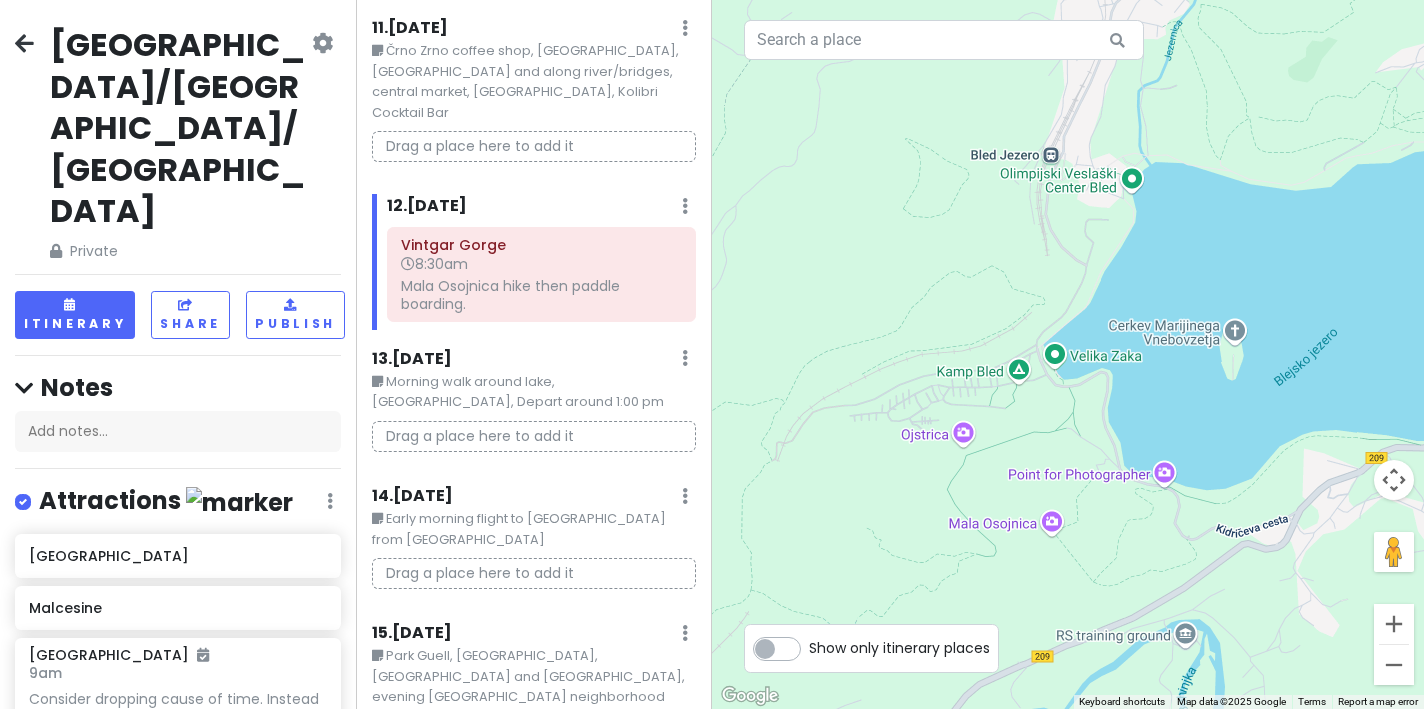 scroll, scrollTop: 2021, scrollLeft: 0, axis: vertical 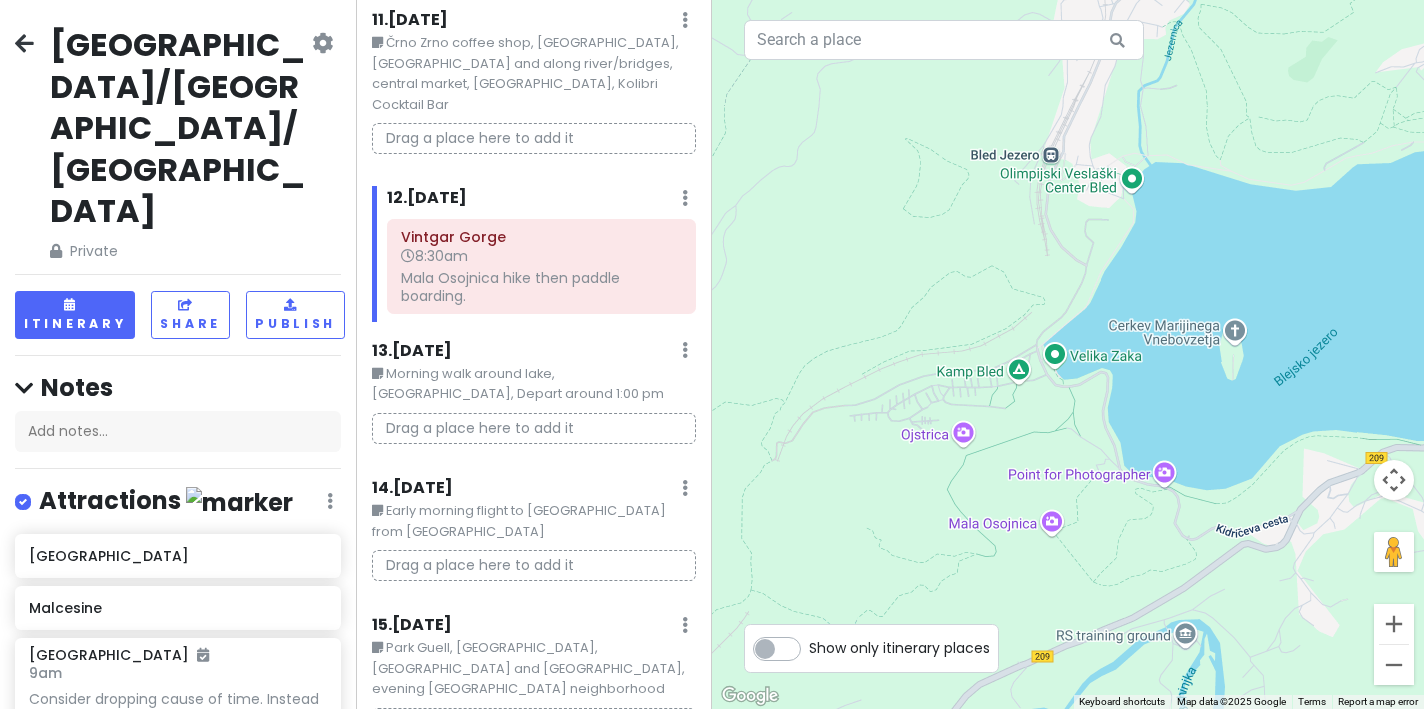 click on "Morning walk around lake, [GEOGRAPHIC_DATA], Depart around 1:00 pm" at bounding box center (534, 384) 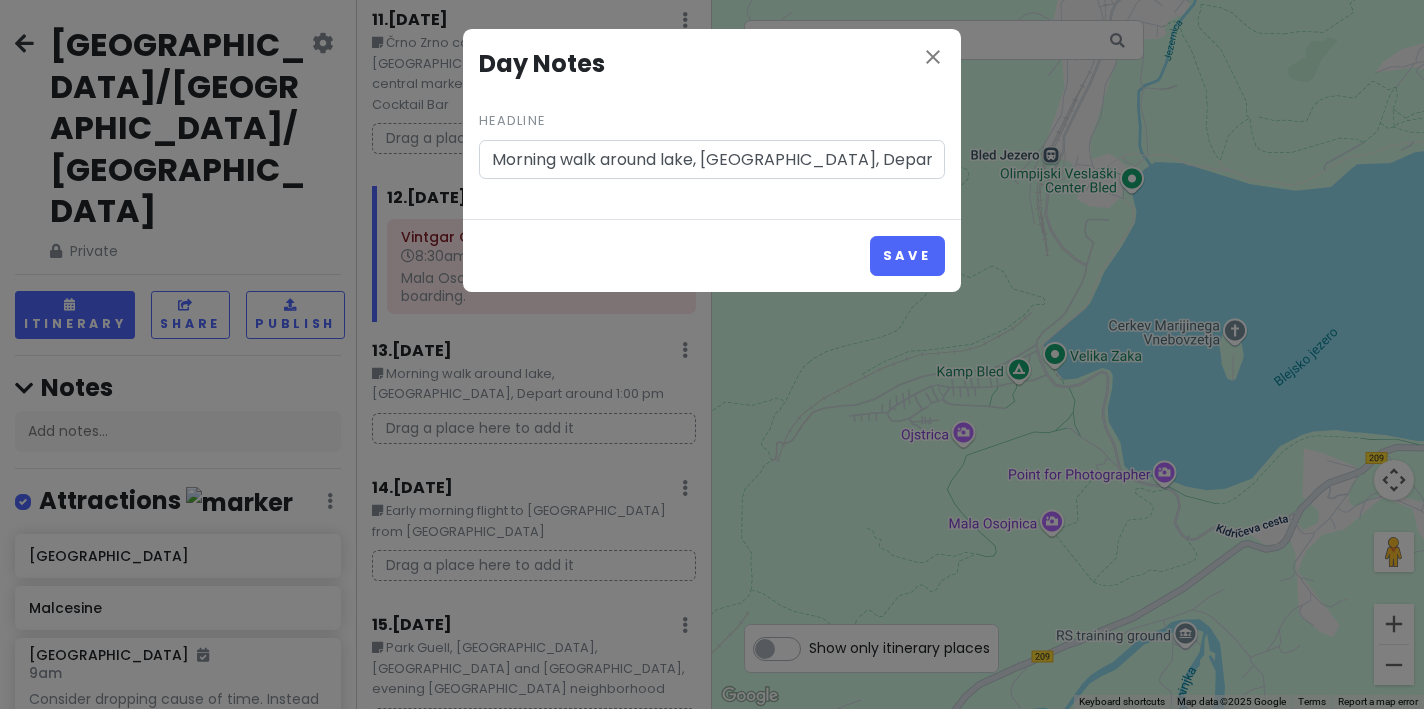 scroll, scrollTop: 0, scrollLeft: 52, axis: horizontal 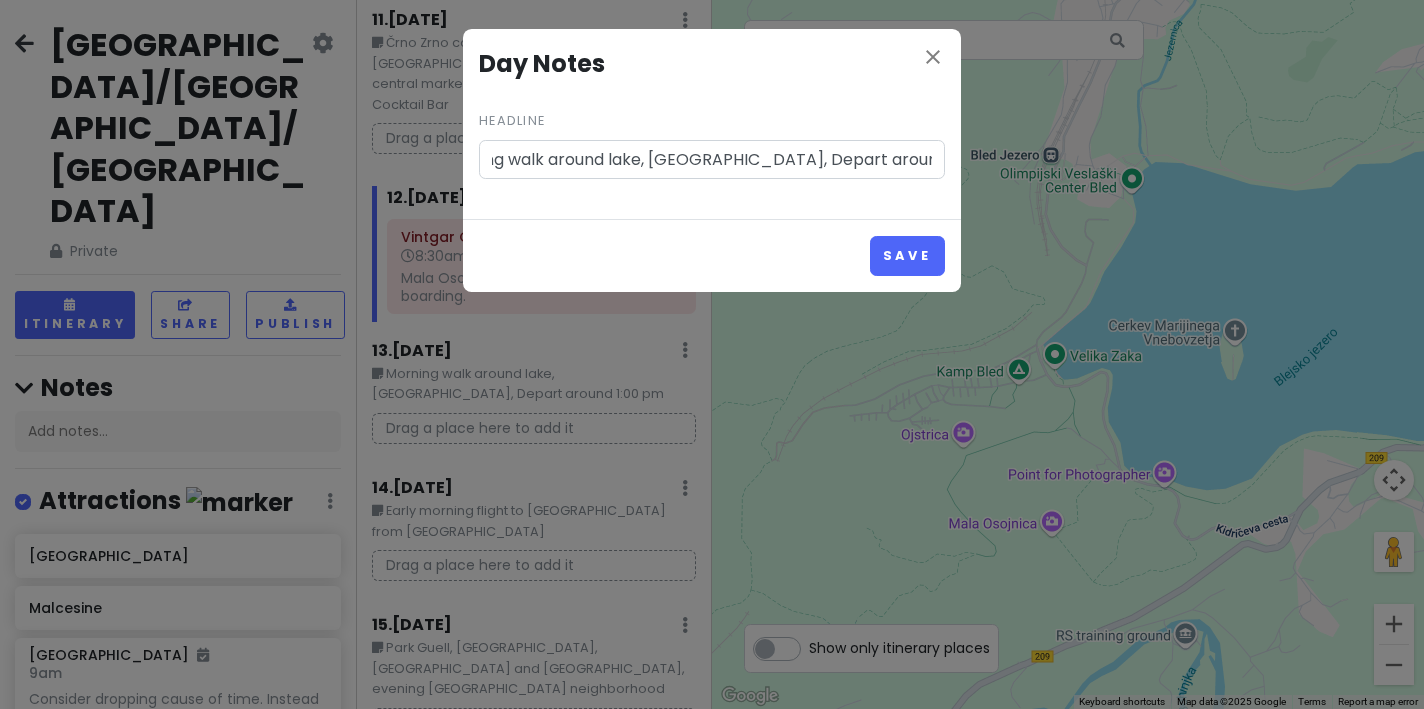 drag, startPoint x: 924, startPoint y: 160, endPoint x: 959, endPoint y: 152, distance: 35.902645 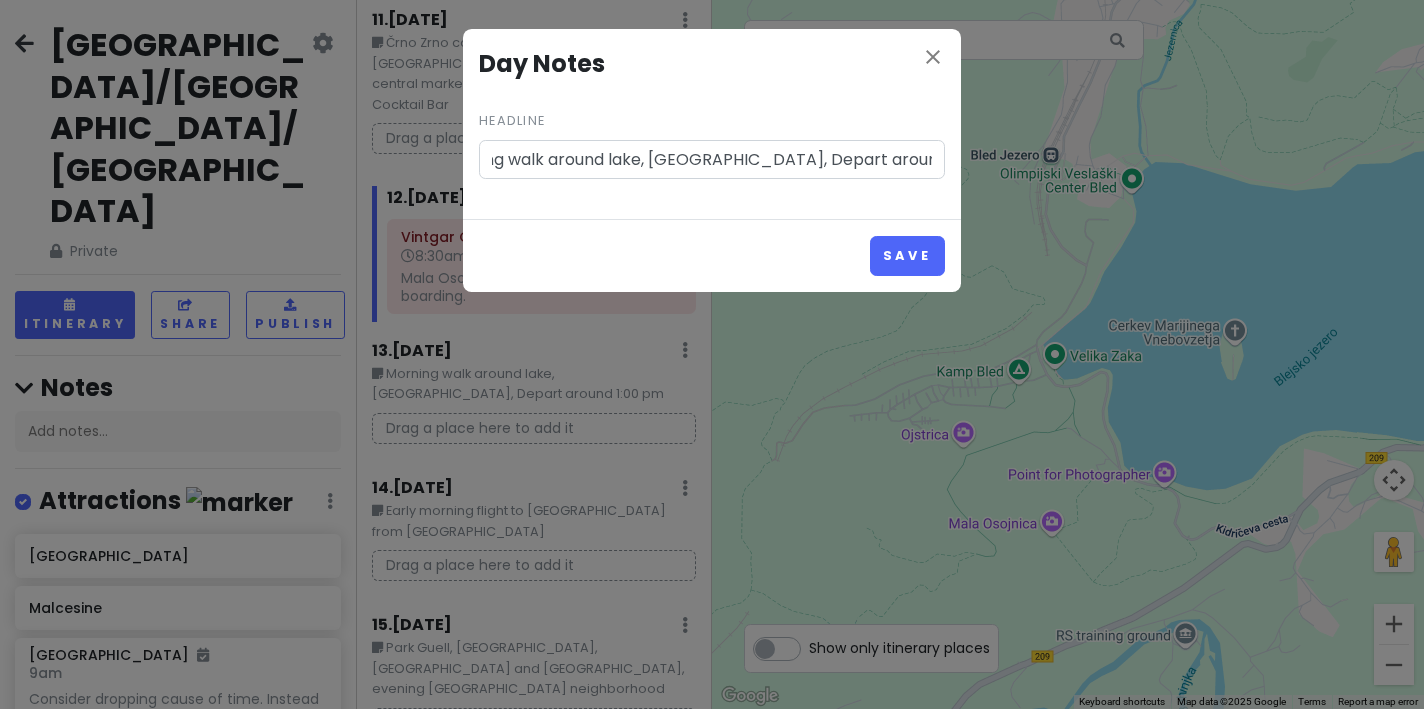 scroll, scrollTop: 0, scrollLeft: 51, axis: horizontal 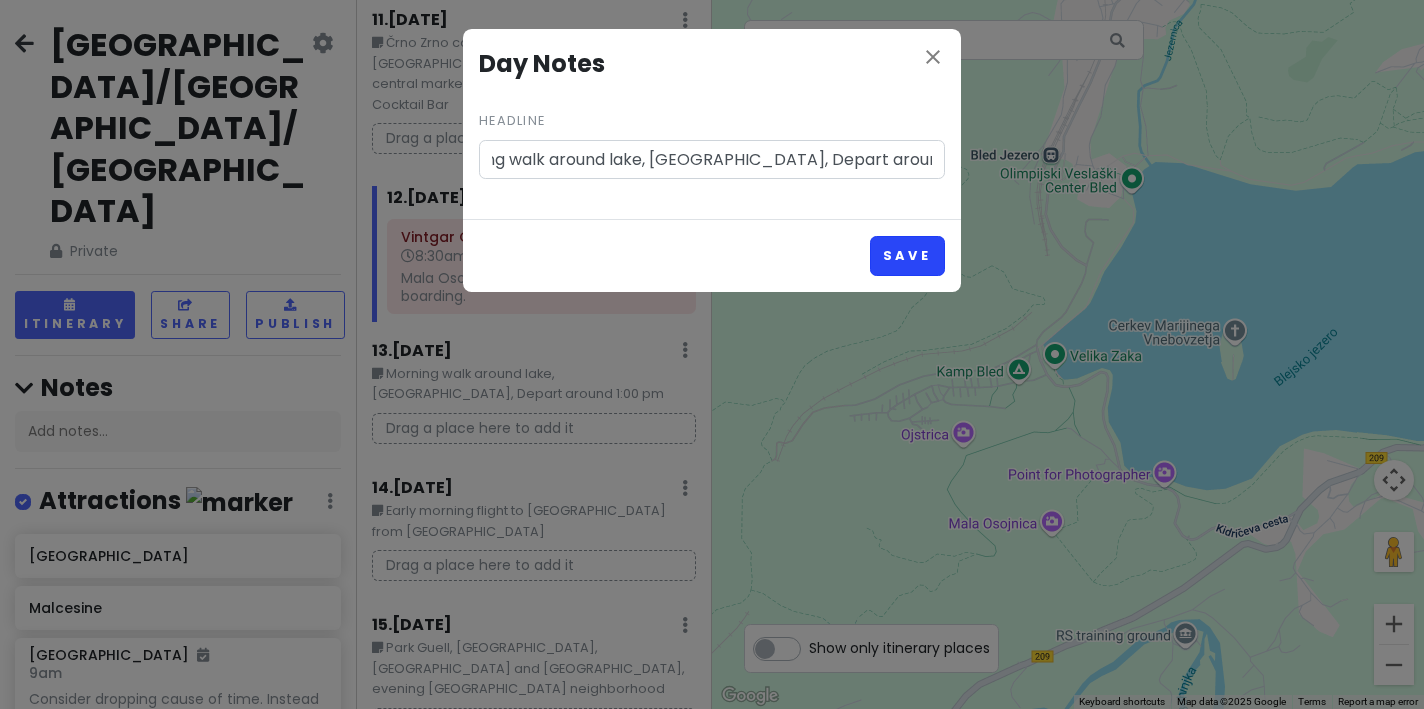 type on "Morning walk around lake, [GEOGRAPHIC_DATA], Depart around 12:30 pm" 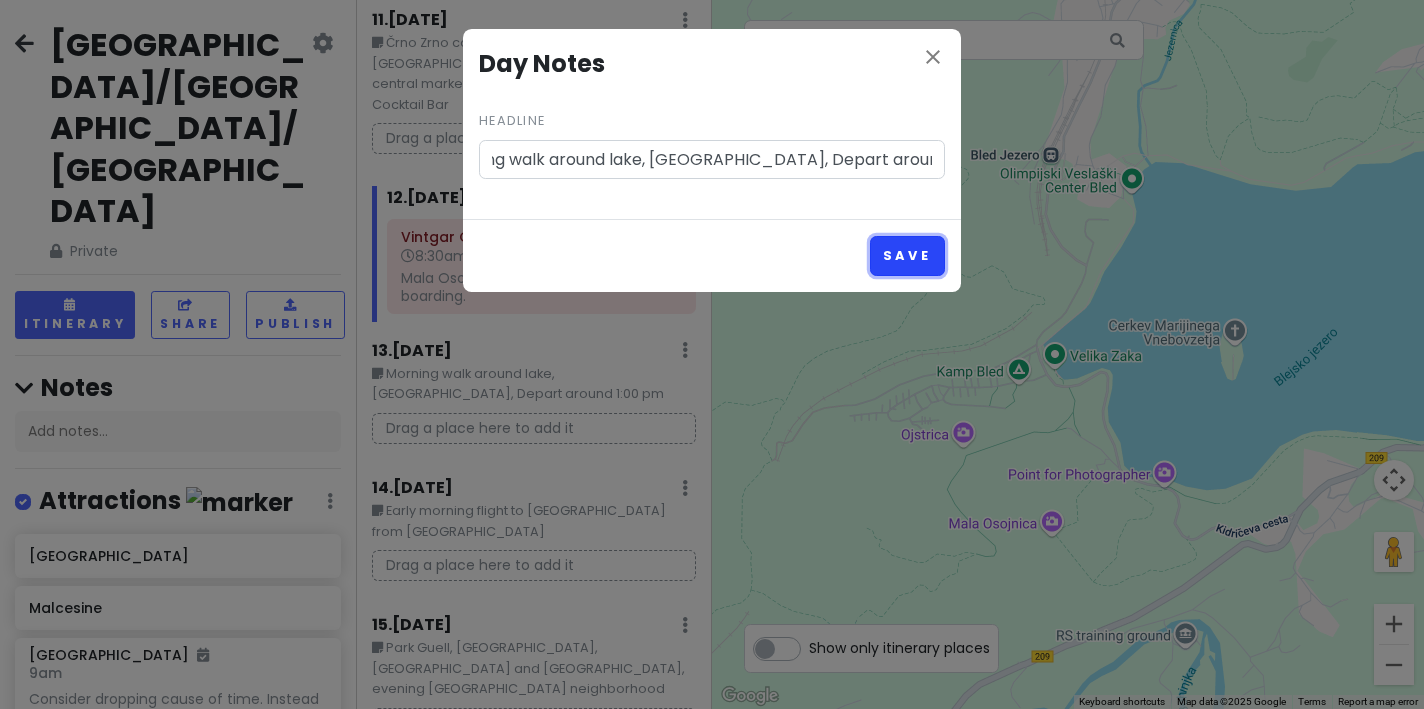 click on "Save" at bounding box center (907, 255) 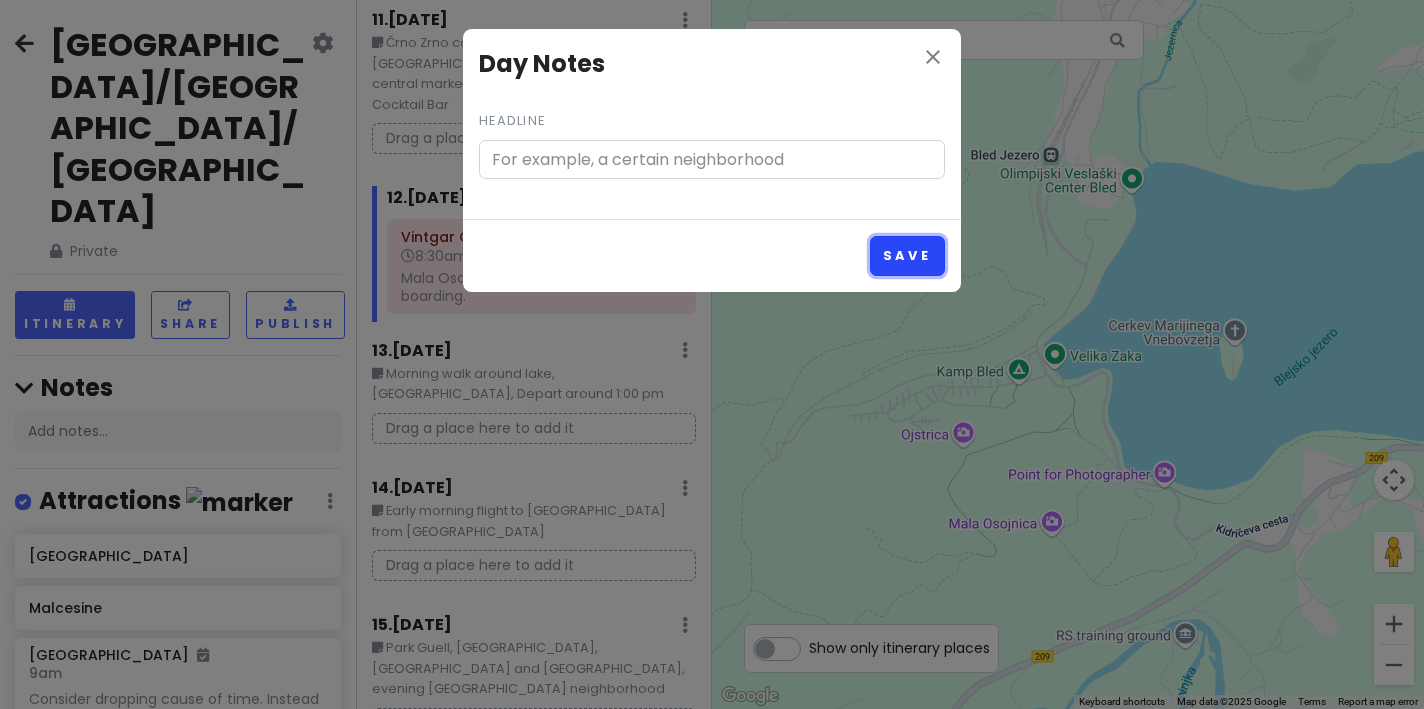 scroll, scrollTop: 0, scrollLeft: 0, axis: both 